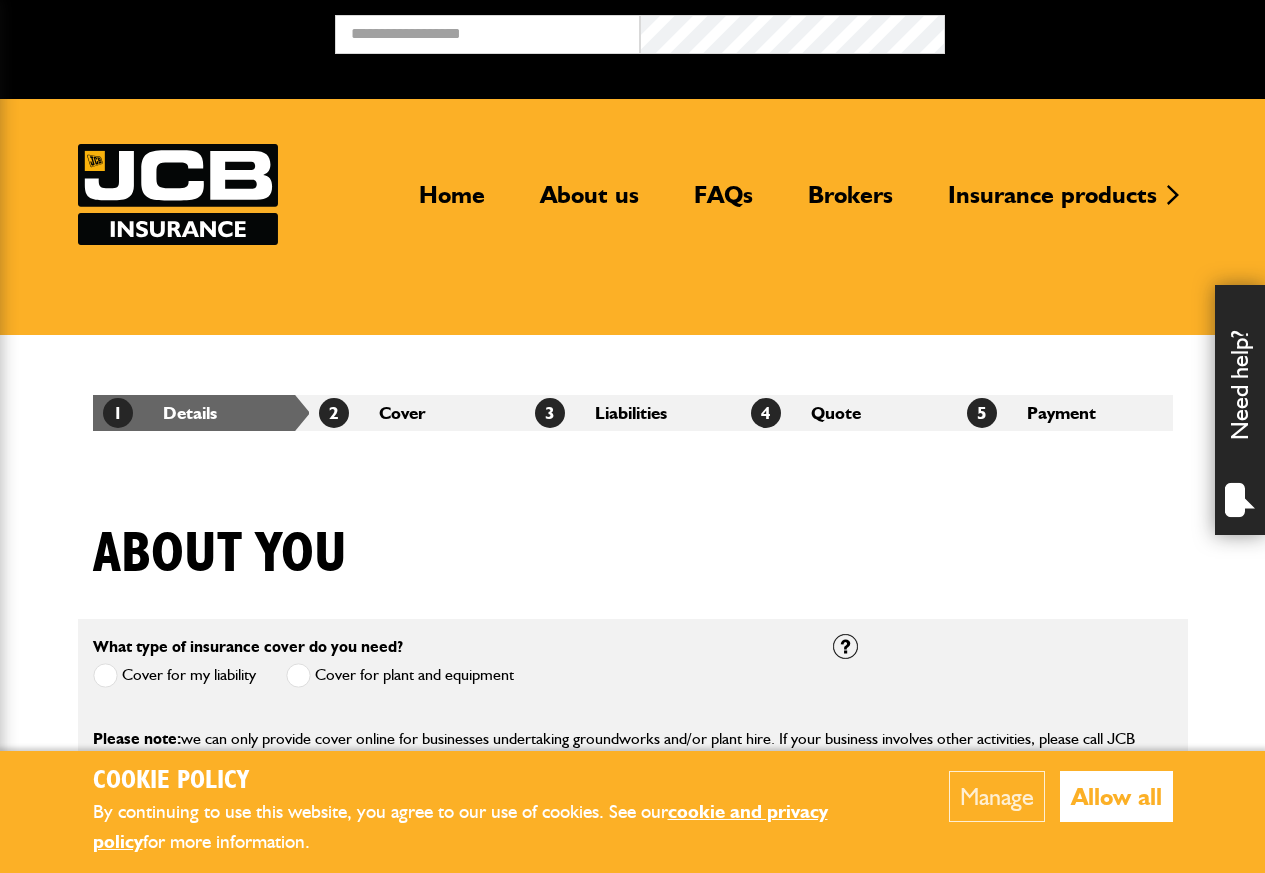 scroll, scrollTop: 0, scrollLeft: 0, axis: both 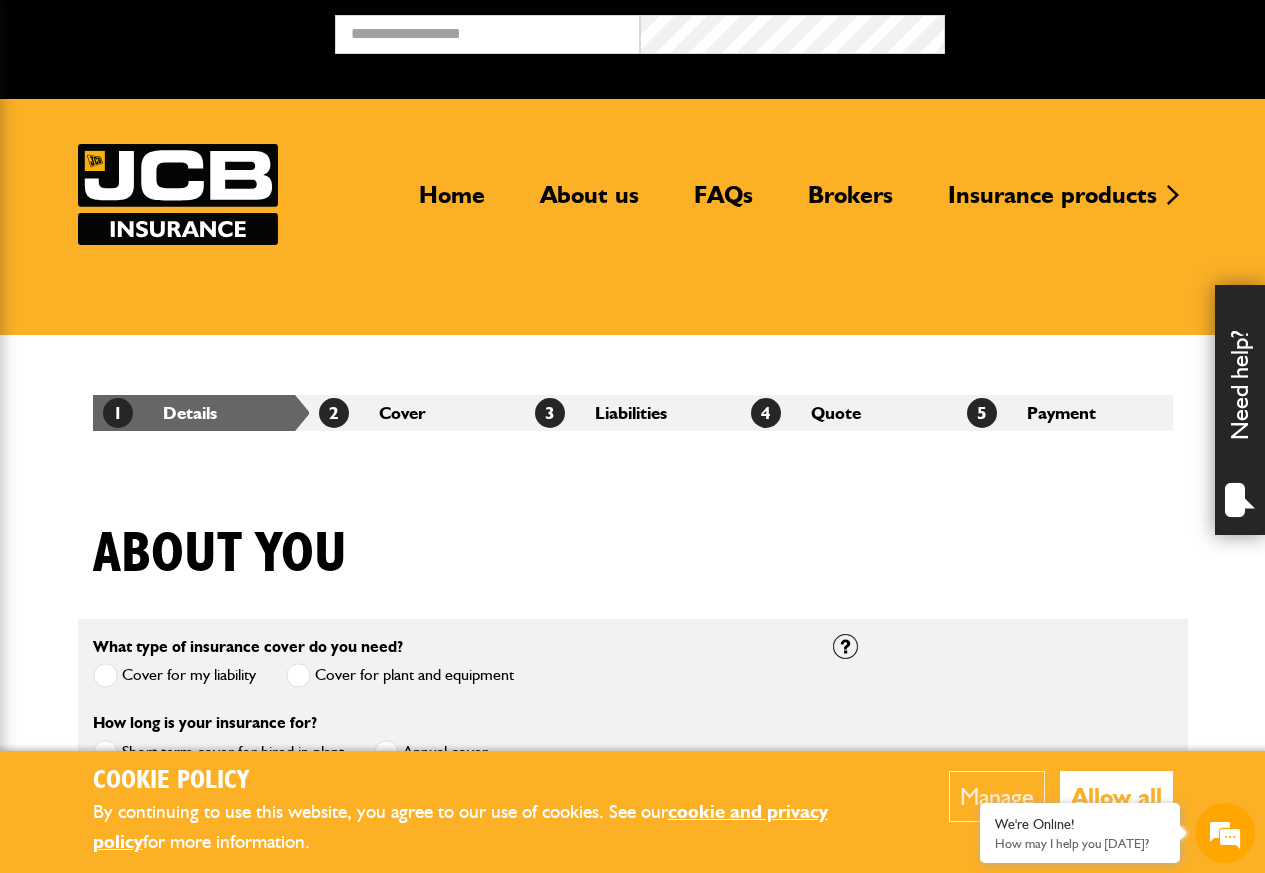 click on "Allow all" at bounding box center [1116, 796] 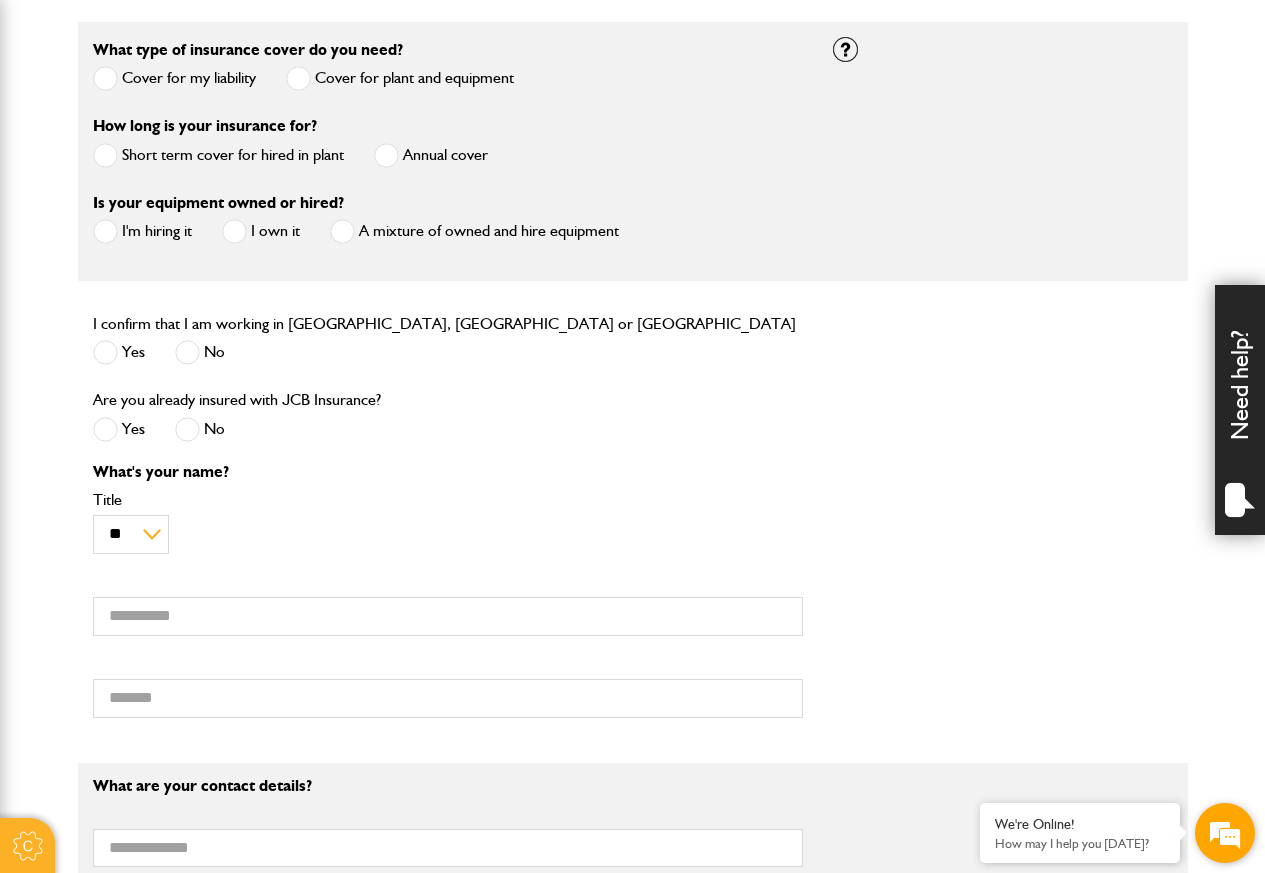 scroll, scrollTop: 600, scrollLeft: 0, axis: vertical 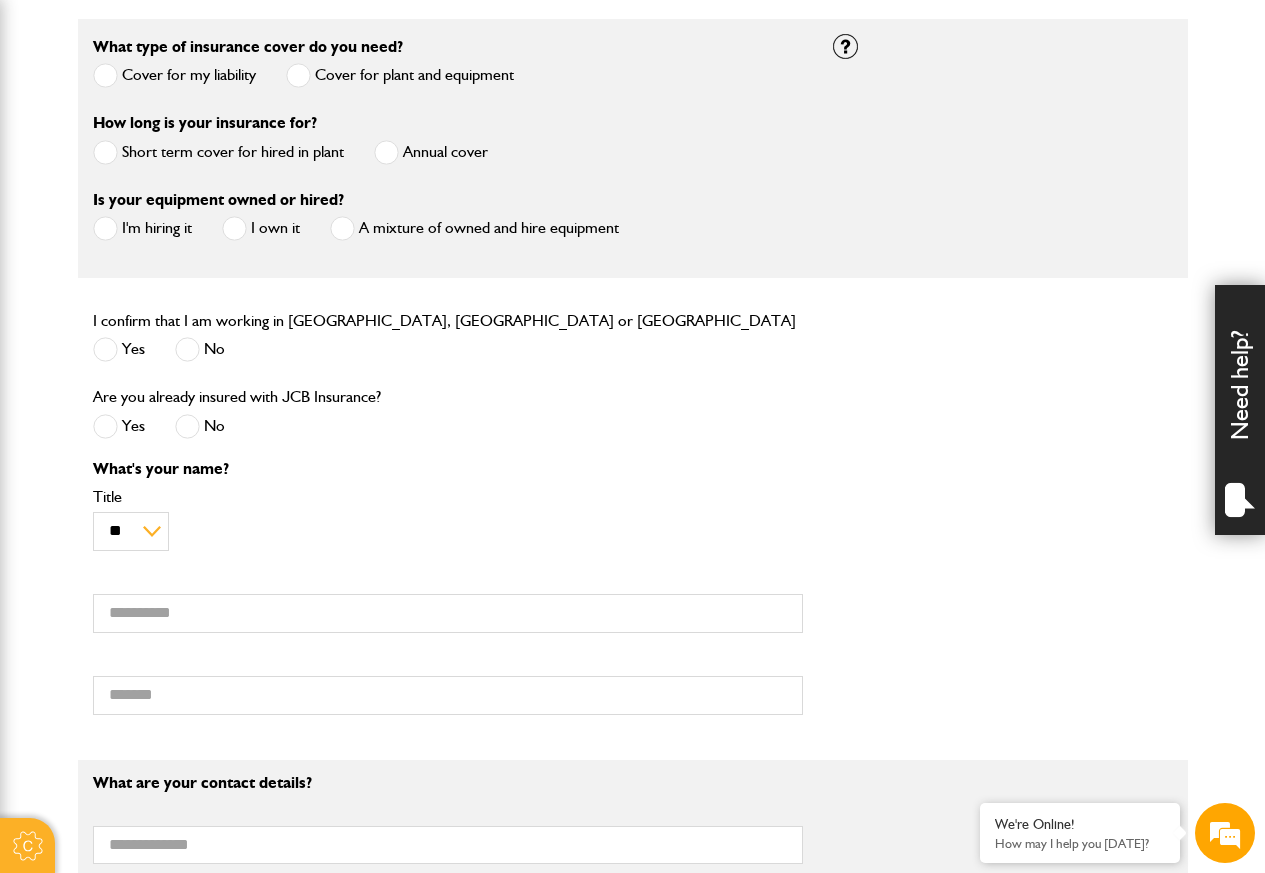 click on "How long is your insurance for?" at bounding box center (205, 123) 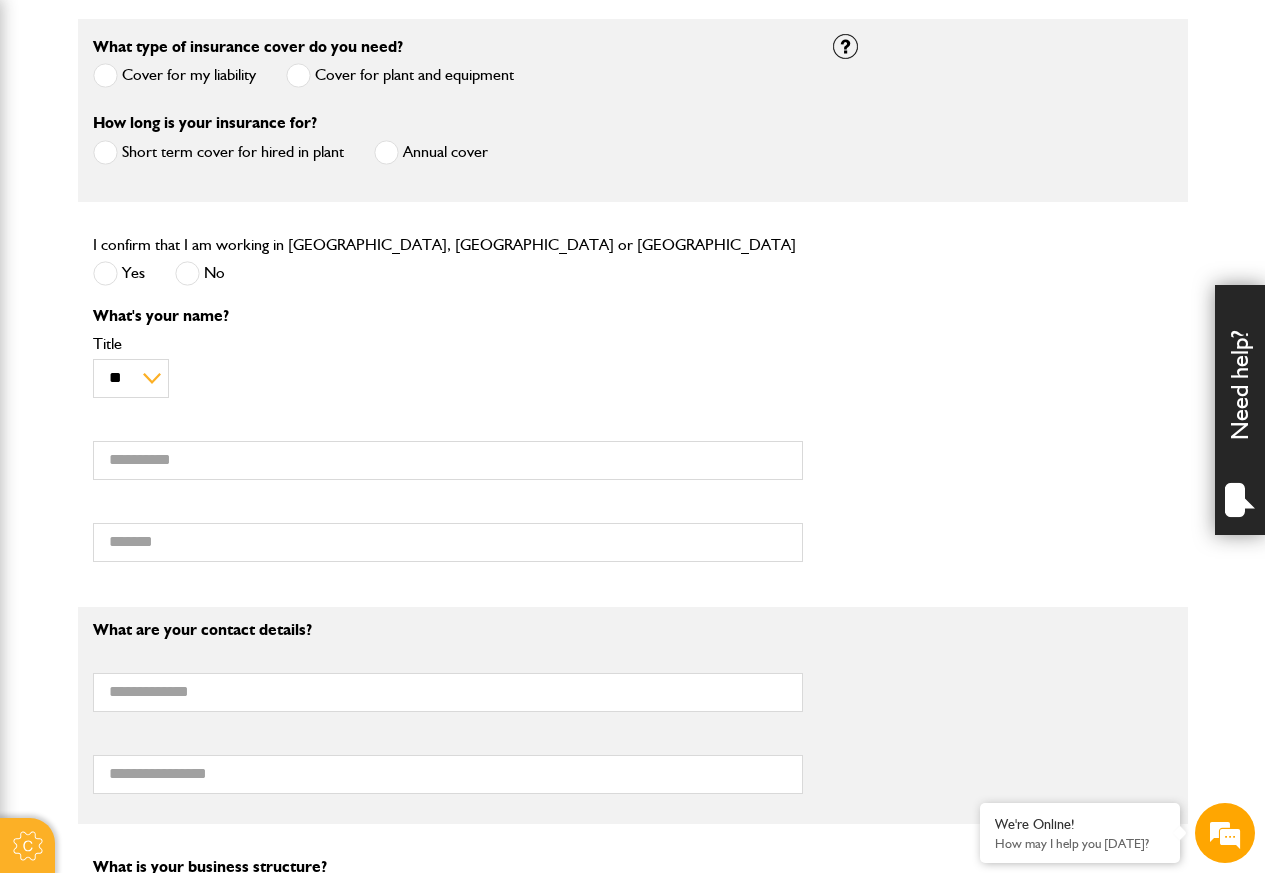 click at bounding box center [105, 152] 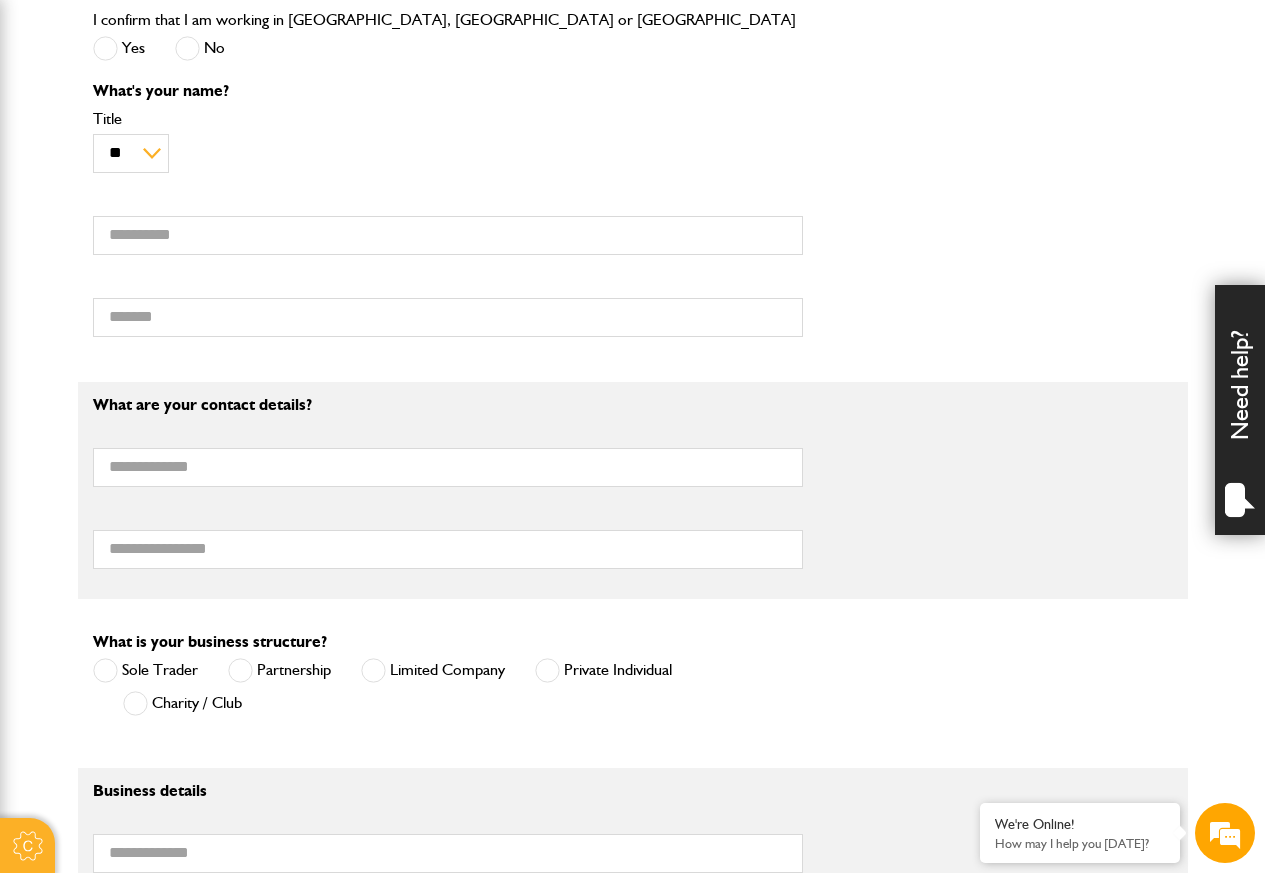 scroll, scrollTop: 840, scrollLeft: 0, axis: vertical 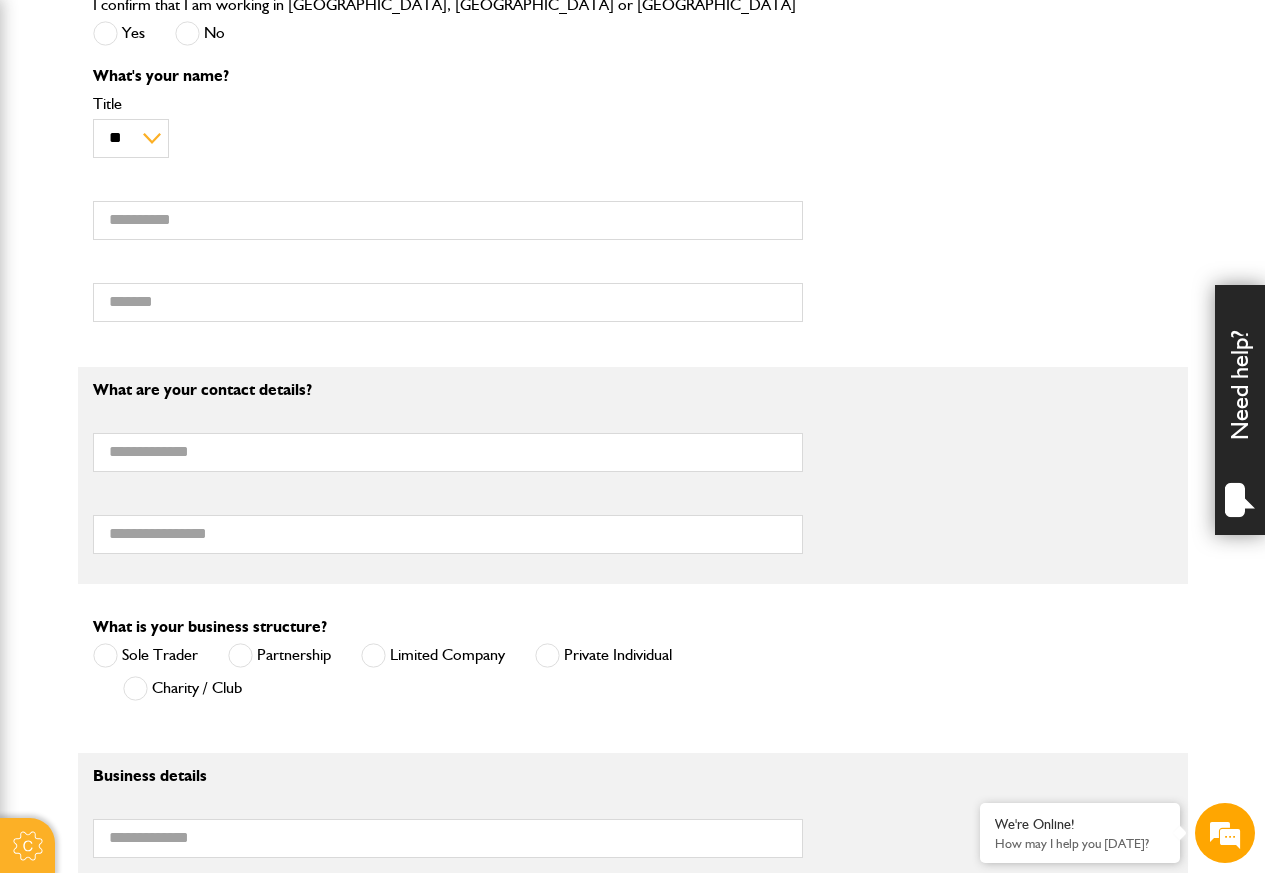click on "What's your name?" at bounding box center [448, 76] 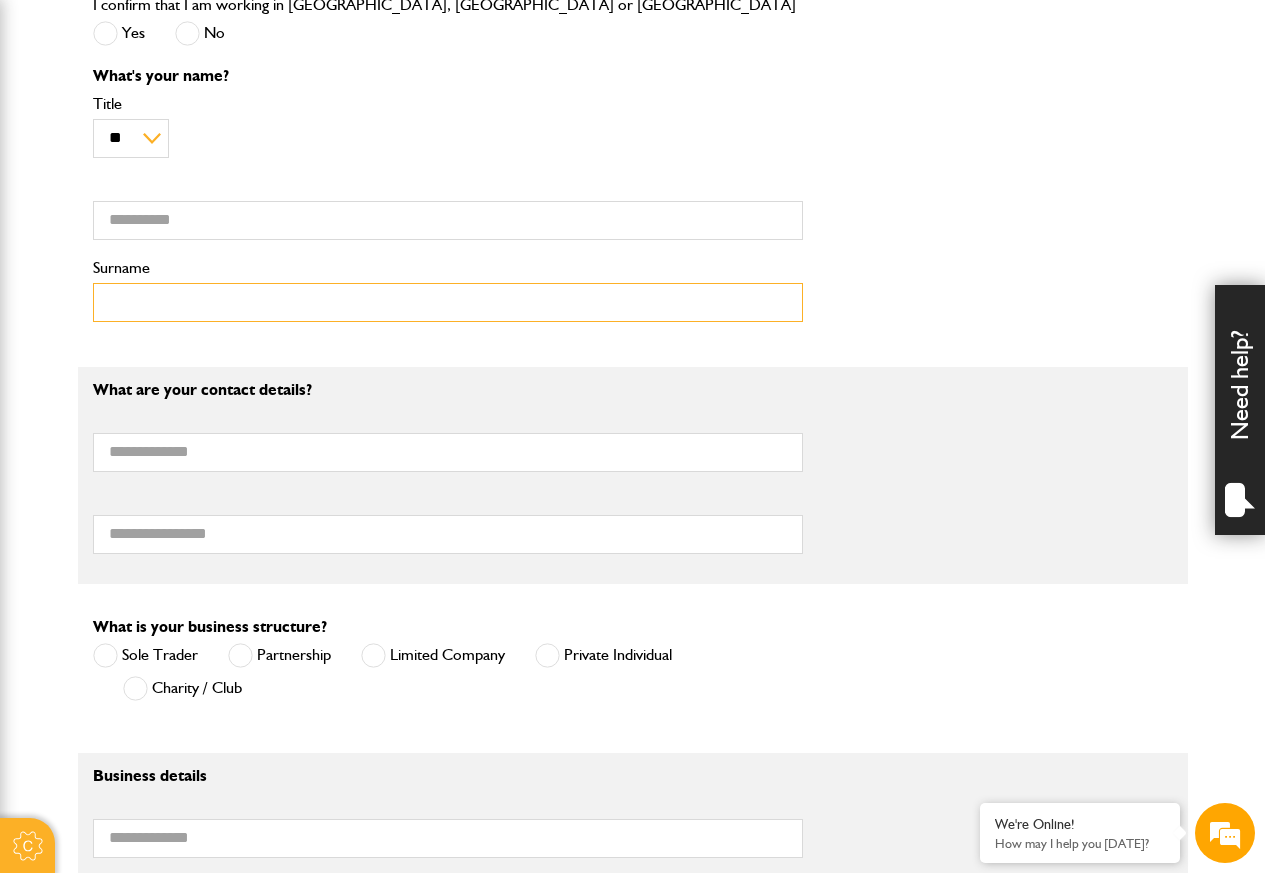 click on "Surname" at bounding box center [448, 302] 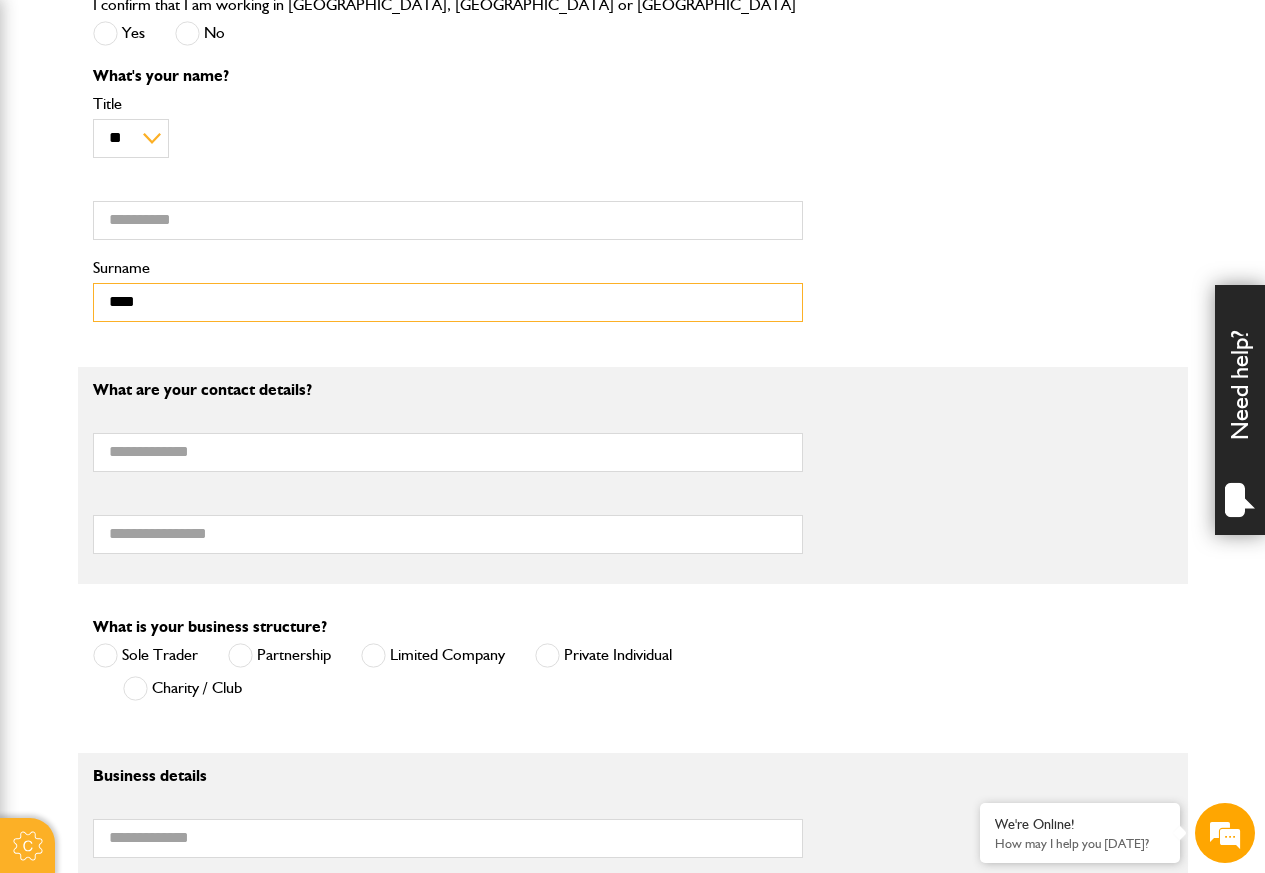 type on "****" 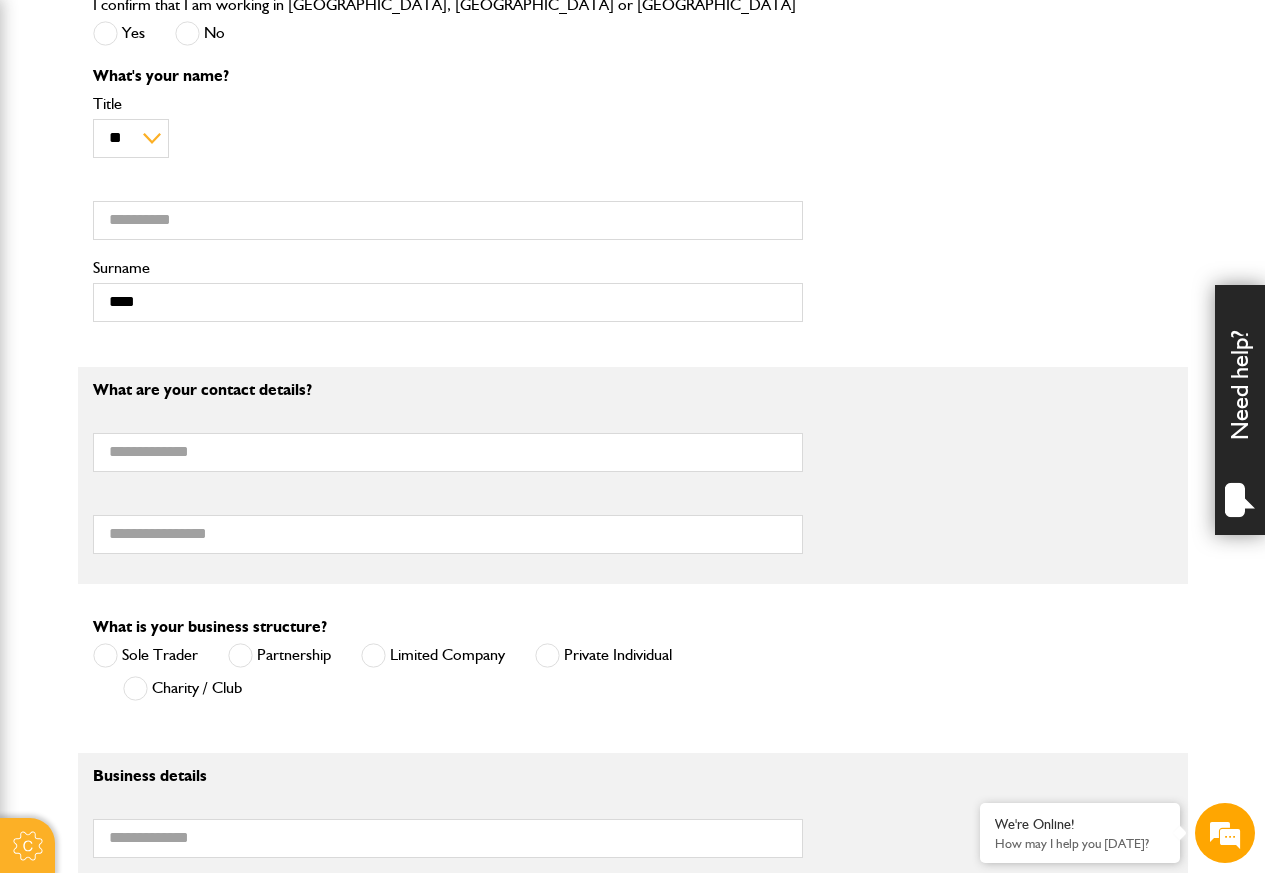 click on "What type of insurance cover do you need?
Cover for my liability
Cover for plant and equipment
If you need cover for both liability and plant, please complete one quote first and then complete your second quote afterwards.
Please note:  we can only provide cover online for businesses undertaking groundworks and/or plant hire. If your business involves other activities, please call JCB Insurance Services on 01889 590 219
How long is your insurance for?
Short term cover for hired in plant
Annual cover
Is your equipment owned or hired?
I'm hiring it
I own it
A mixture of owned and hire equipment
I confirm that I am working in England, Scotland or Wales
Yes
No
Are you already insured with JCB Insurance?
Yes
No
Note
Please call JCB Insurance on 01889 590219, option 3.
What's your name?
**
***
****
**
Title
First name" at bounding box center [633, 468] 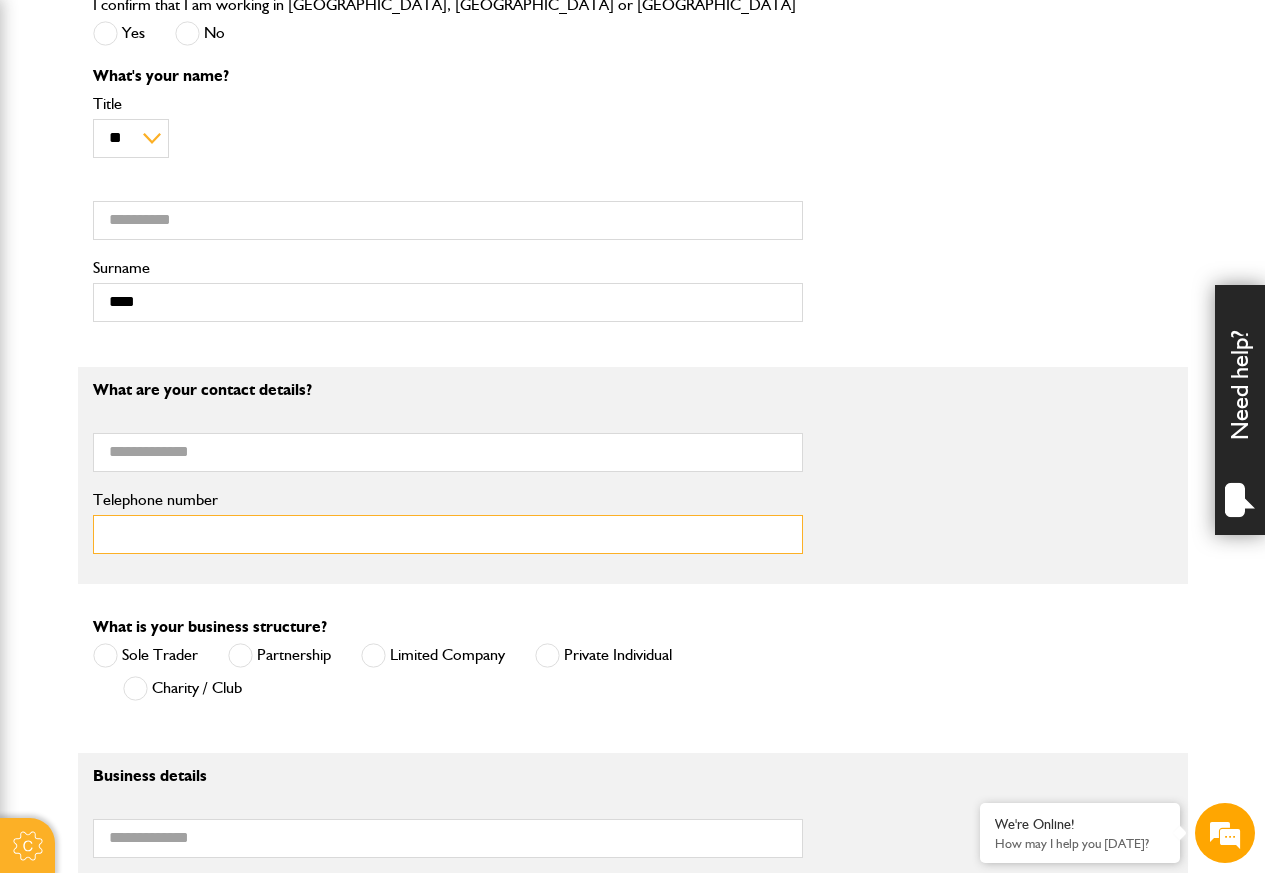 click on "Telephone number" at bounding box center [448, 534] 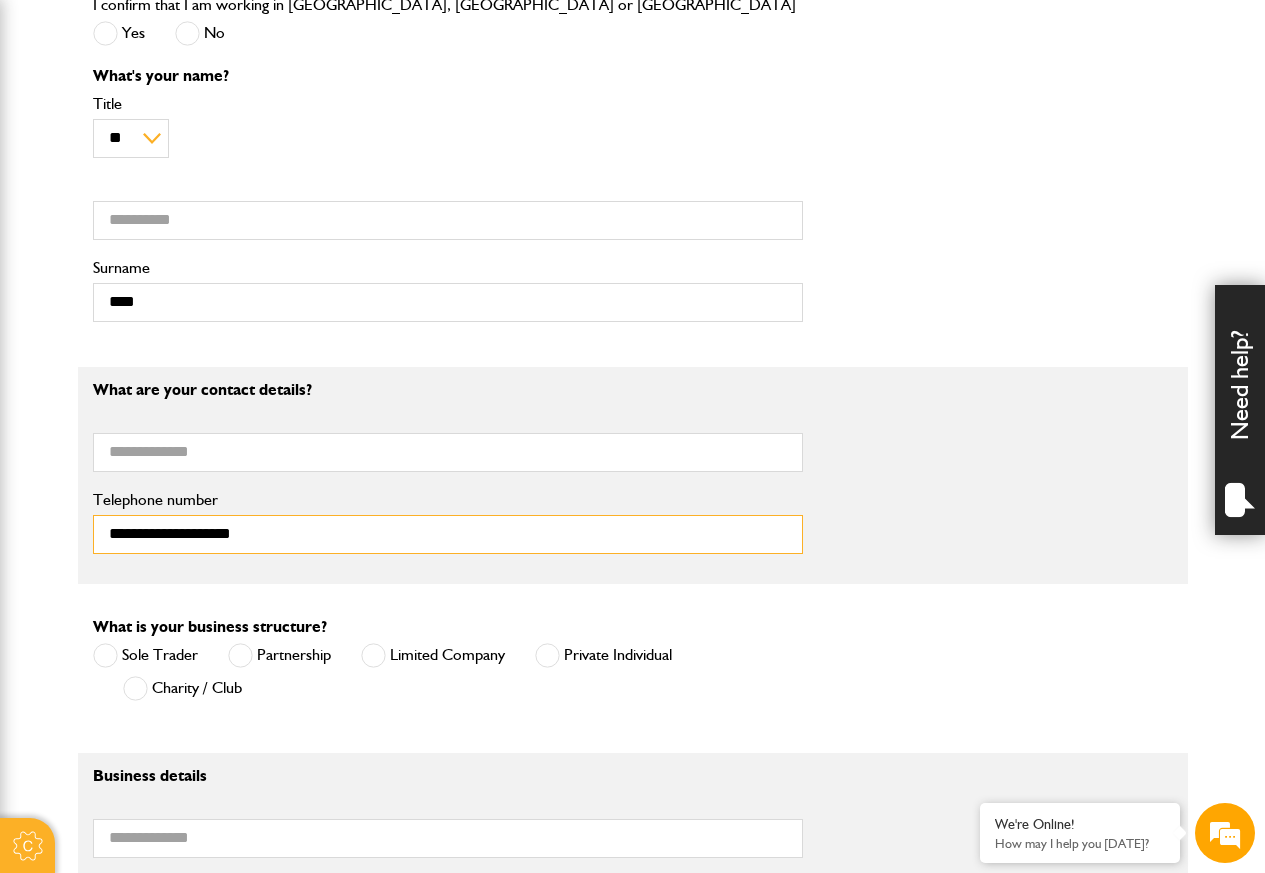 type on "**********" 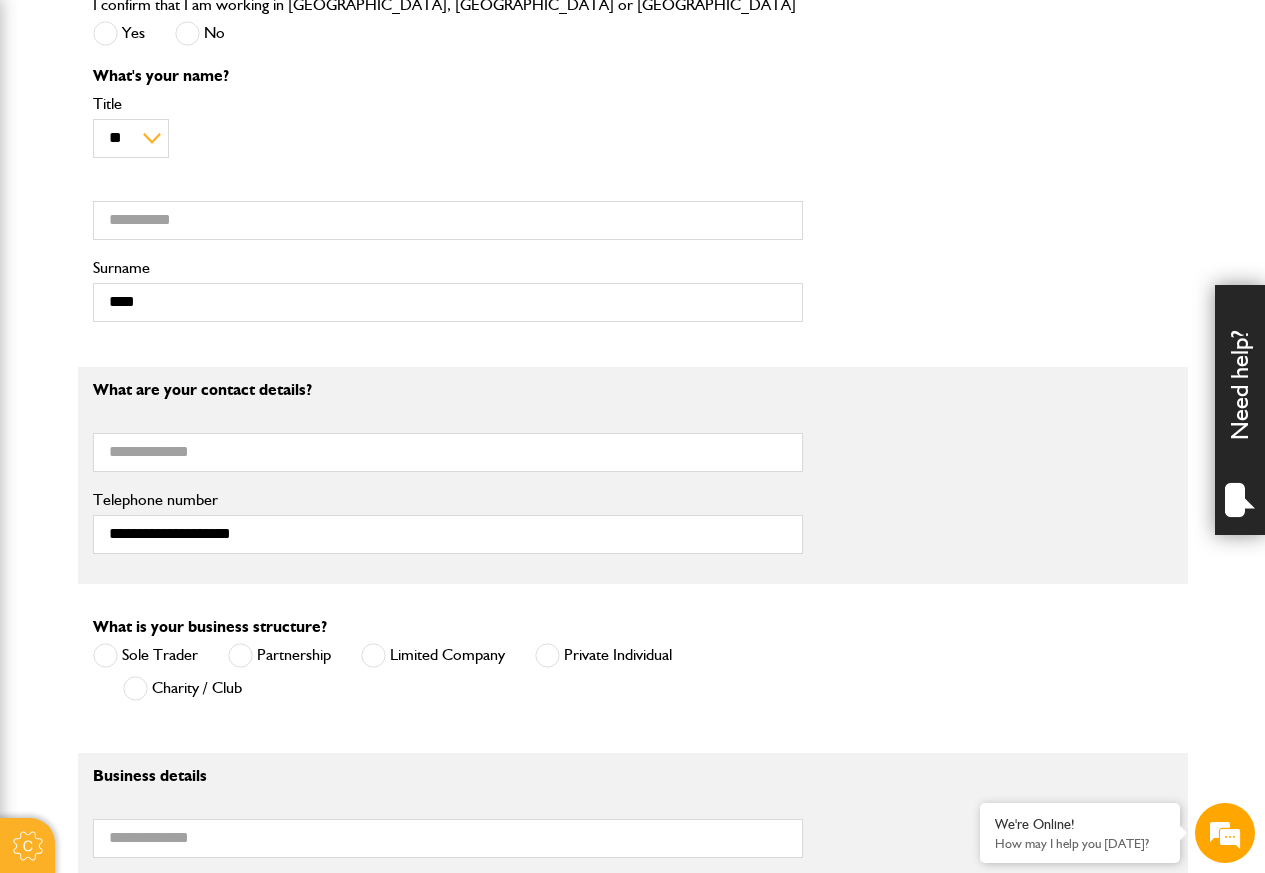 click on "**********" at bounding box center [633, 475] 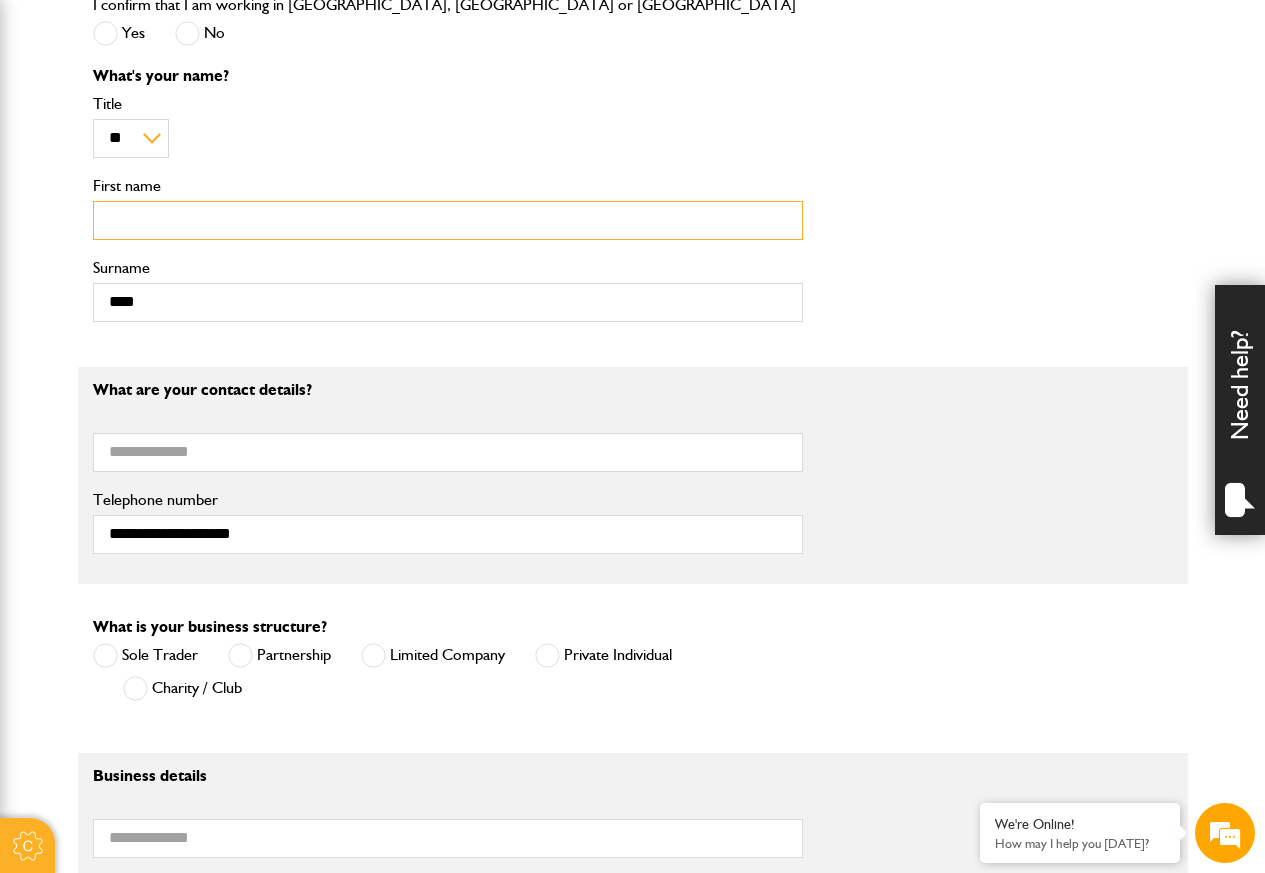 click on "First name" at bounding box center (448, 220) 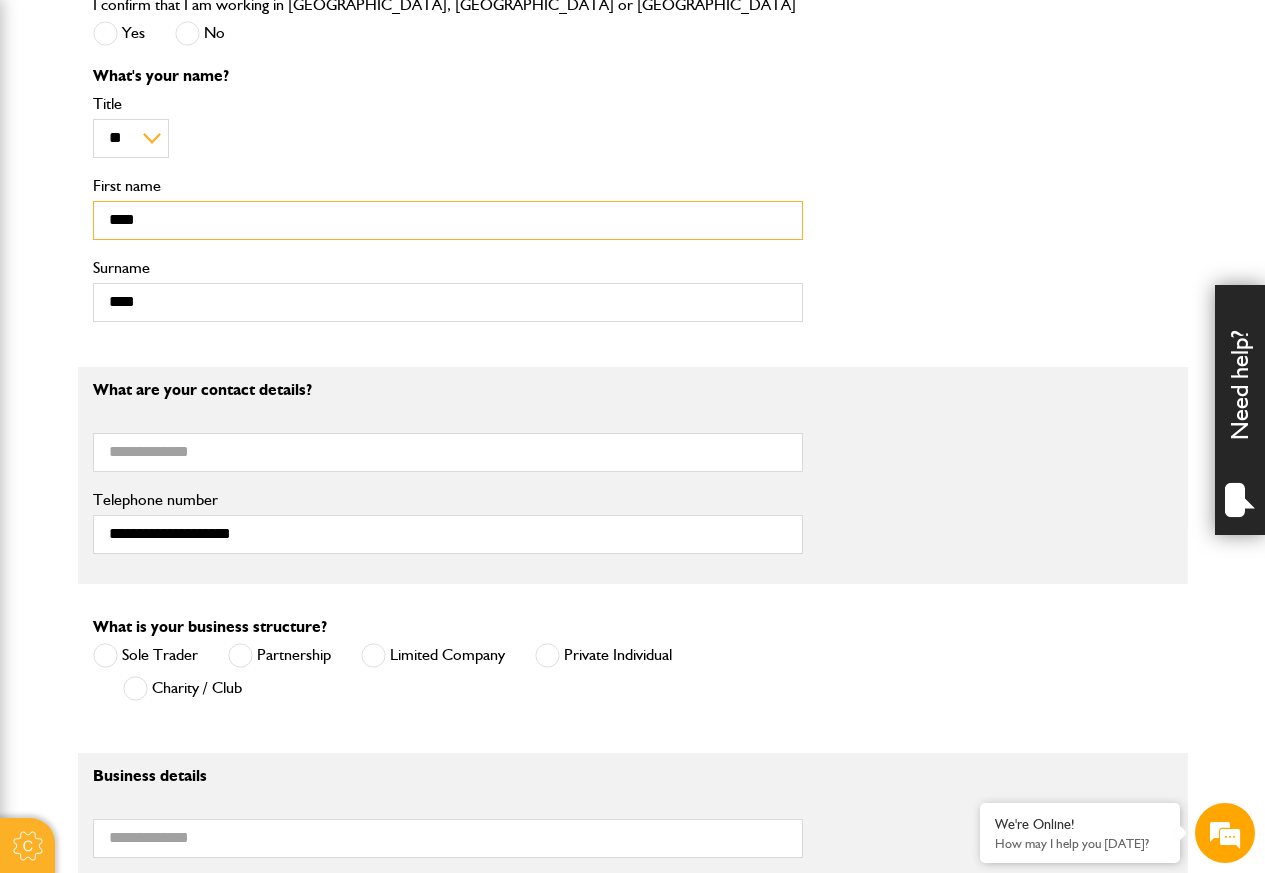 type on "****" 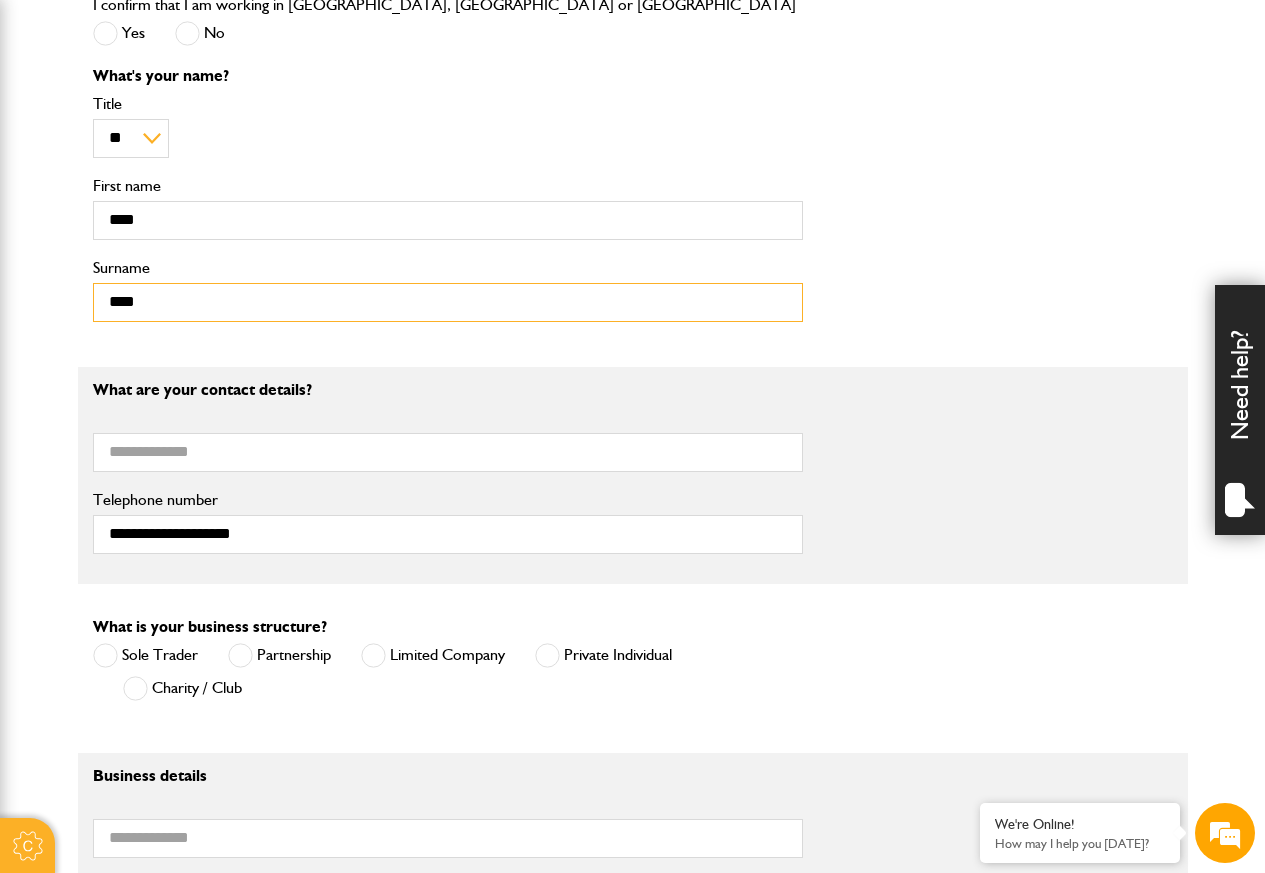 click on "****" at bounding box center [448, 302] 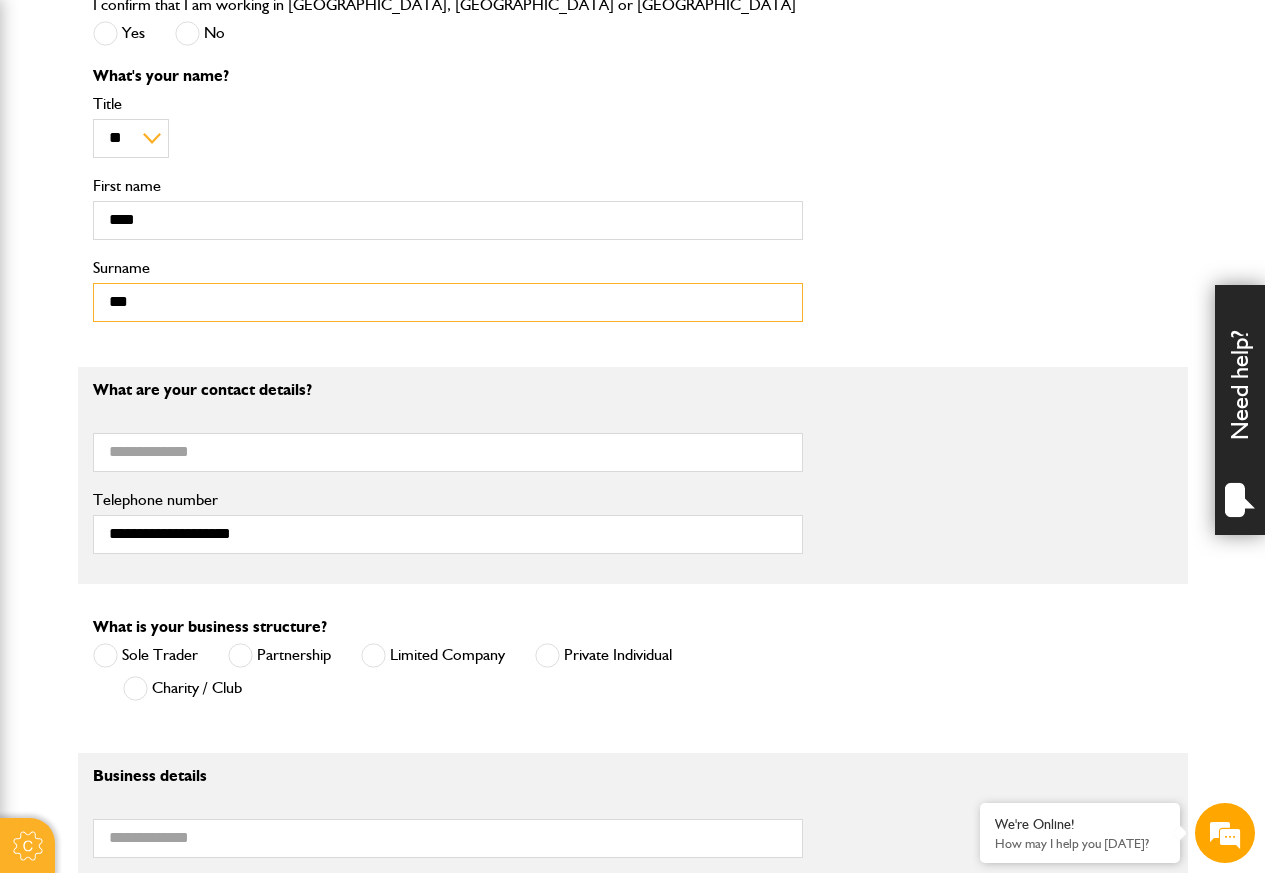 type on "***" 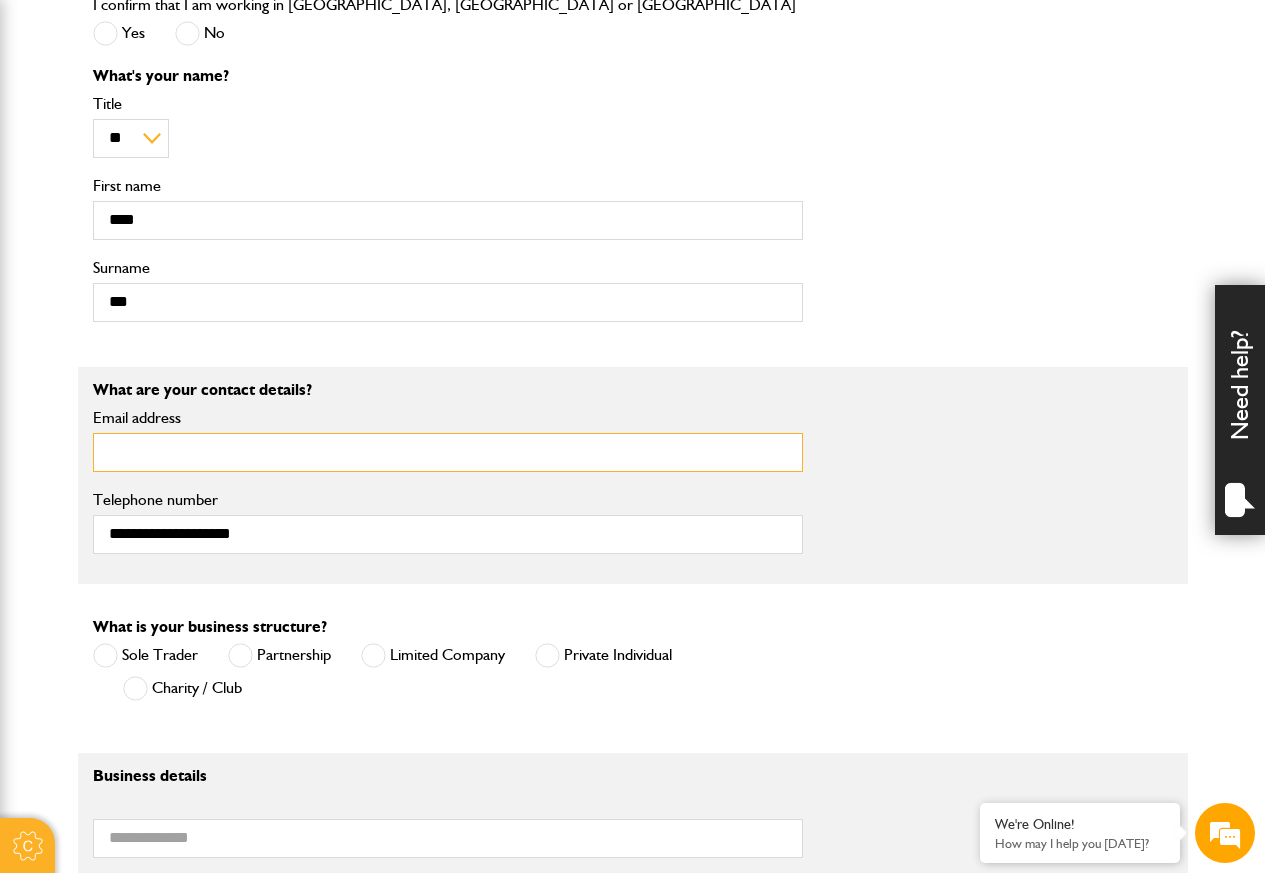 click on "Email address" at bounding box center [448, 452] 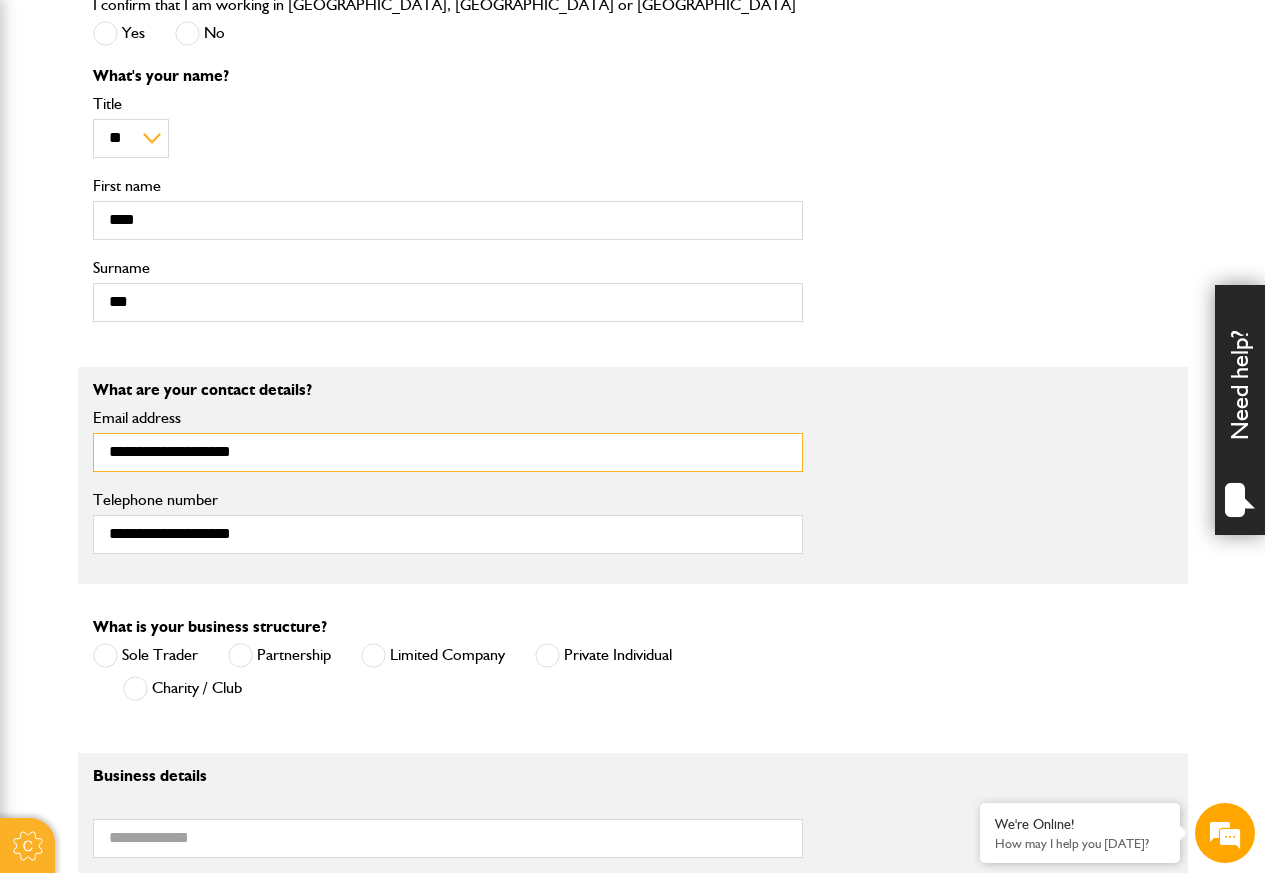 type on "**********" 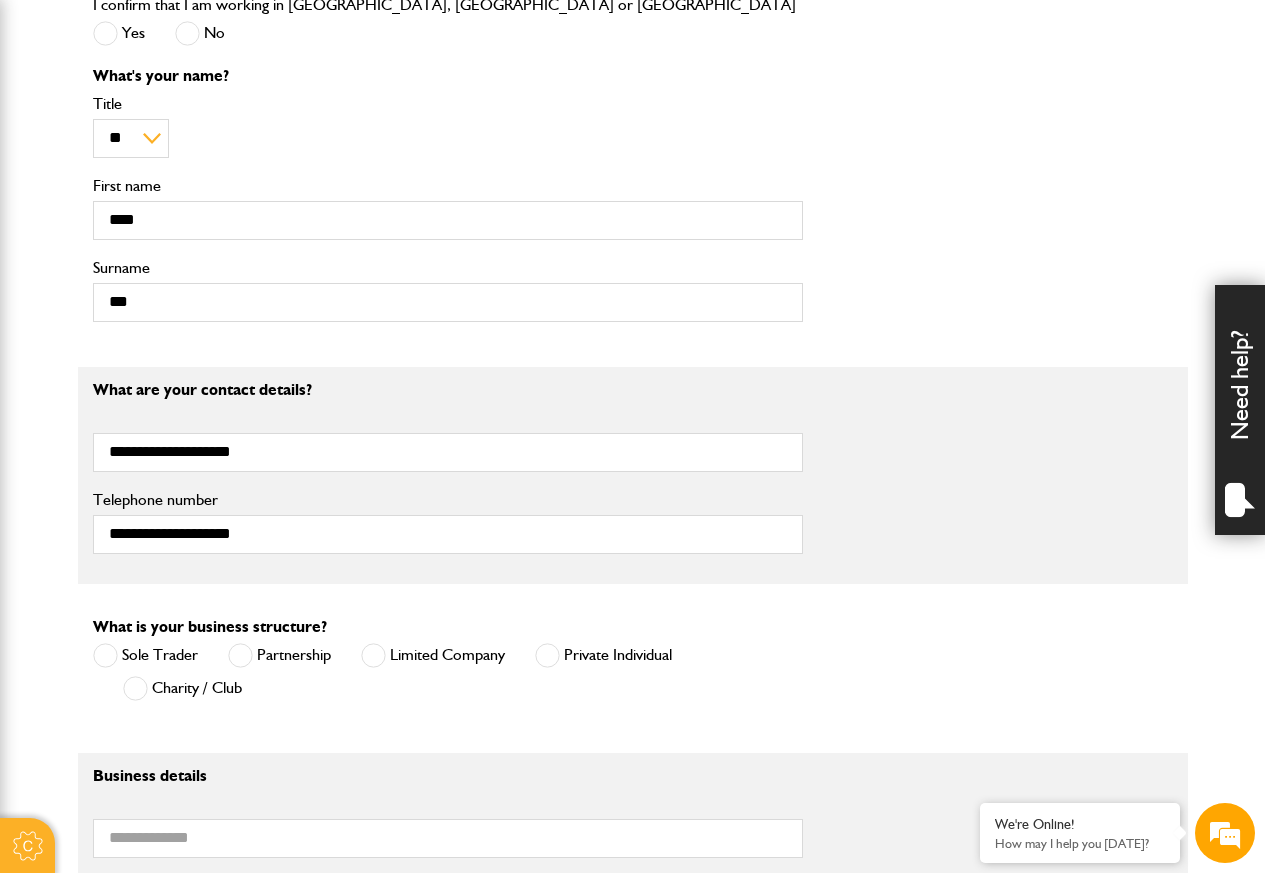 click on "Telephone number" at bounding box center [448, 500] 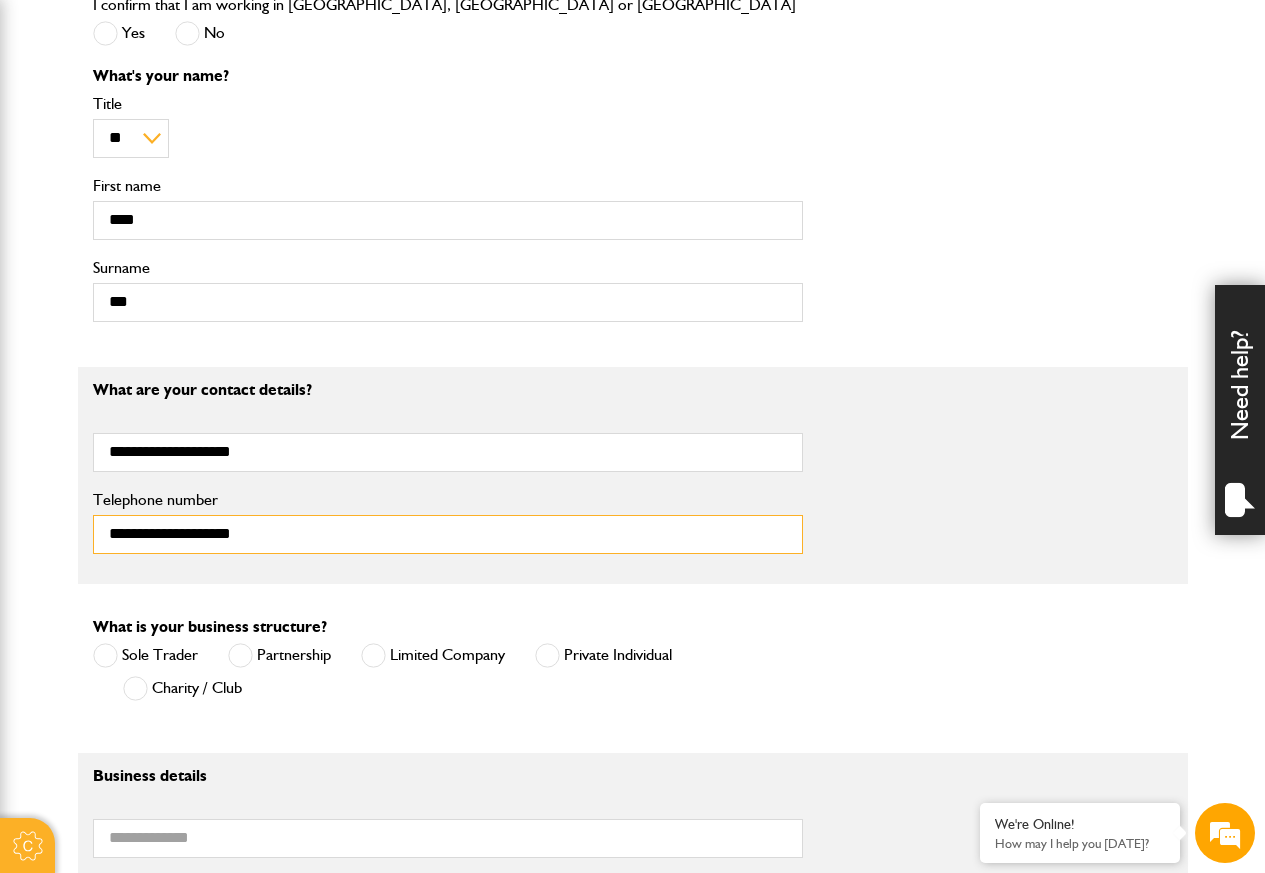 paste 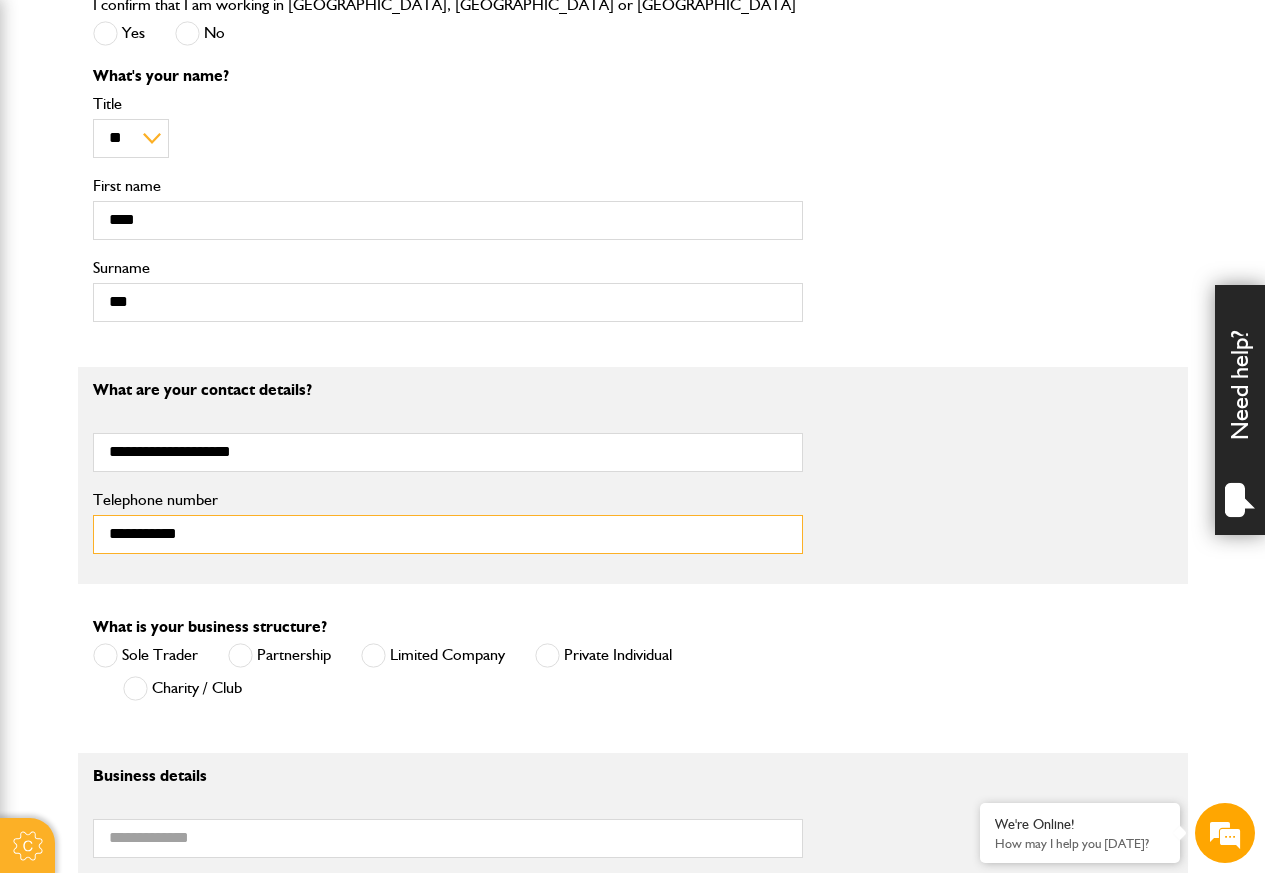 type on "**********" 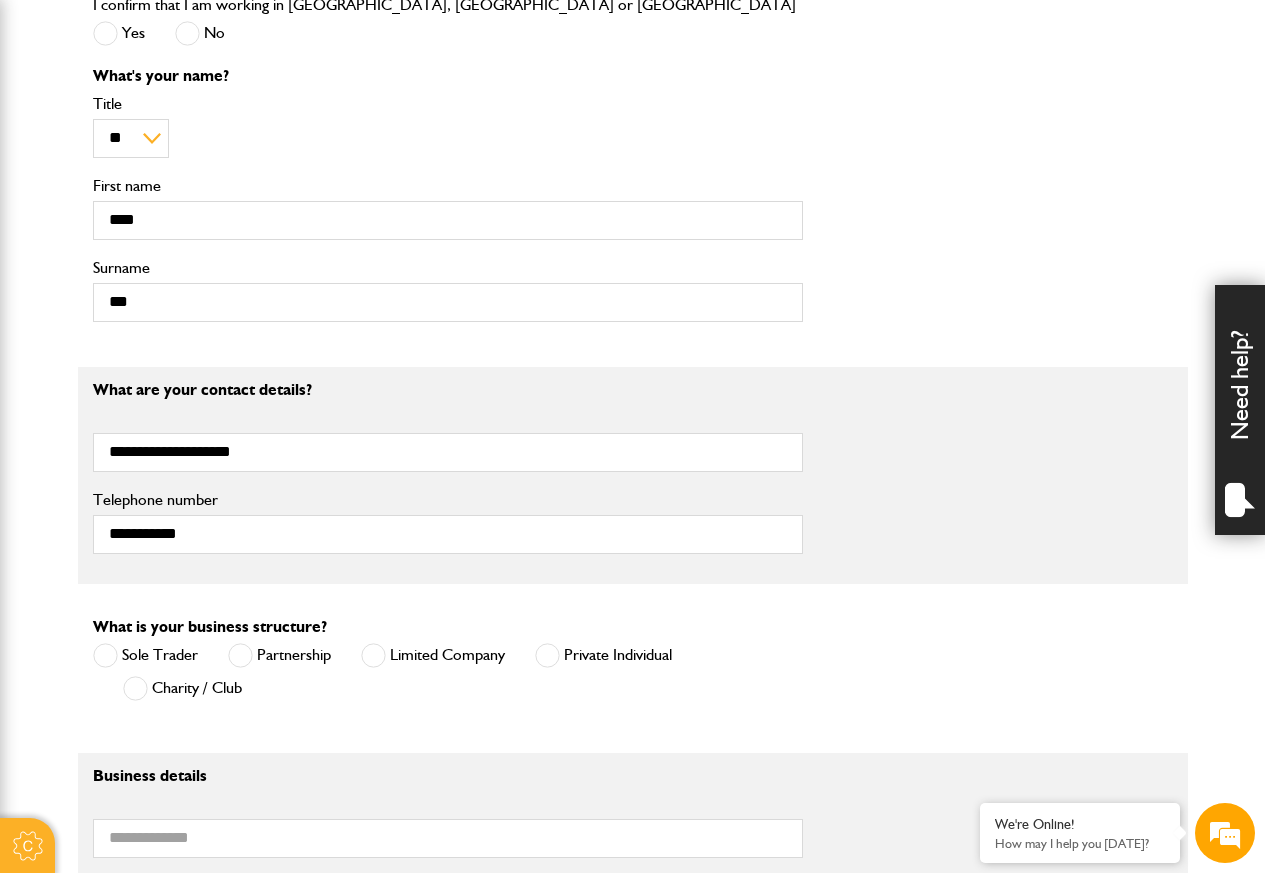 click at bounding box center [105, 655] 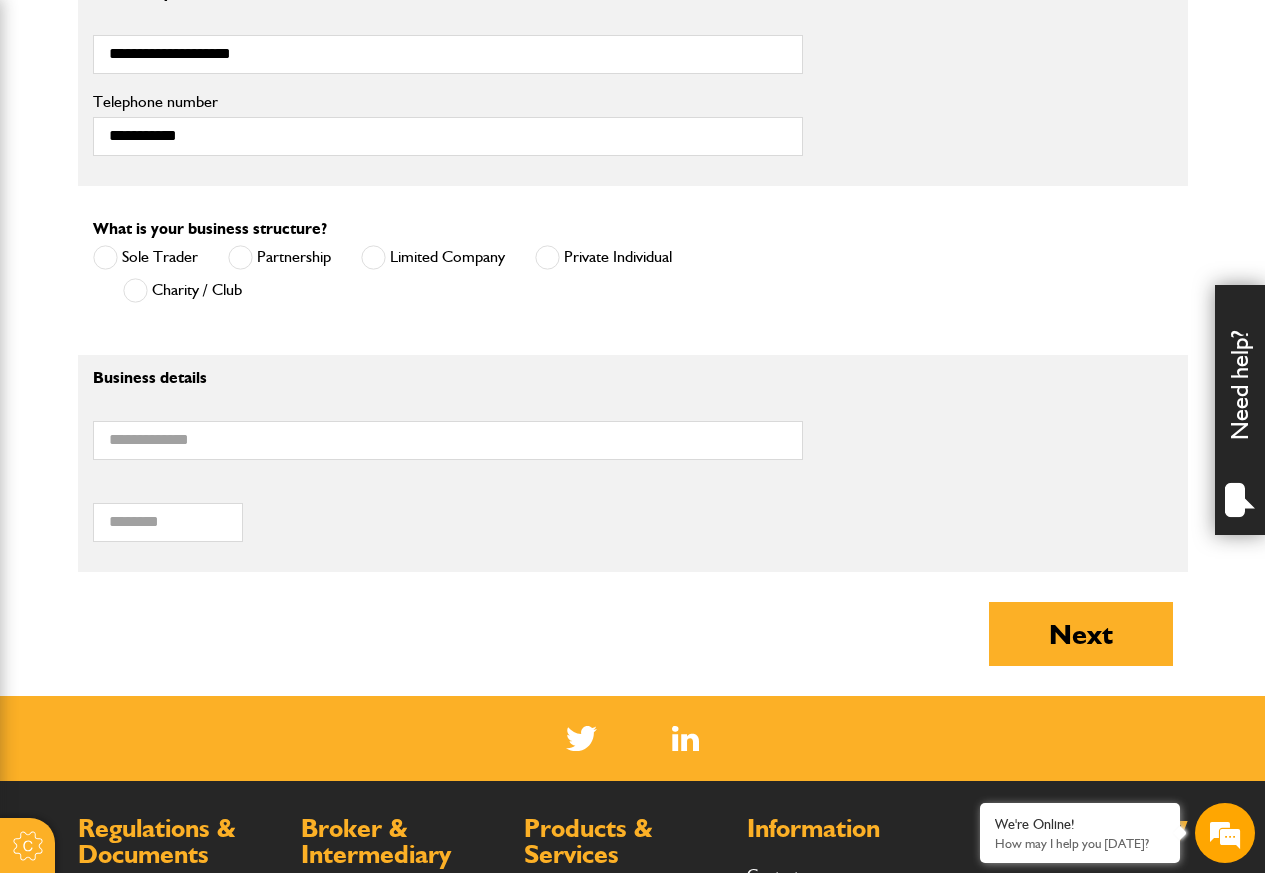 scroll, scrollTop: 1320, scrollLeft: 0, axis: vertical 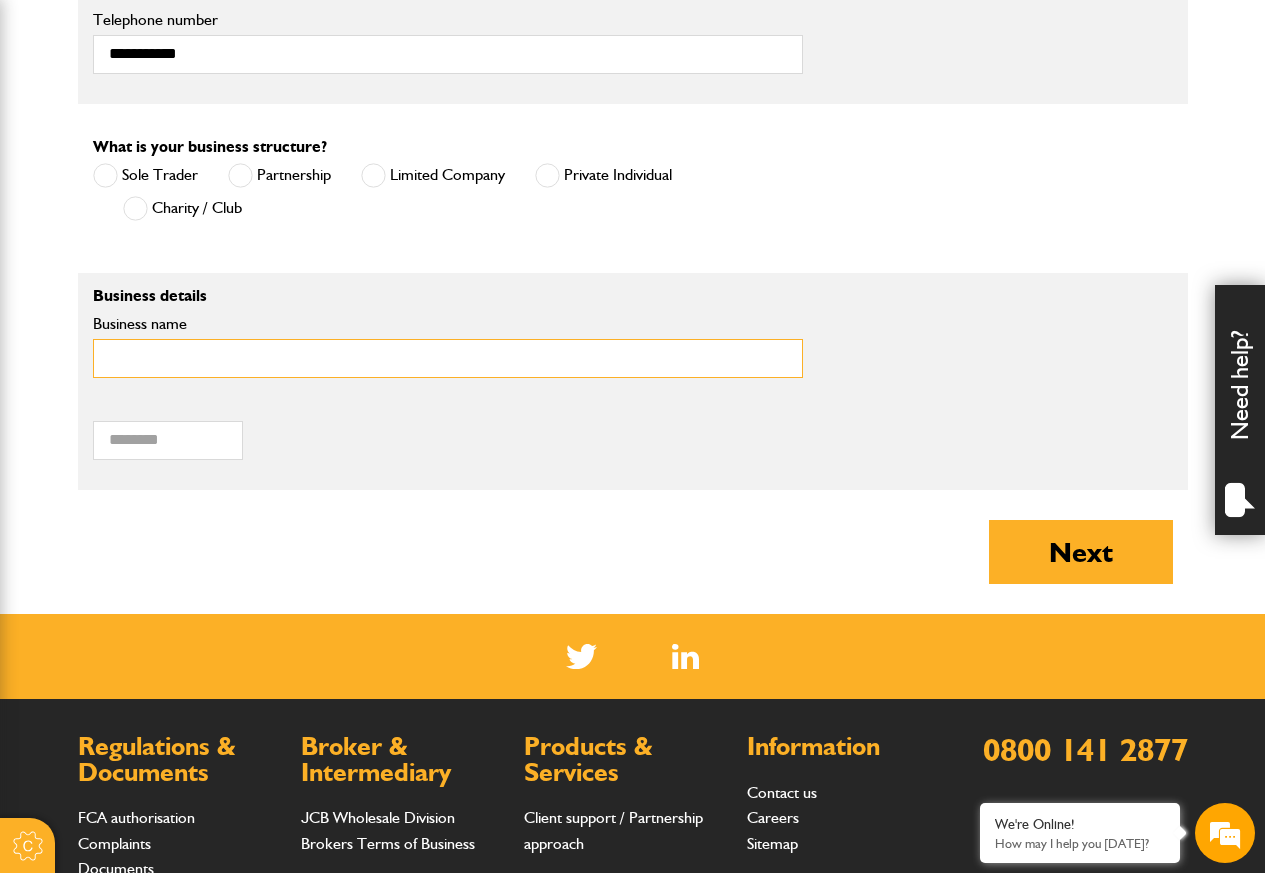 click on "Business name" at bounding box center [448, 358] 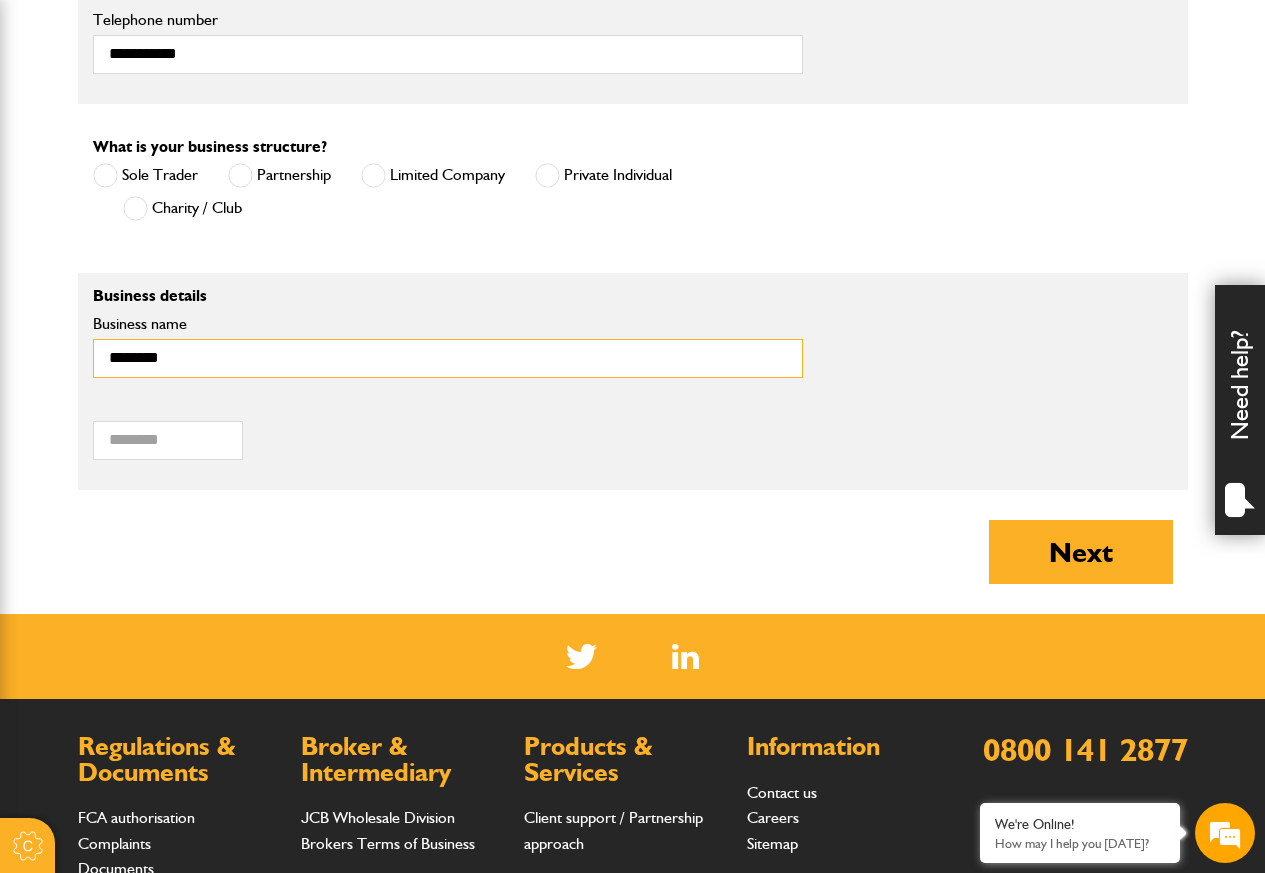 type on "********" 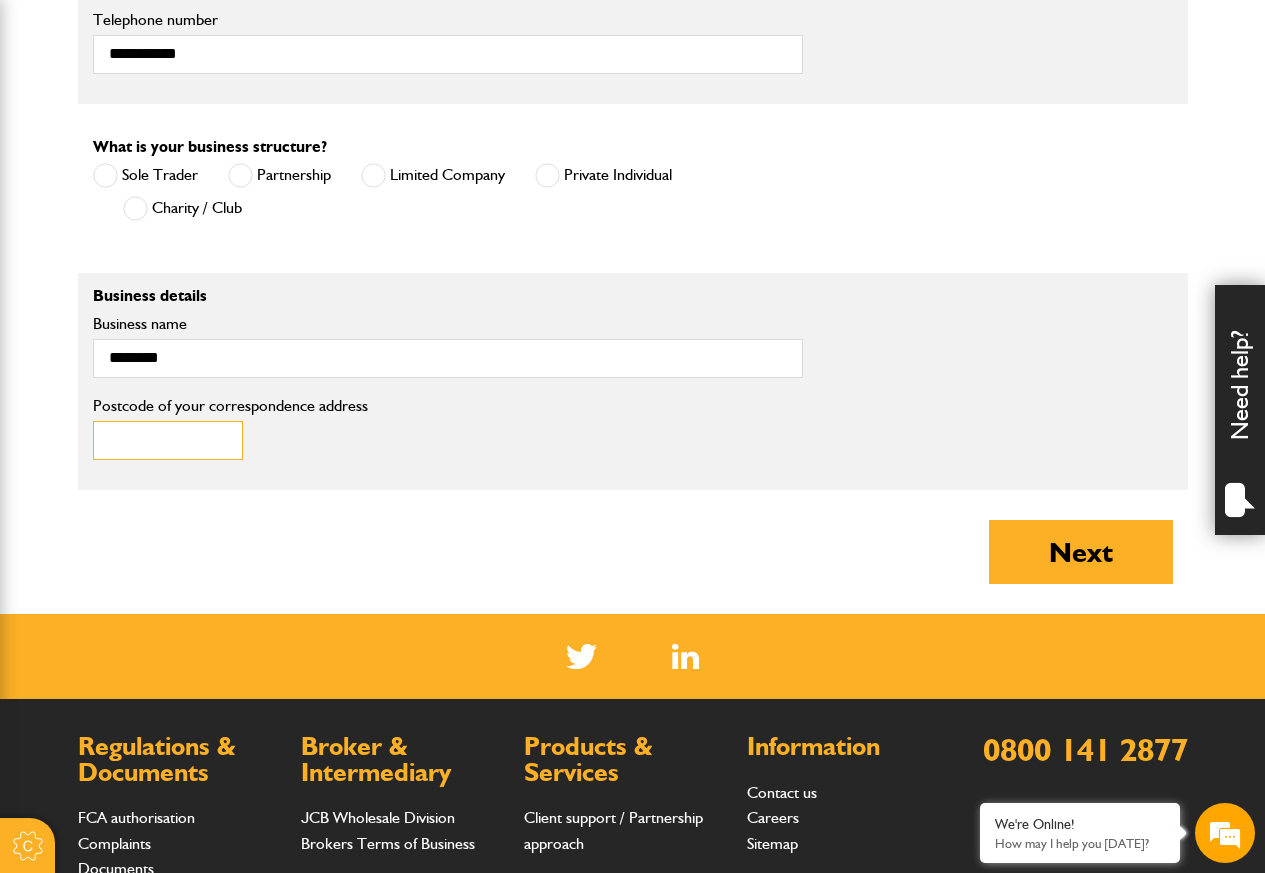 click on "Postcode of your correspondence address" at bounding box center [168, 440] 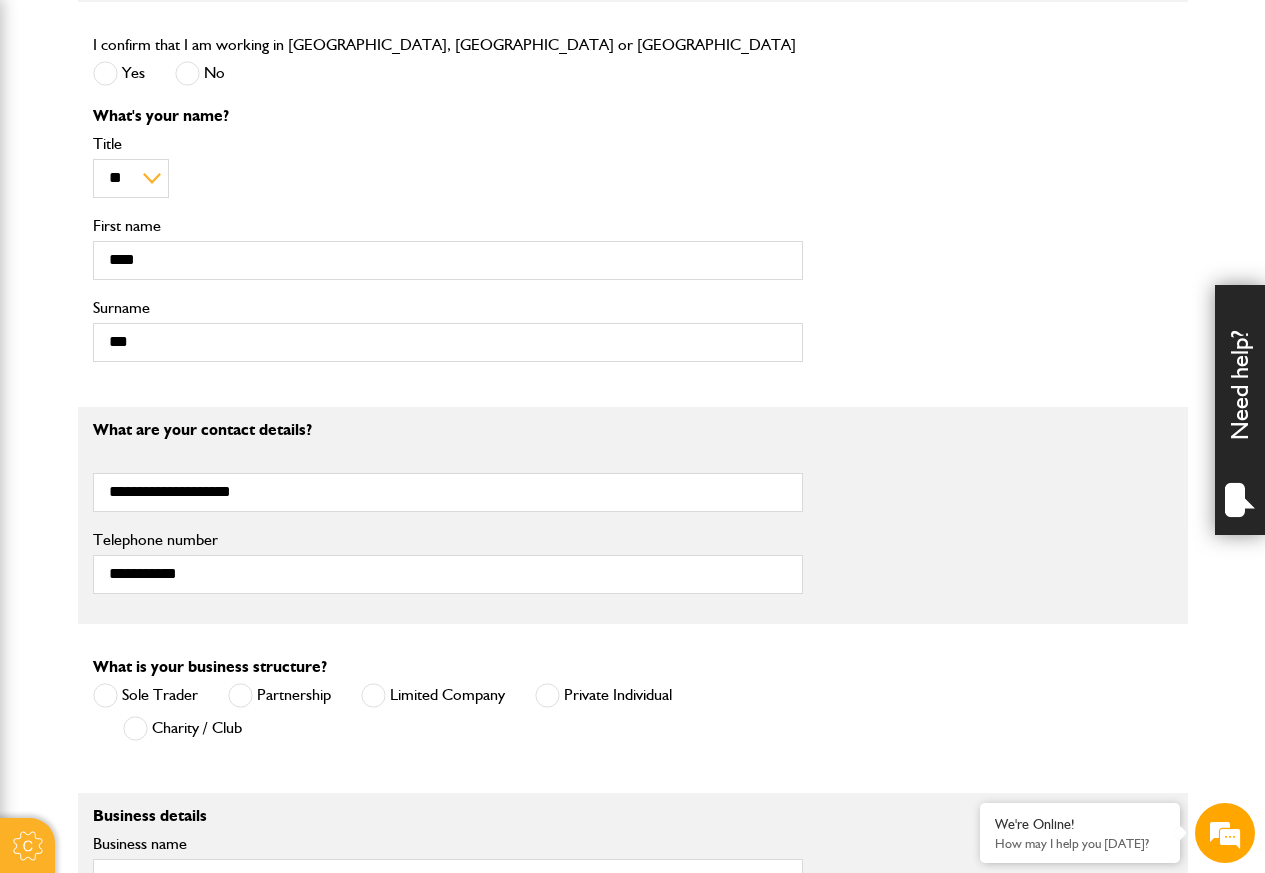 scroll, scrollTop: 720, scrollLeft: 0, axis: vertical 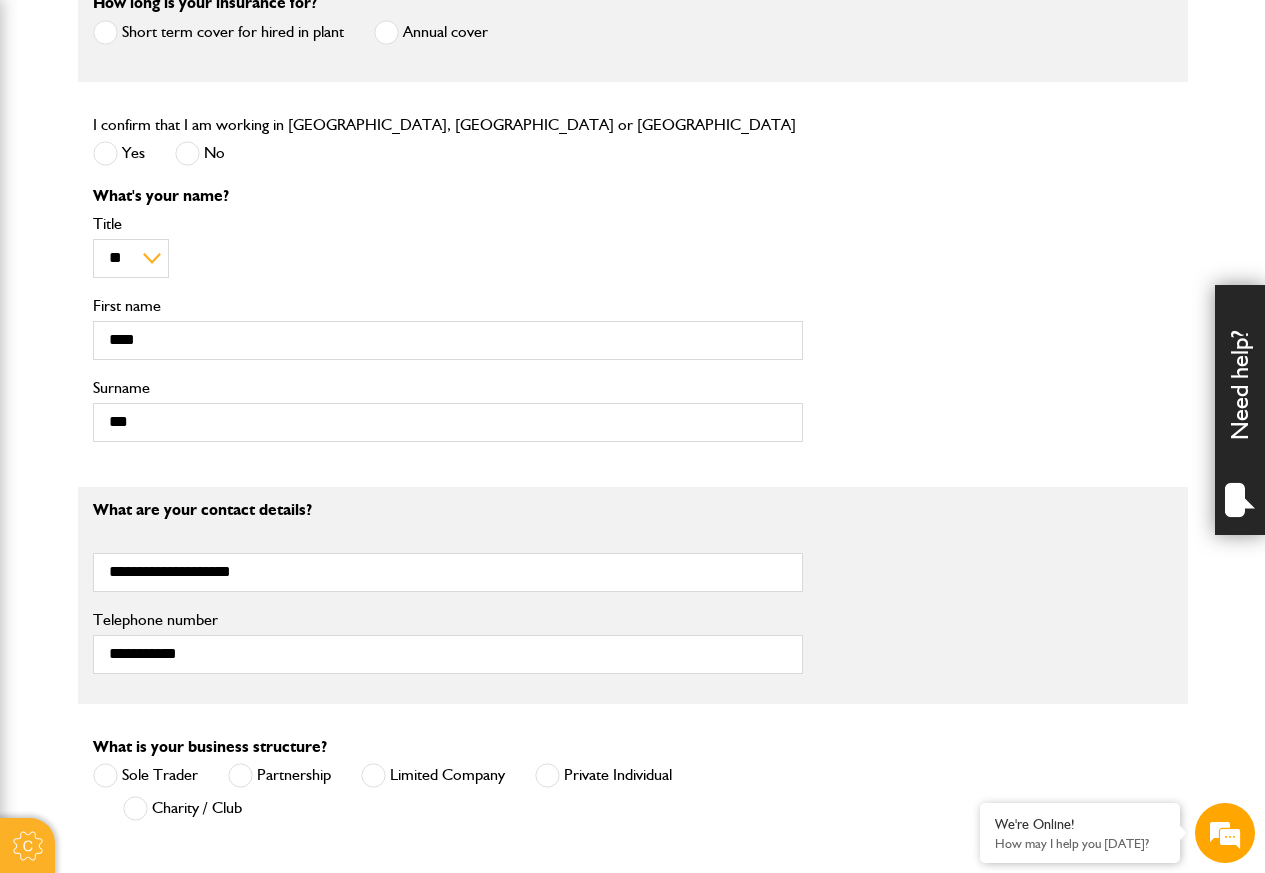 type on "********" 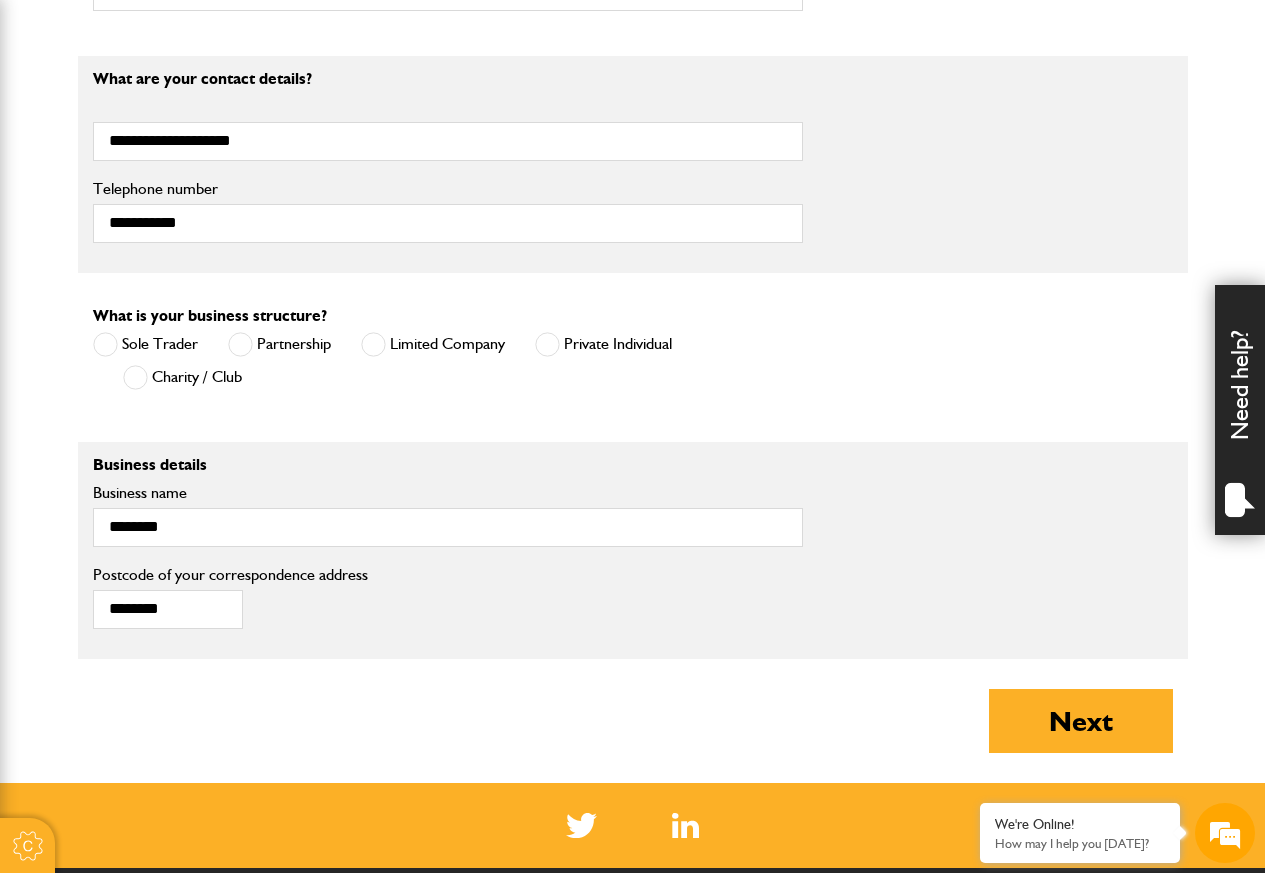 scroll, scrollTop: 1320, scrollLeft: 0, axis: vertical 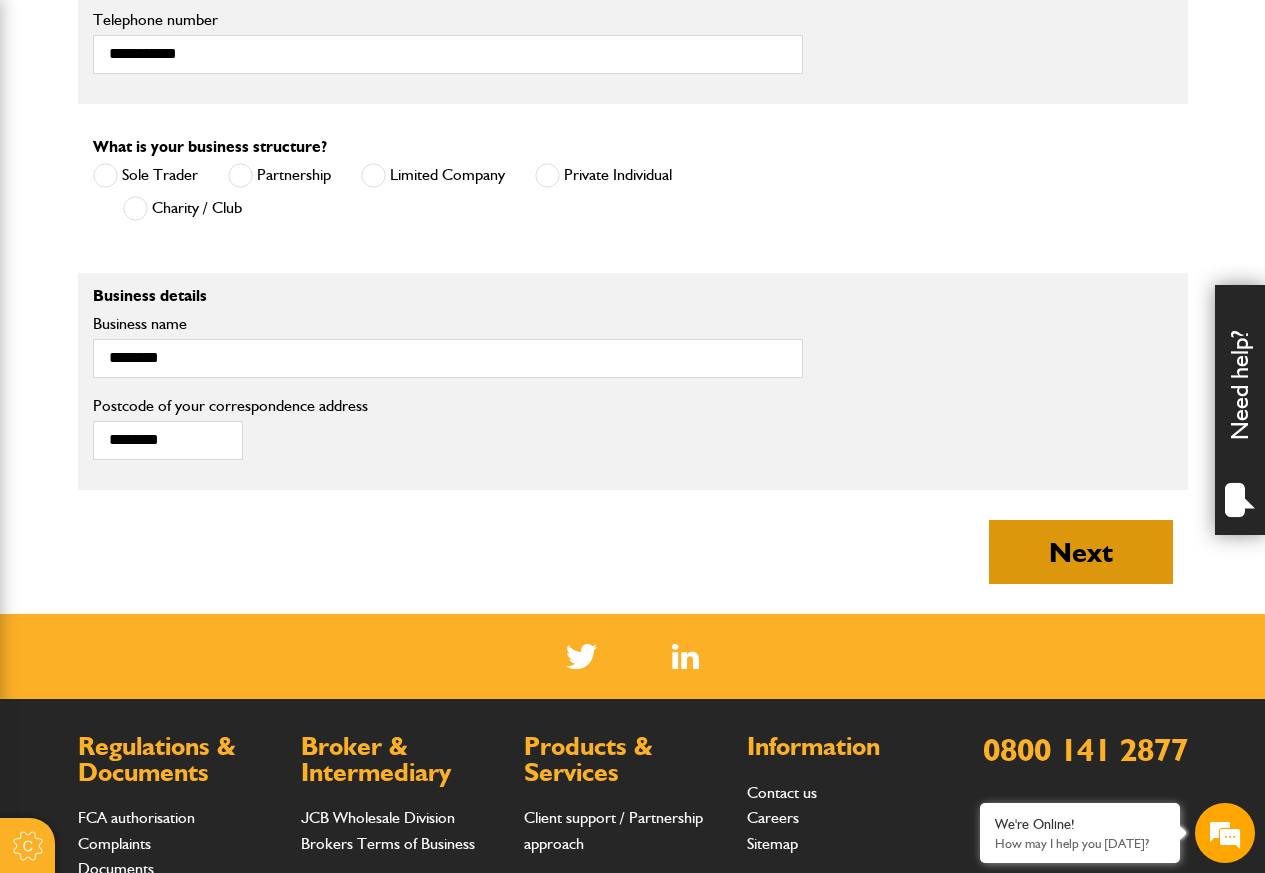 click on "Next" at bounding box center (1081, 552) 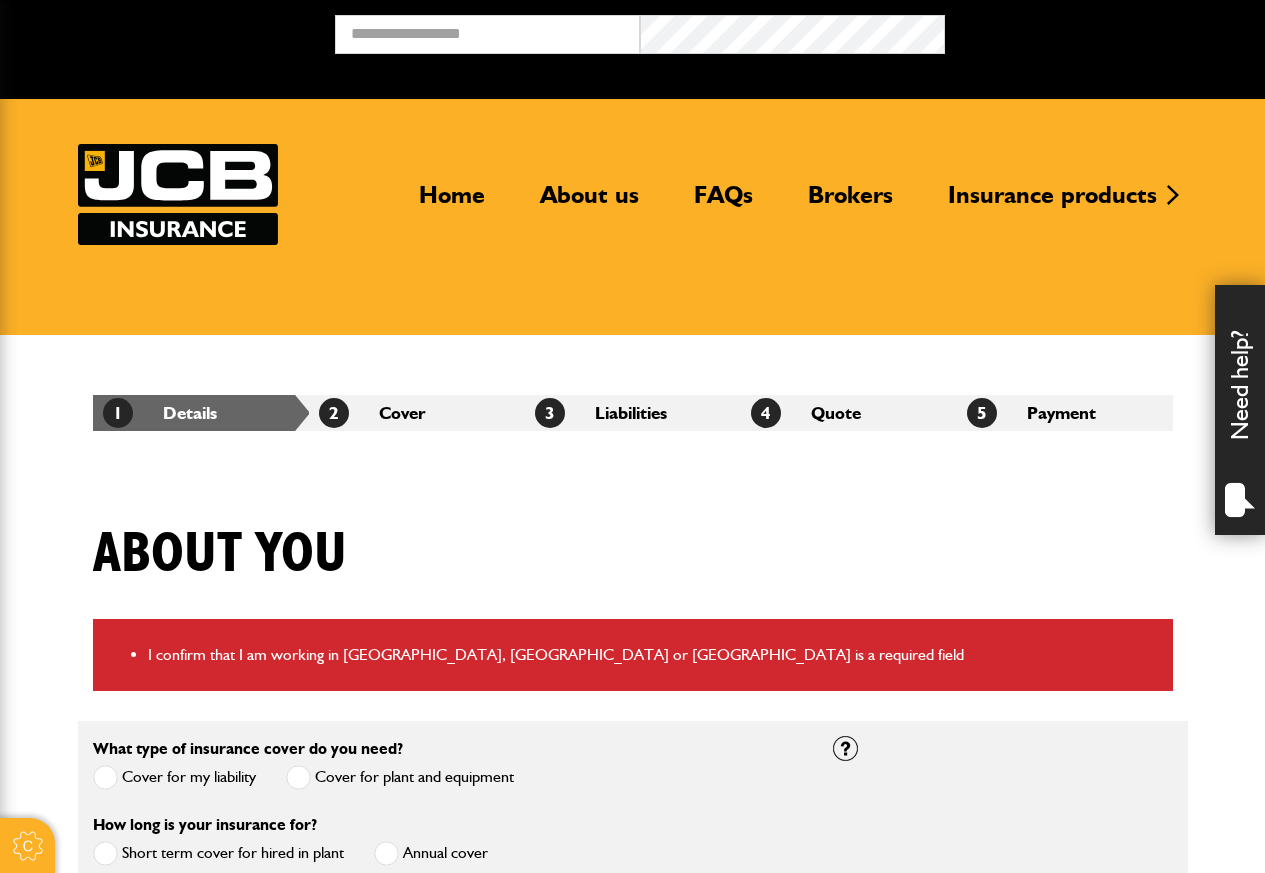 scroll, scrollTop: 0, scrollLeft: 0, axis: both 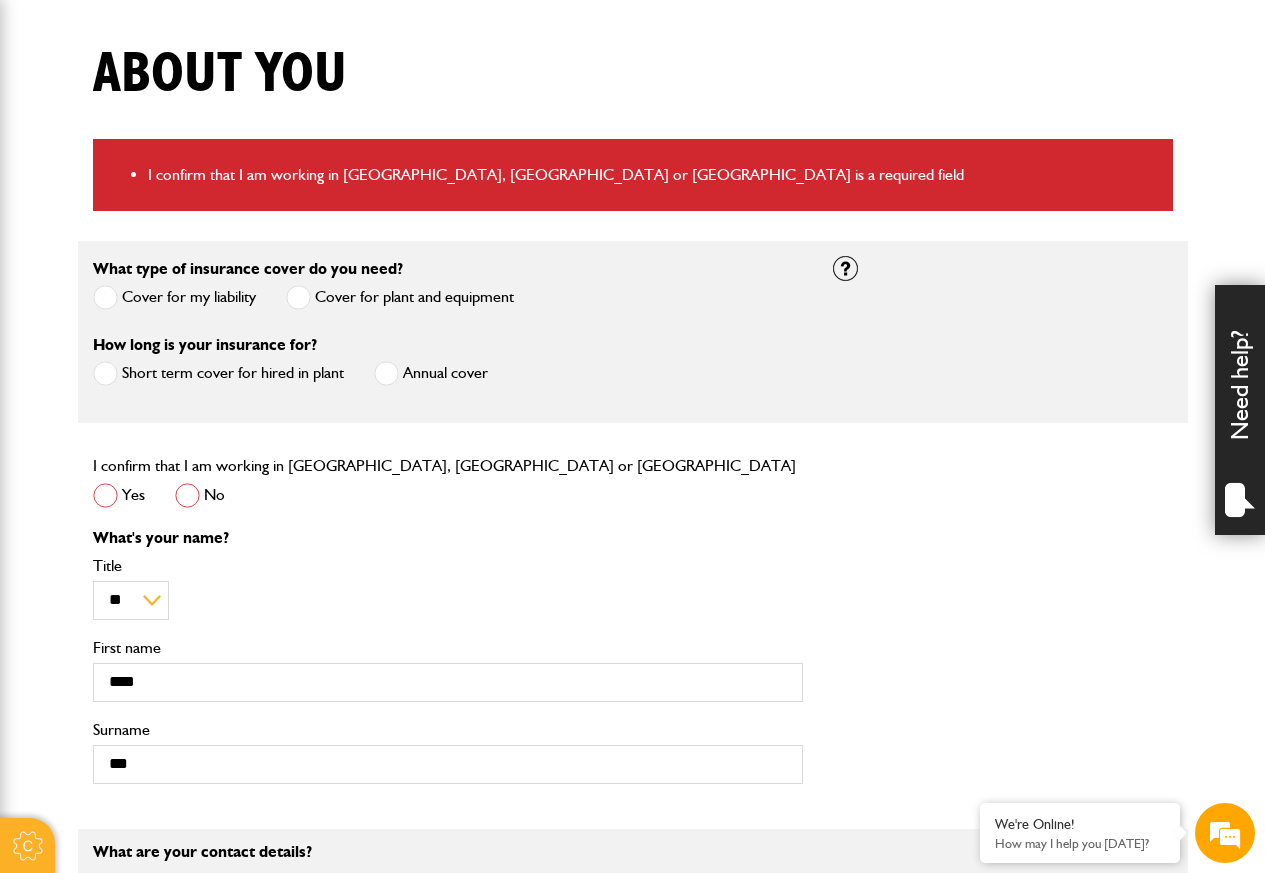 click on "Yes" at bounding box center [119, 497] 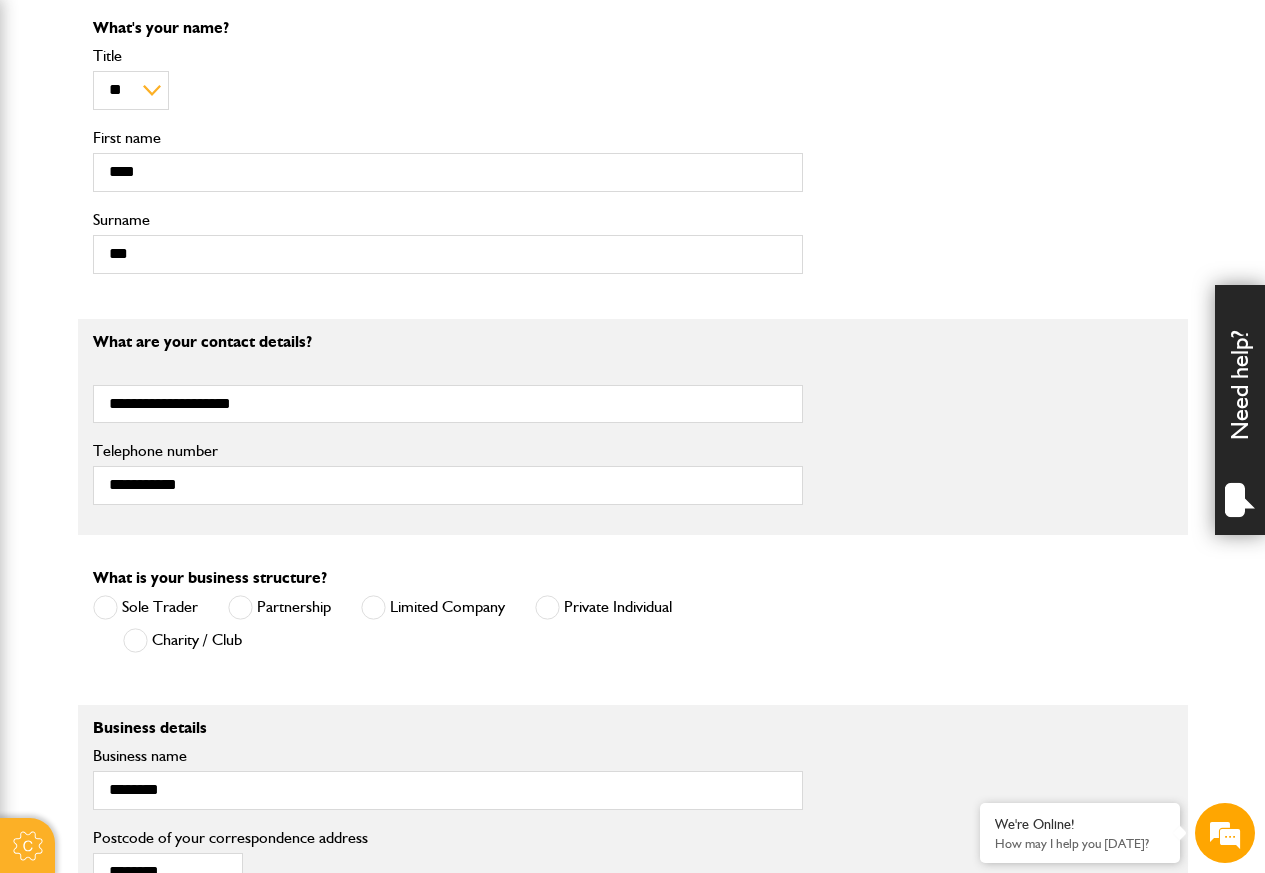 scroll, scrollTop: 1200, scrollLeft: 0, axis: vertical 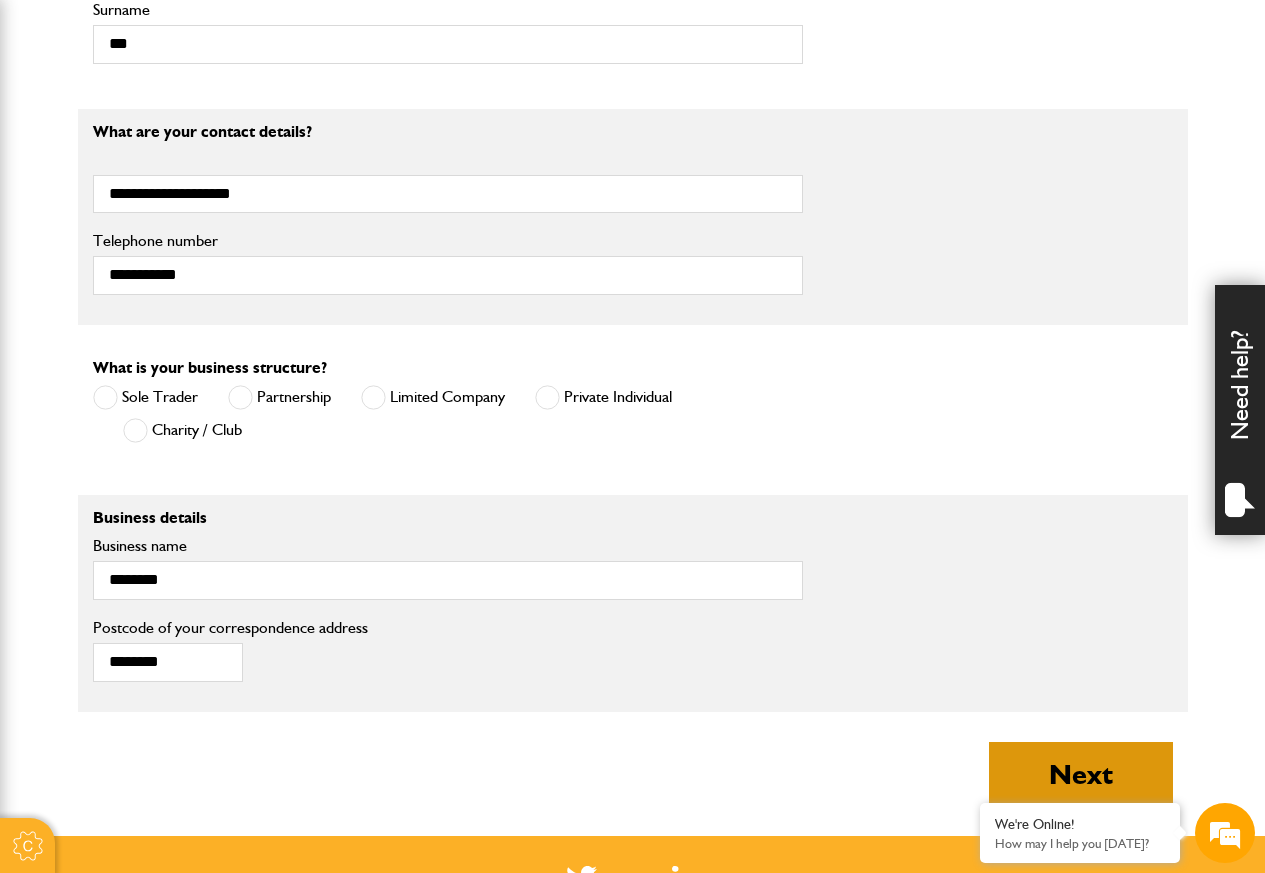 click on "Next" at bounding box center [1081, 774] 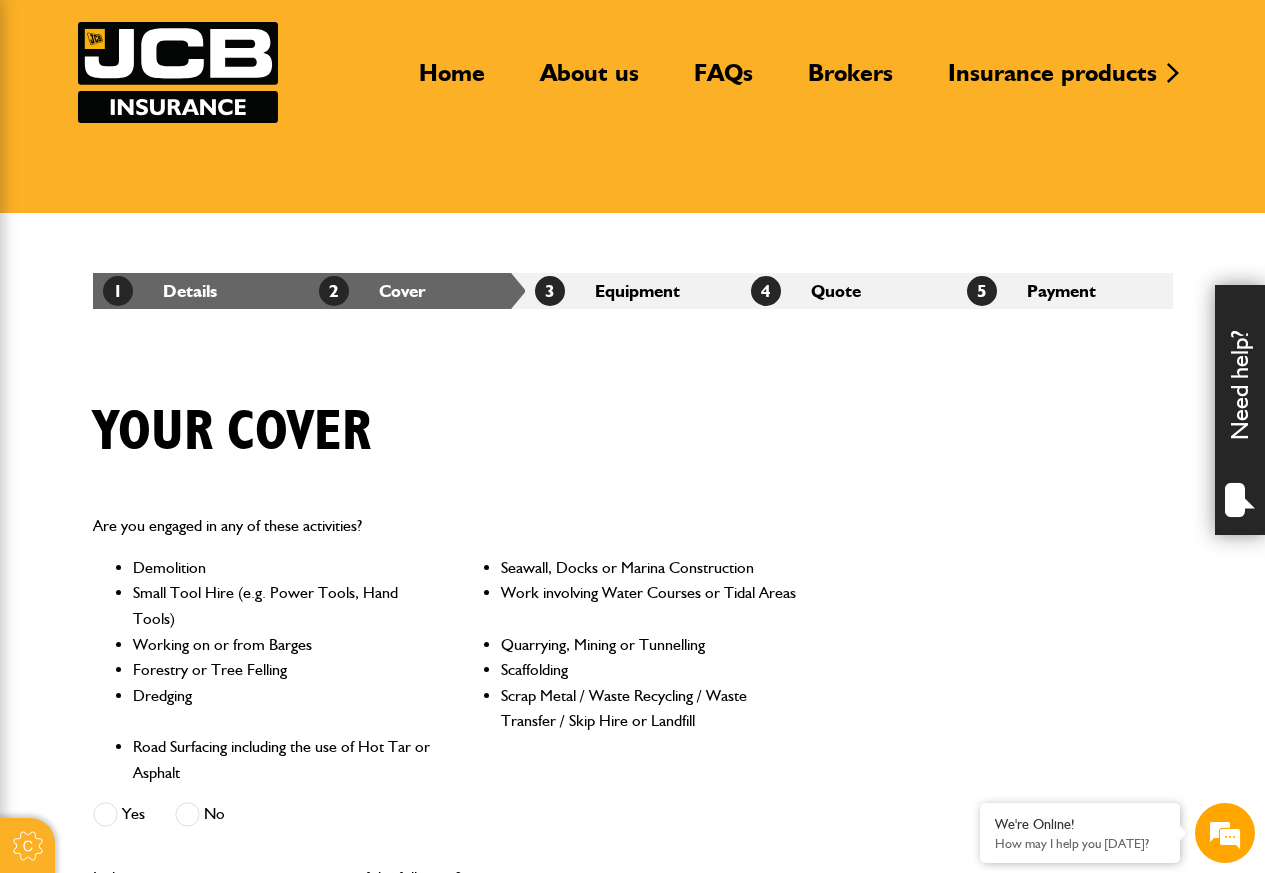 scroll, scrollTop: 360, scrollLeft: 0, axis: vertical 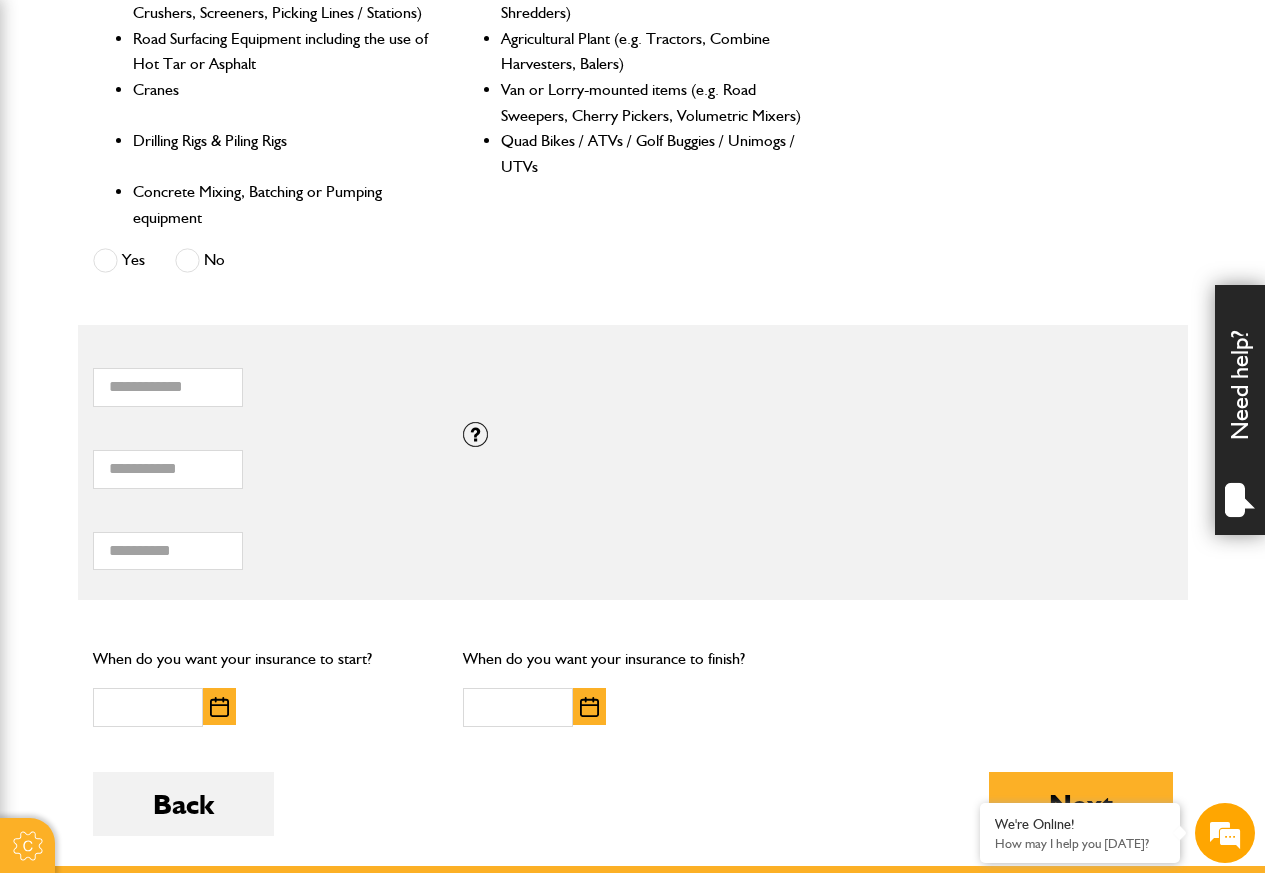 click on "Do you need more than £5,000,000 of liability cover?
Yes
No
Which of these activities are you involved with?
Plant hire only
Groundworks only
Plant hire and groundworks
Please indicate the proportion of time typically spent on ground works and plant hire:
Ground works
100%
0%   Plant hire
Are you engaged in any of these activities?
Demolition
Seawall, Docks or Marina Construction
Small Tool Hire (e.g. Power Tools, Hand Tools)
Work involving Water Courses or Tidal Areas
Working on or from Barges
Quarrying, Mining or Tunnelling
Forestry or Tree Felling
Scaffolding
Dredging
Scrap Metal / Waste Recycling / Waste Transfer / Skip Hire or Landfill
Road Surfacing including the use of Hot Tar or Asphalt
Yes
No
Is the equipment you want to insure any of the following?
Timber and Forestry Plant (including Forwarders, Harvesters, Chippers and Shredders)
Cranes" at bounding box center (633, 202) 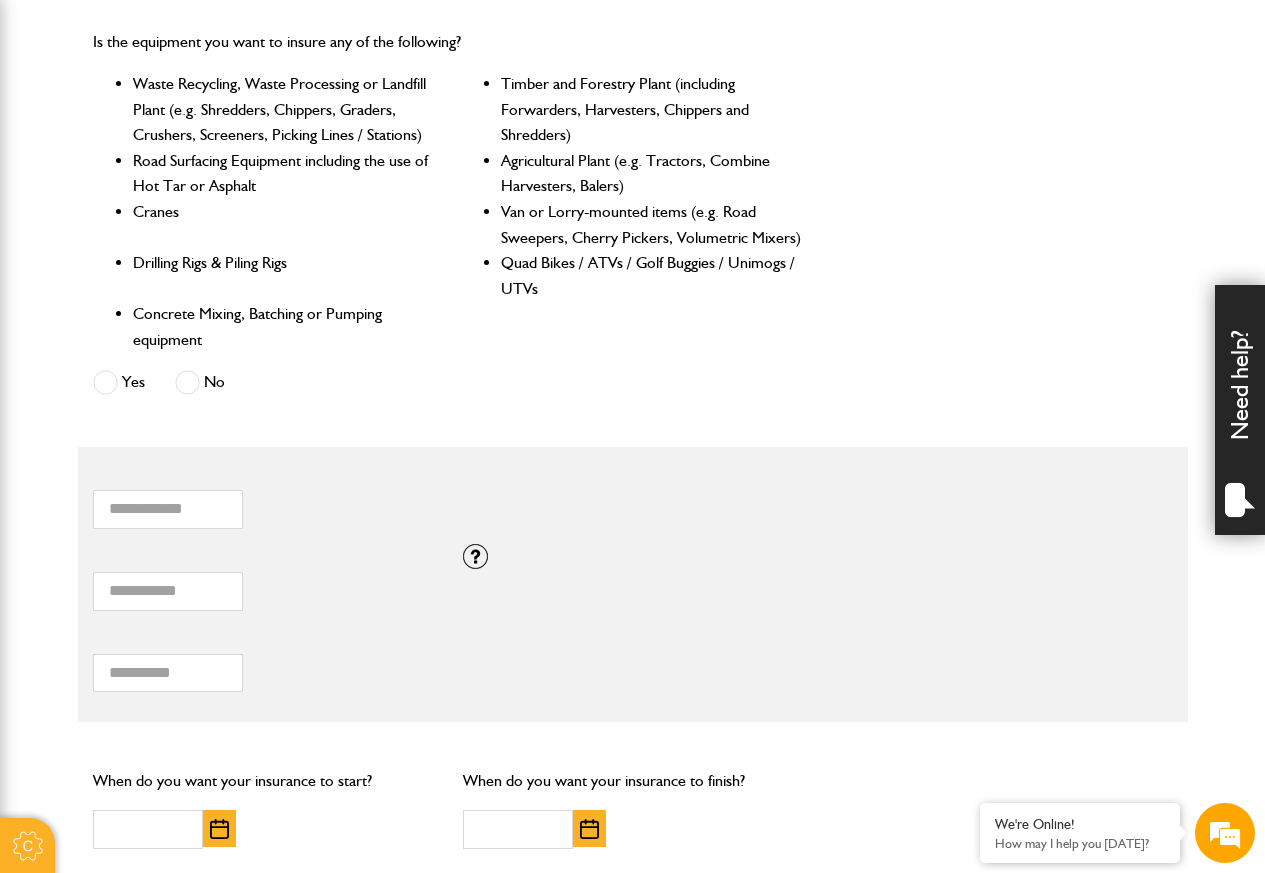 scroll, scrollTop: 840, scrollLeft: 0, axis: vertical 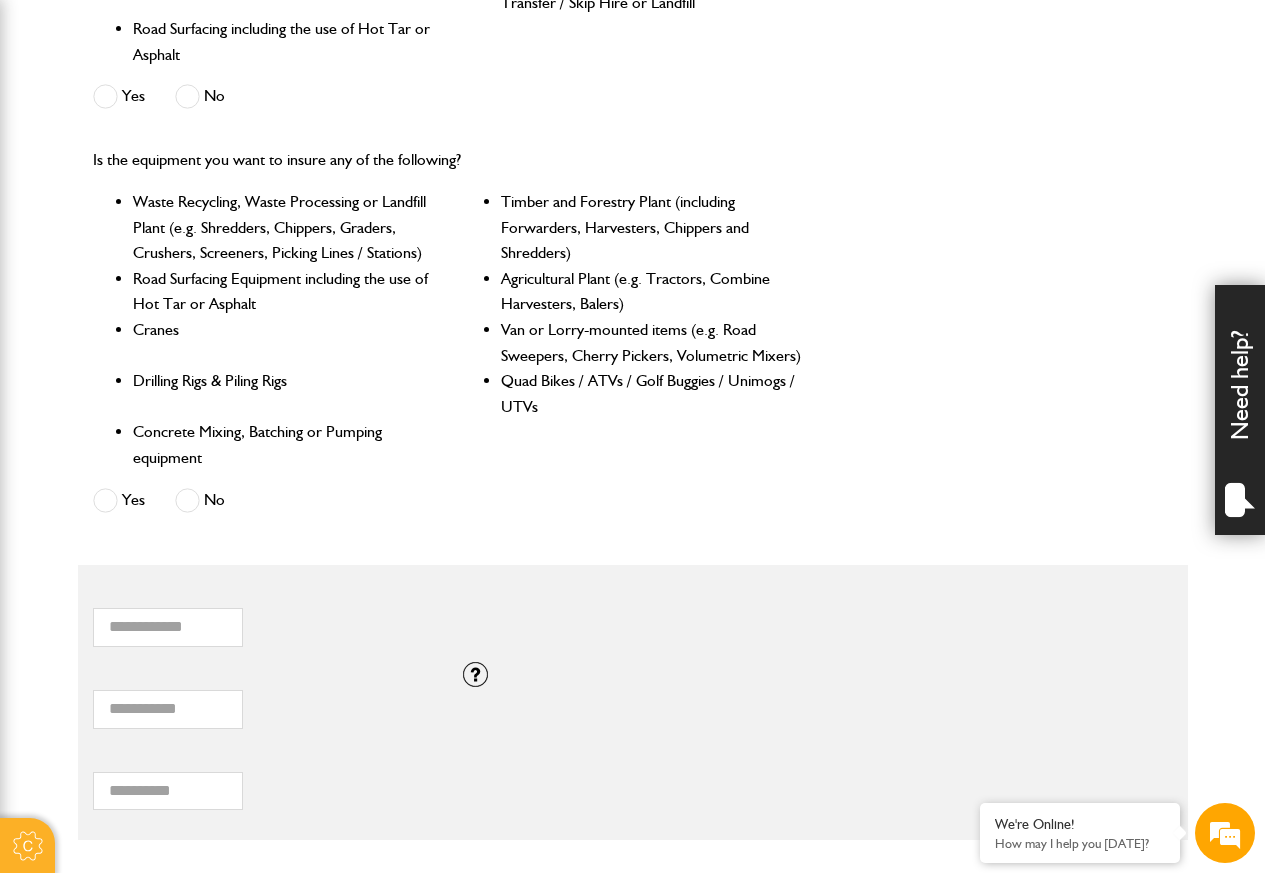 click on "Are you engaged in any of these activities?
Demolition
Seawall, Docks or Marina Construction
Small Tool Hire (e.g. Power Tools, Hand Tools)
Work involving Water Courses or Tidal Areas
Working on or from Barges
Quarrying, Mining or Tunnelling
Forestry or Tree Felling
Scaffolding
Dredging
Scrap Metal / Waste Recycling / Waste Transfer / Skip Hire or Landfill
Road Surfacing including the use of Hot Tar or Asphalt
Yes
No" at bounding box center [448, -45] 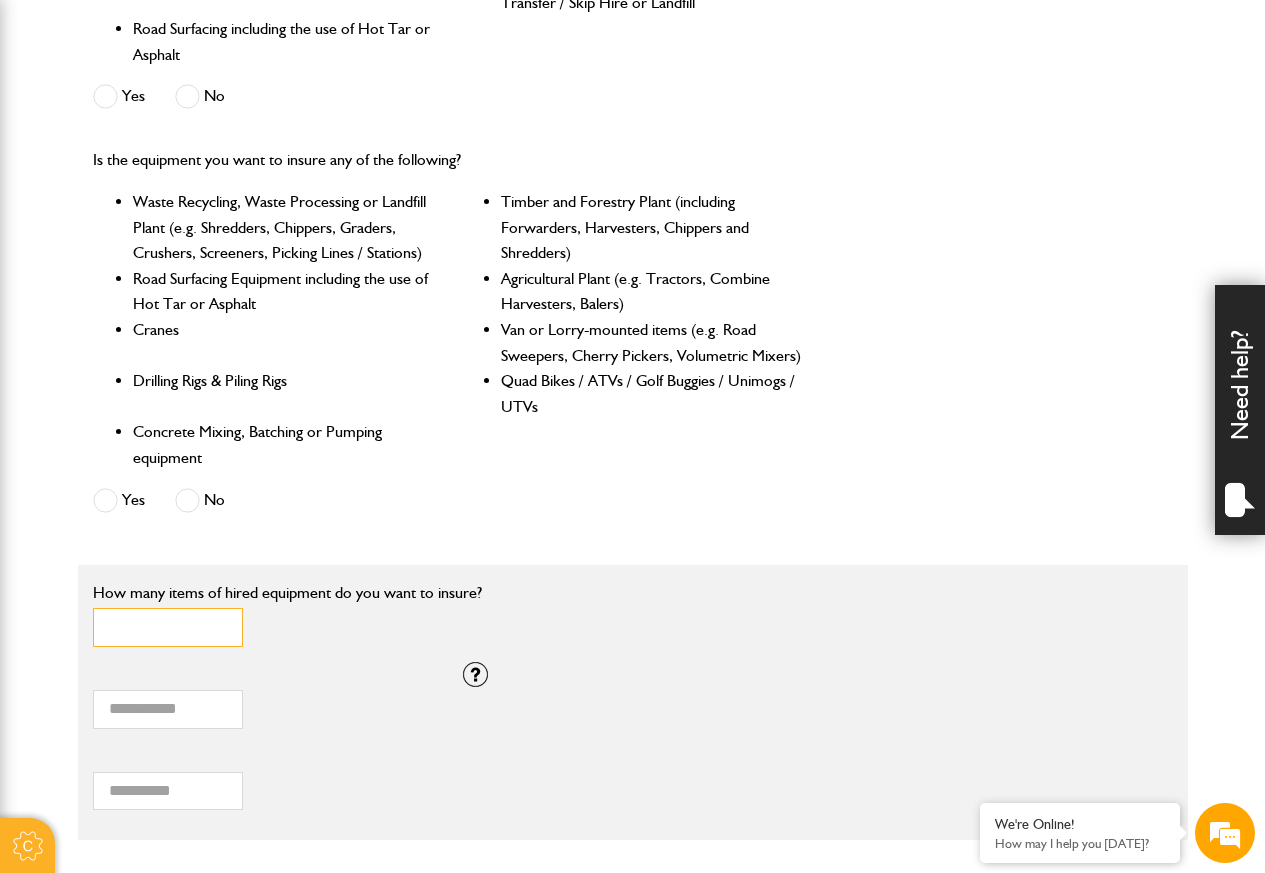 click on "*" at bounding box center (168, 627) 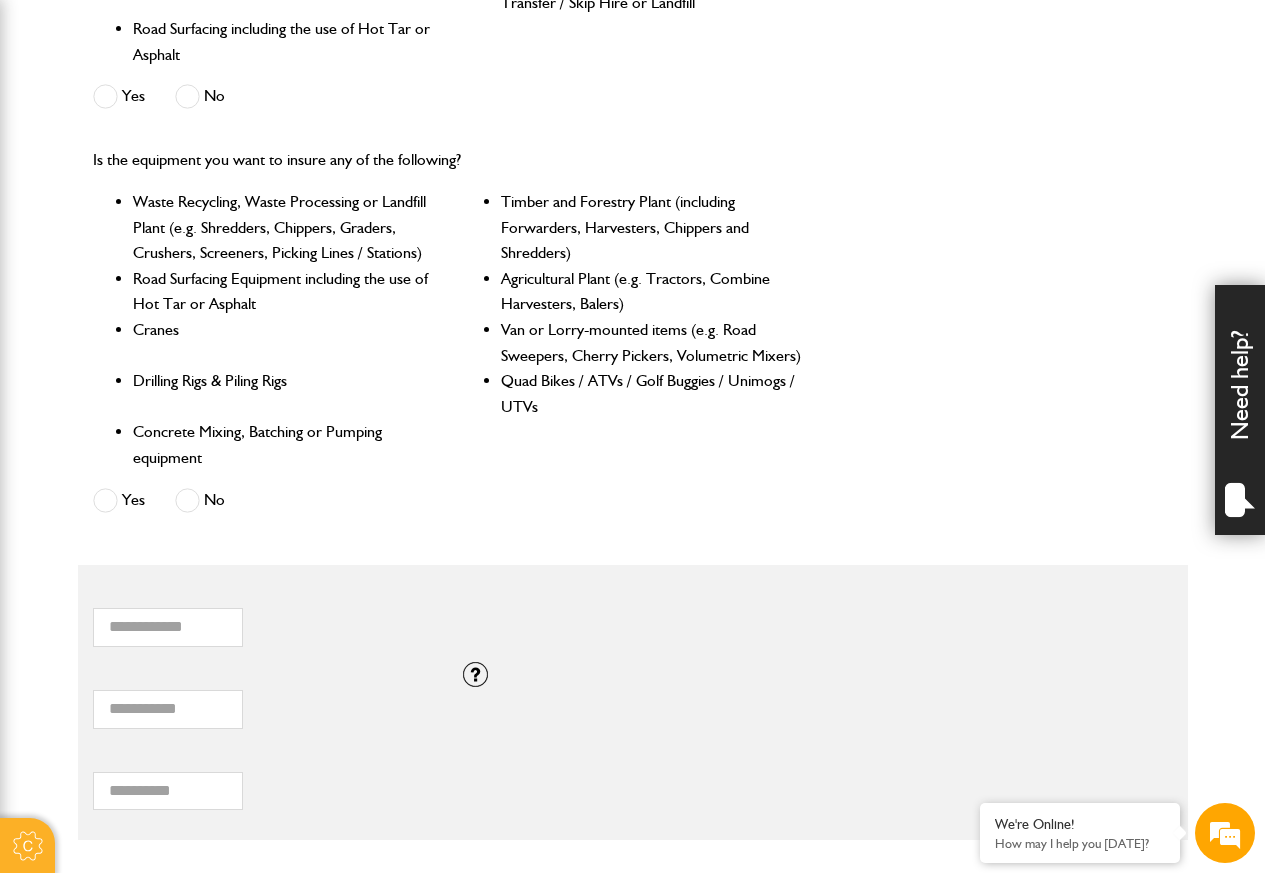 click on "Total combined value of equipment (£)" at bounding box center (263, 675) 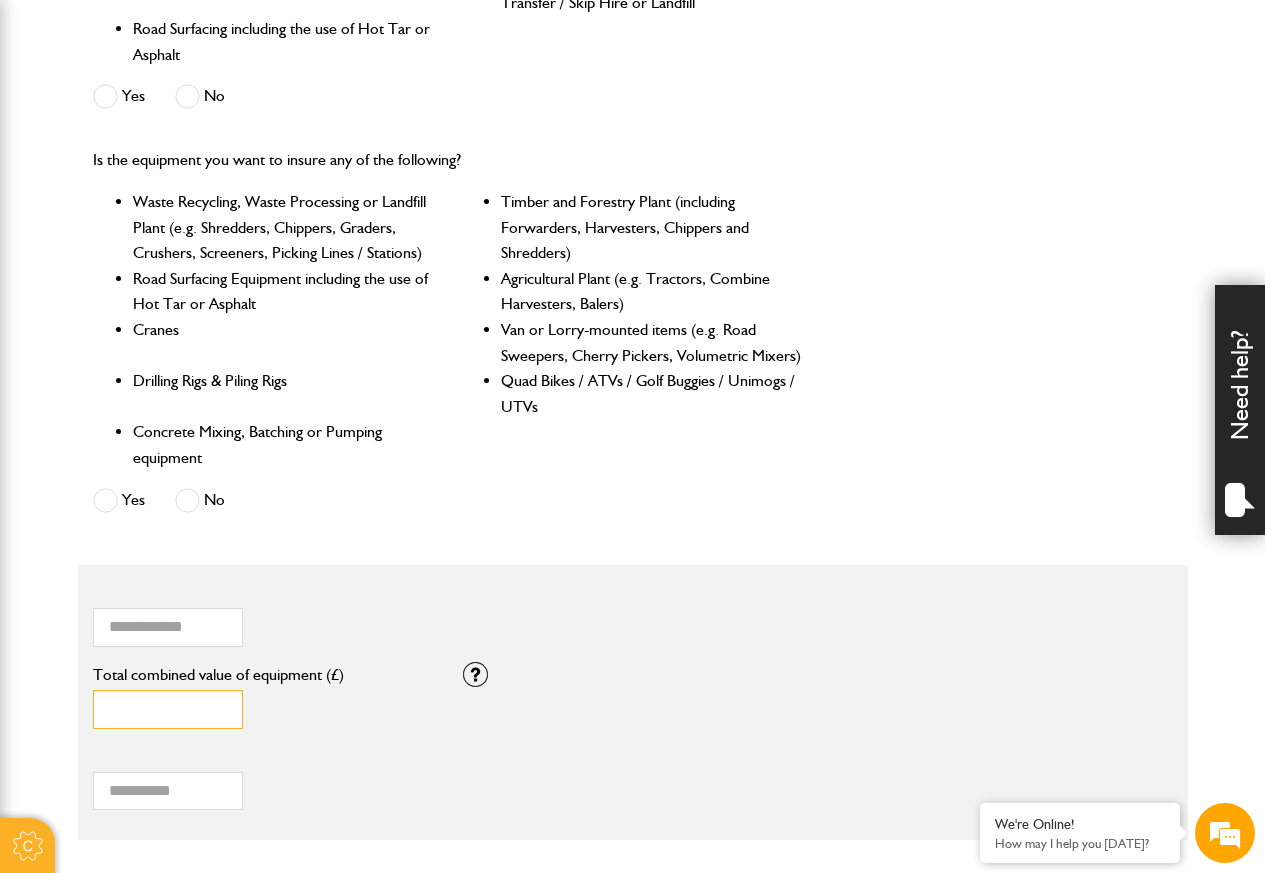 paste on "****" 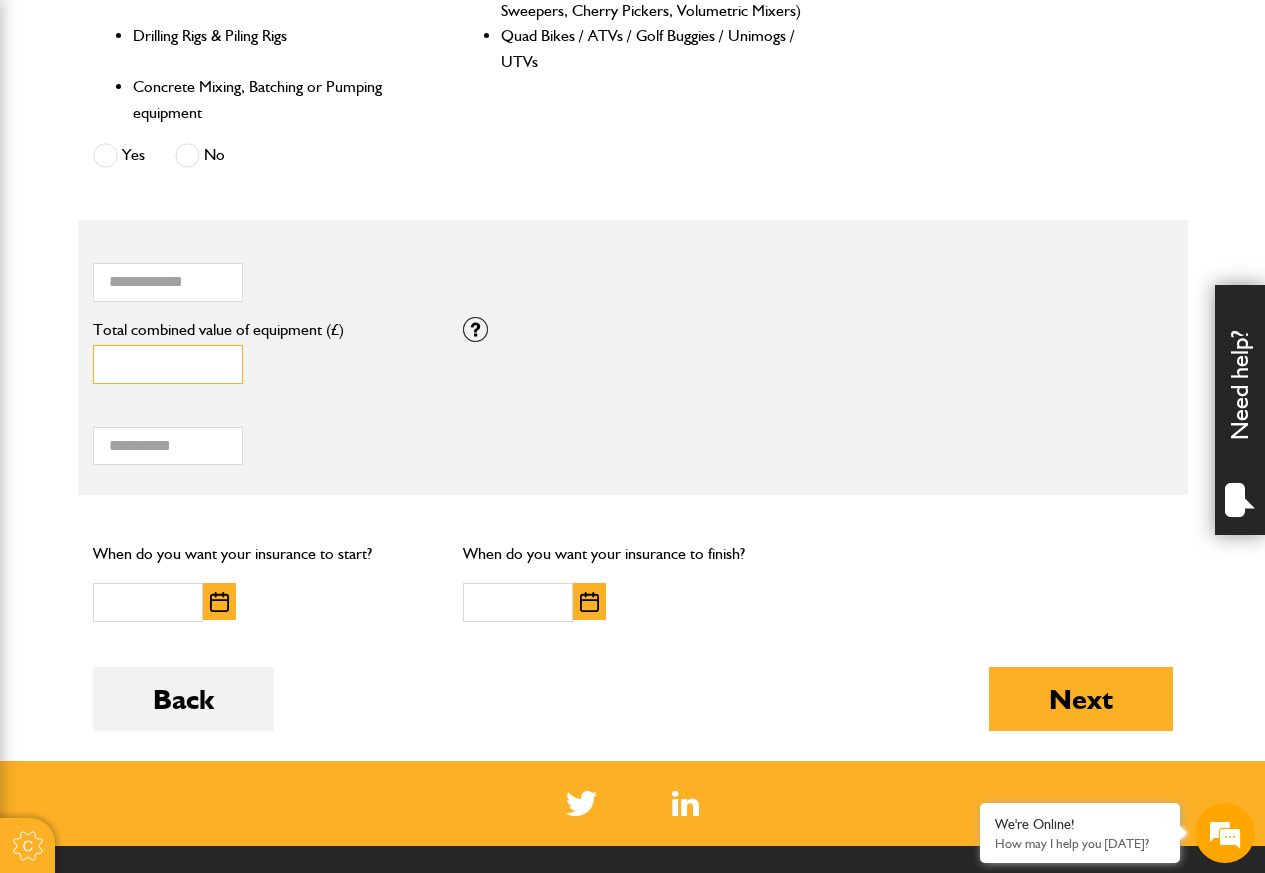 scroll, scrollTop: 1200, scrollLeft: 0, axis: vertical 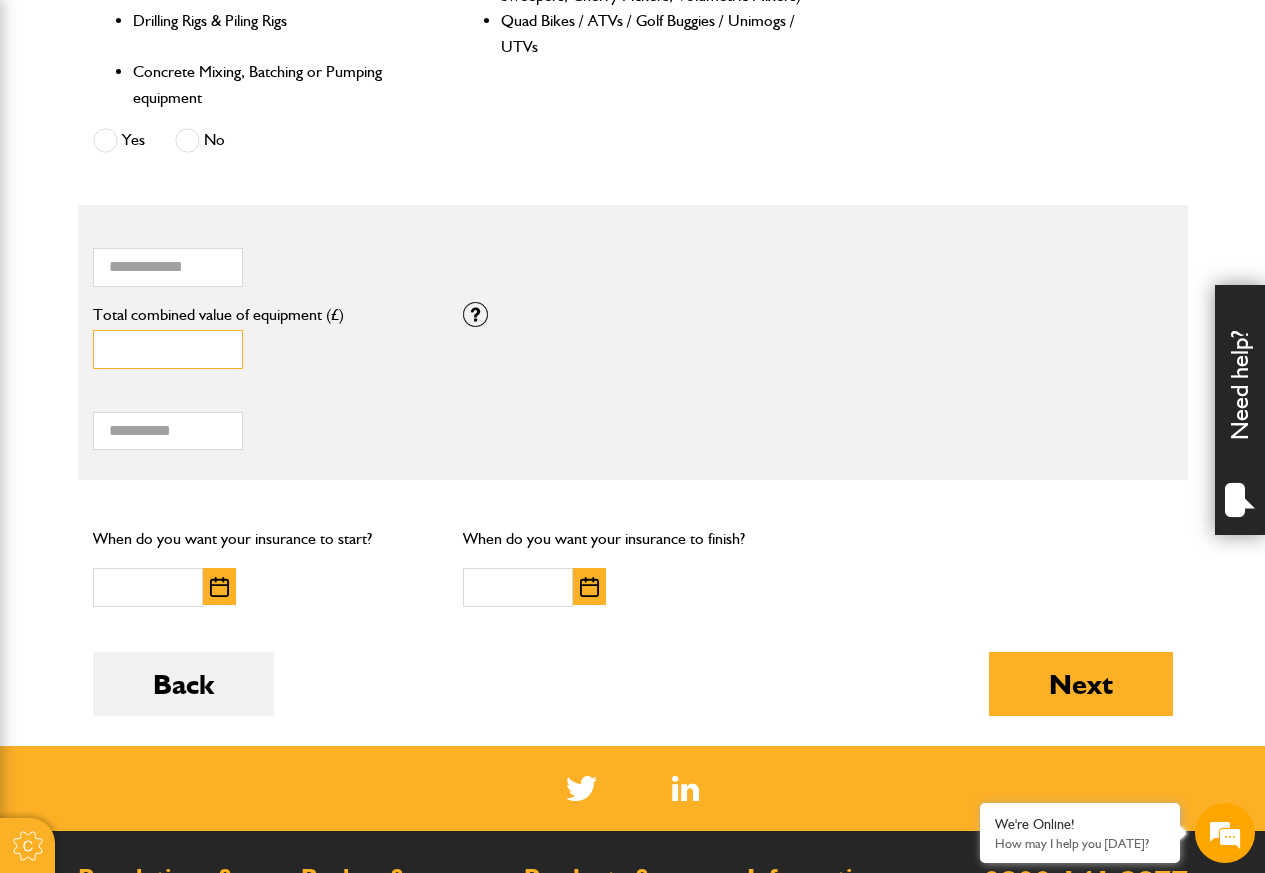type on "*****" 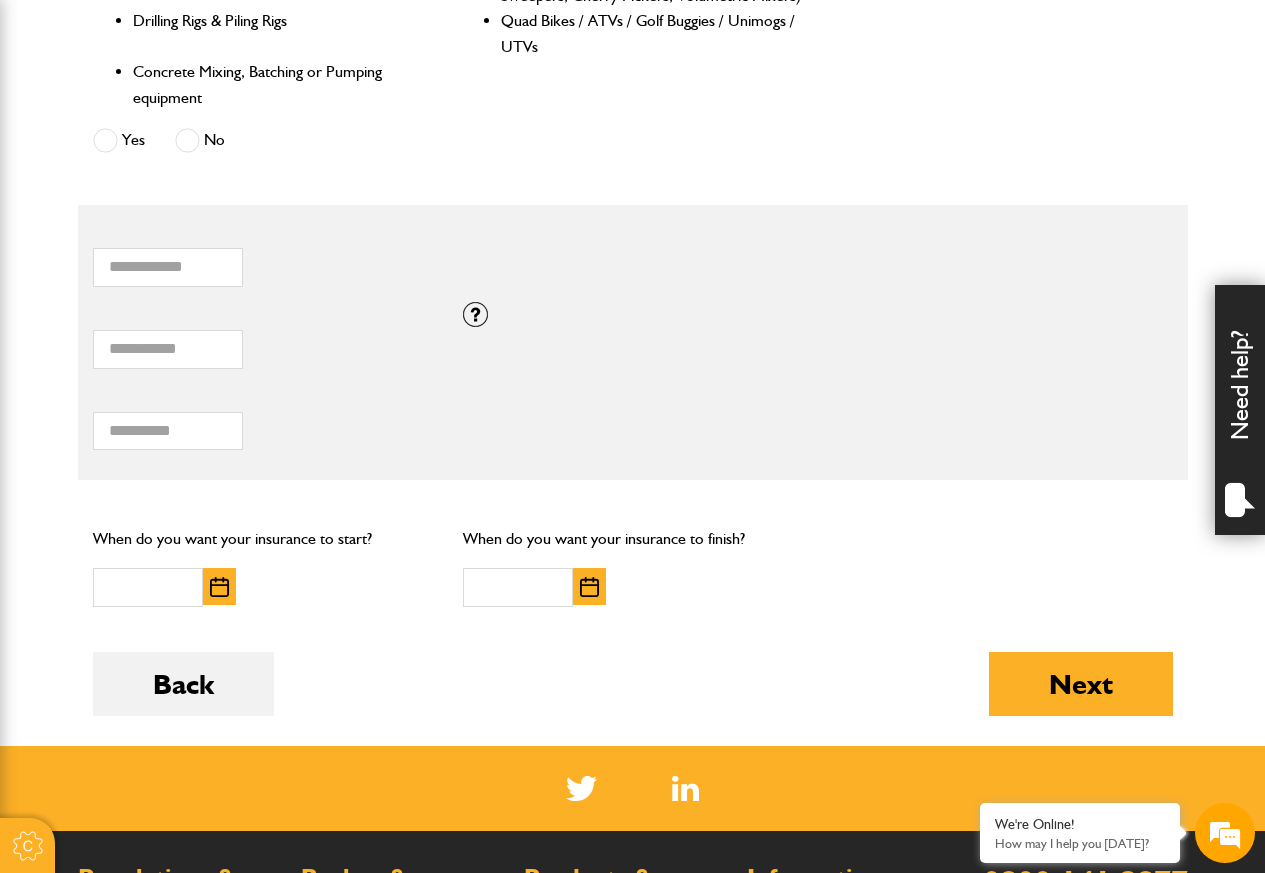 click at bounding box center [219, 586] 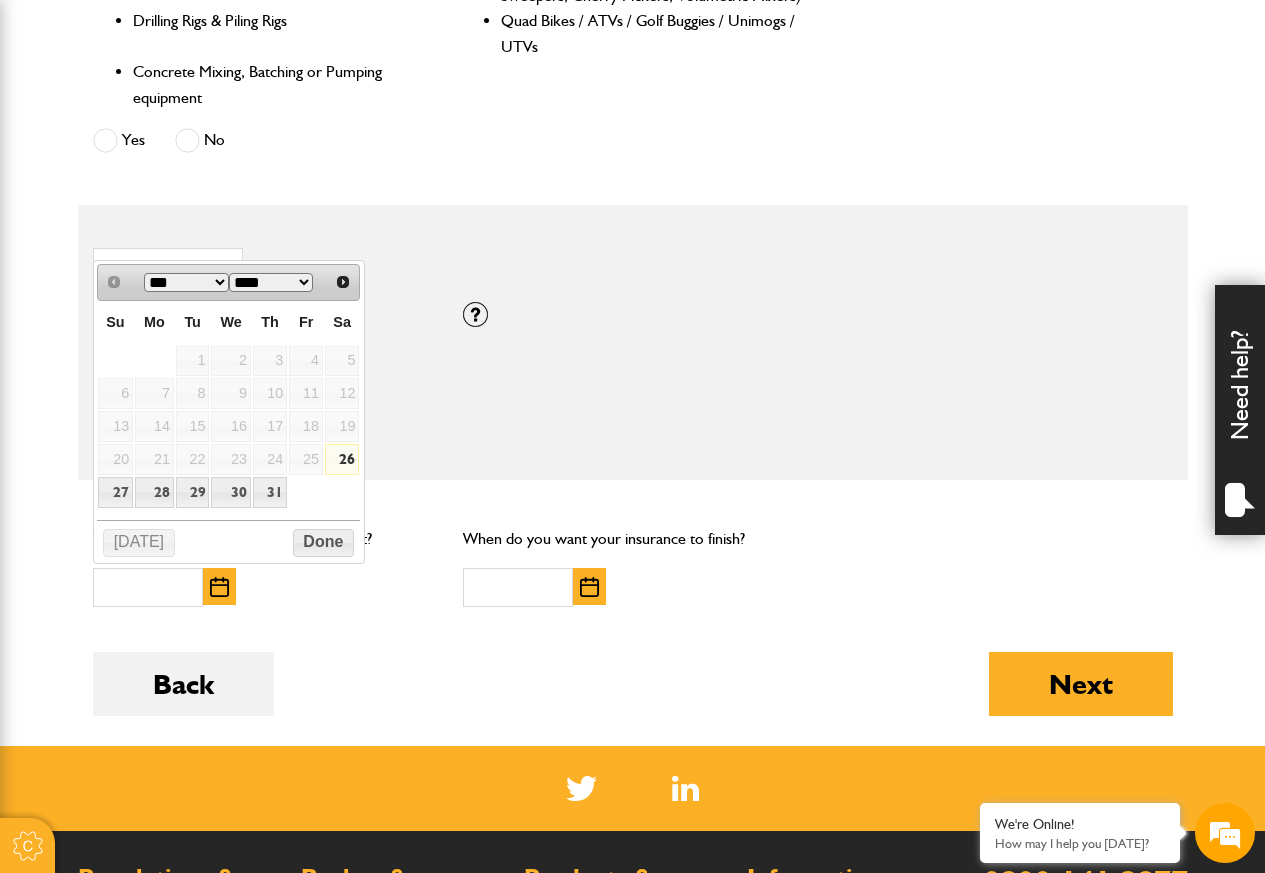 click on "29" at bounding box center (193, 492) 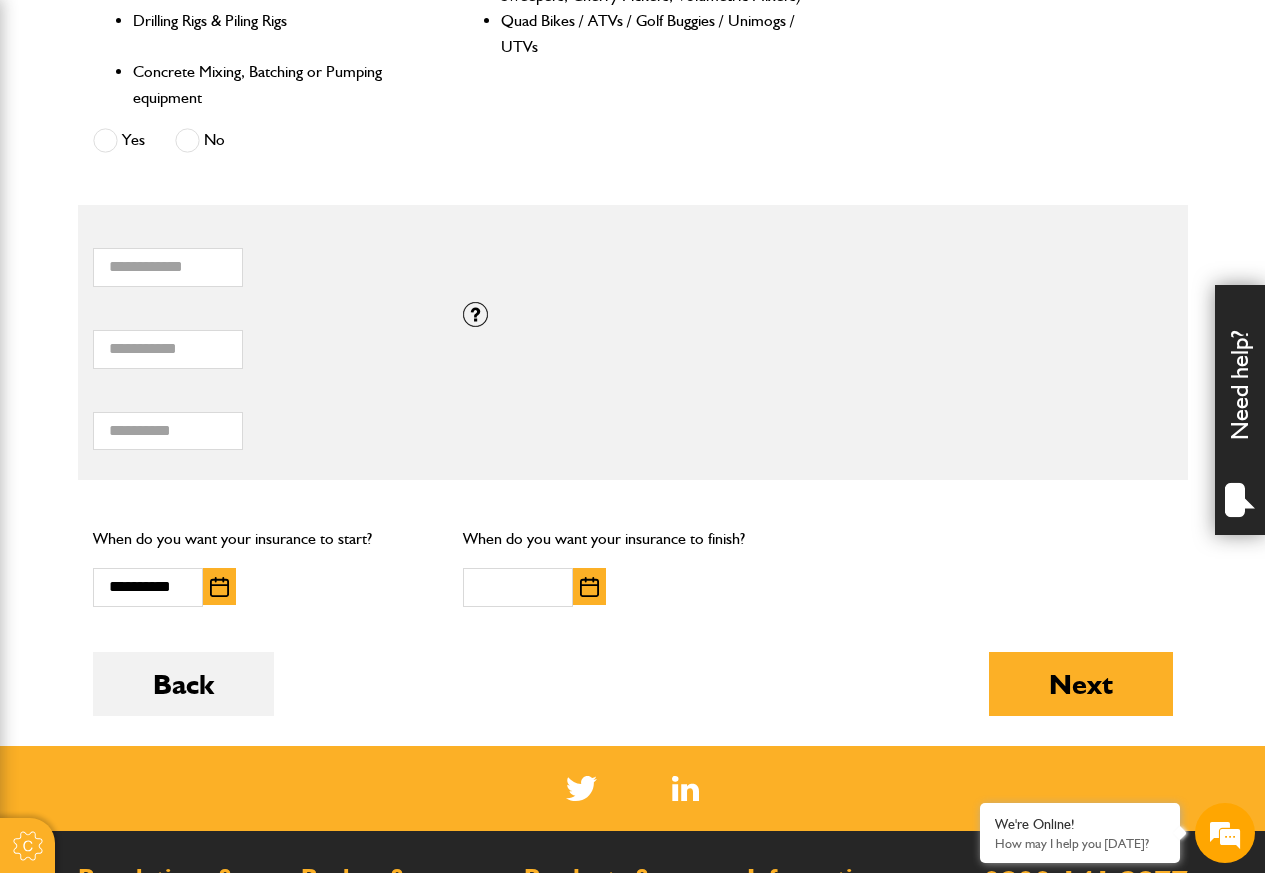 click at bounding box center (589, 587) 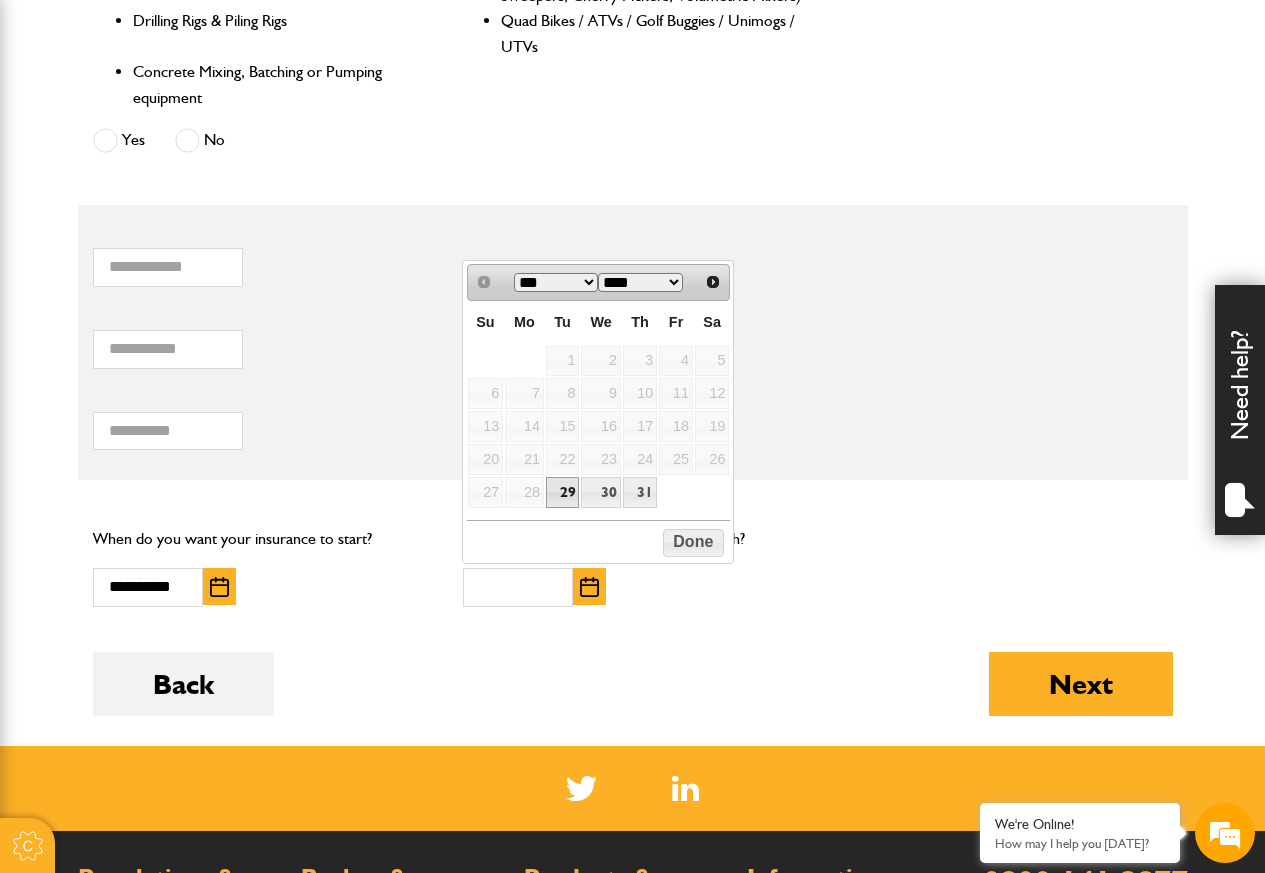 click on "Next" at bounding box center [712, 281] 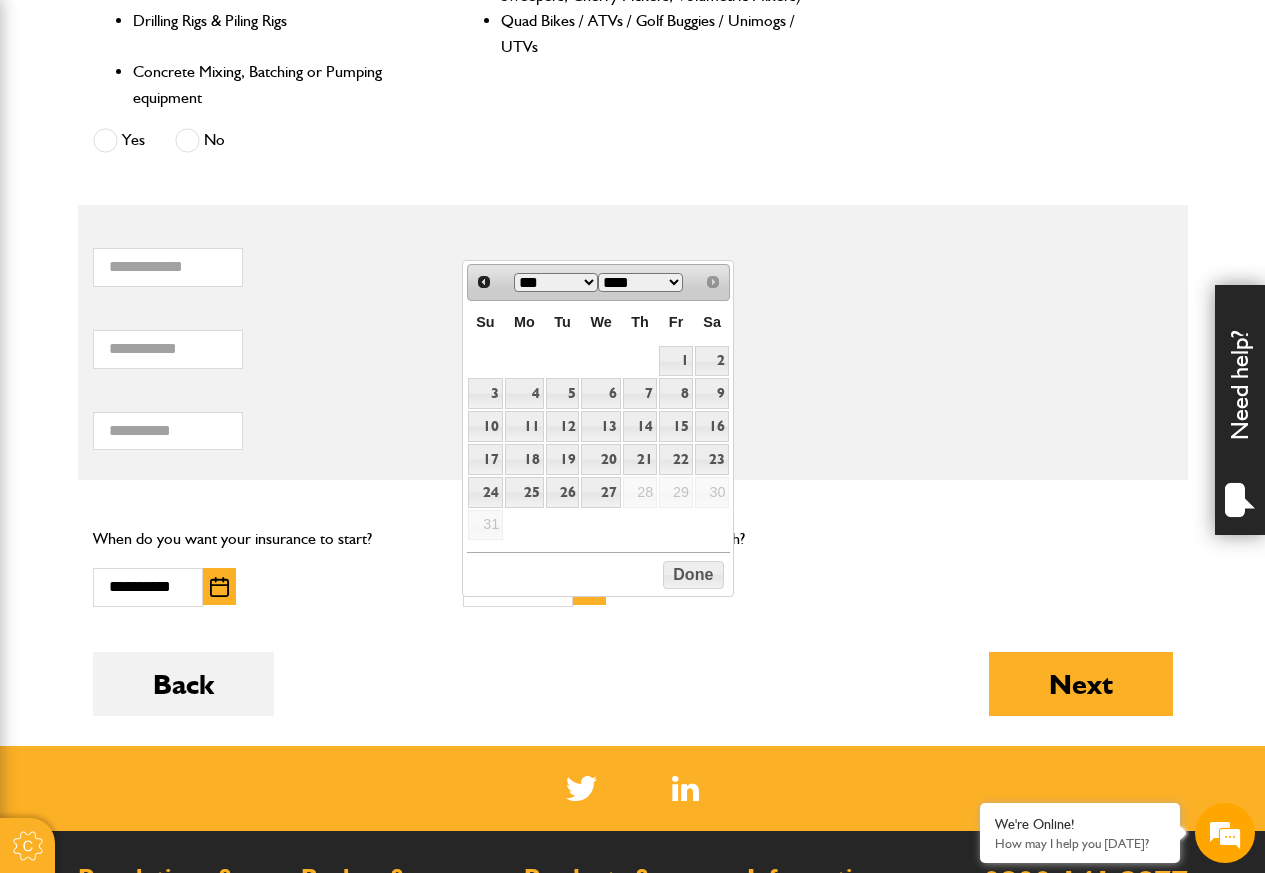 click on "6" at bounding box center (600, 393) 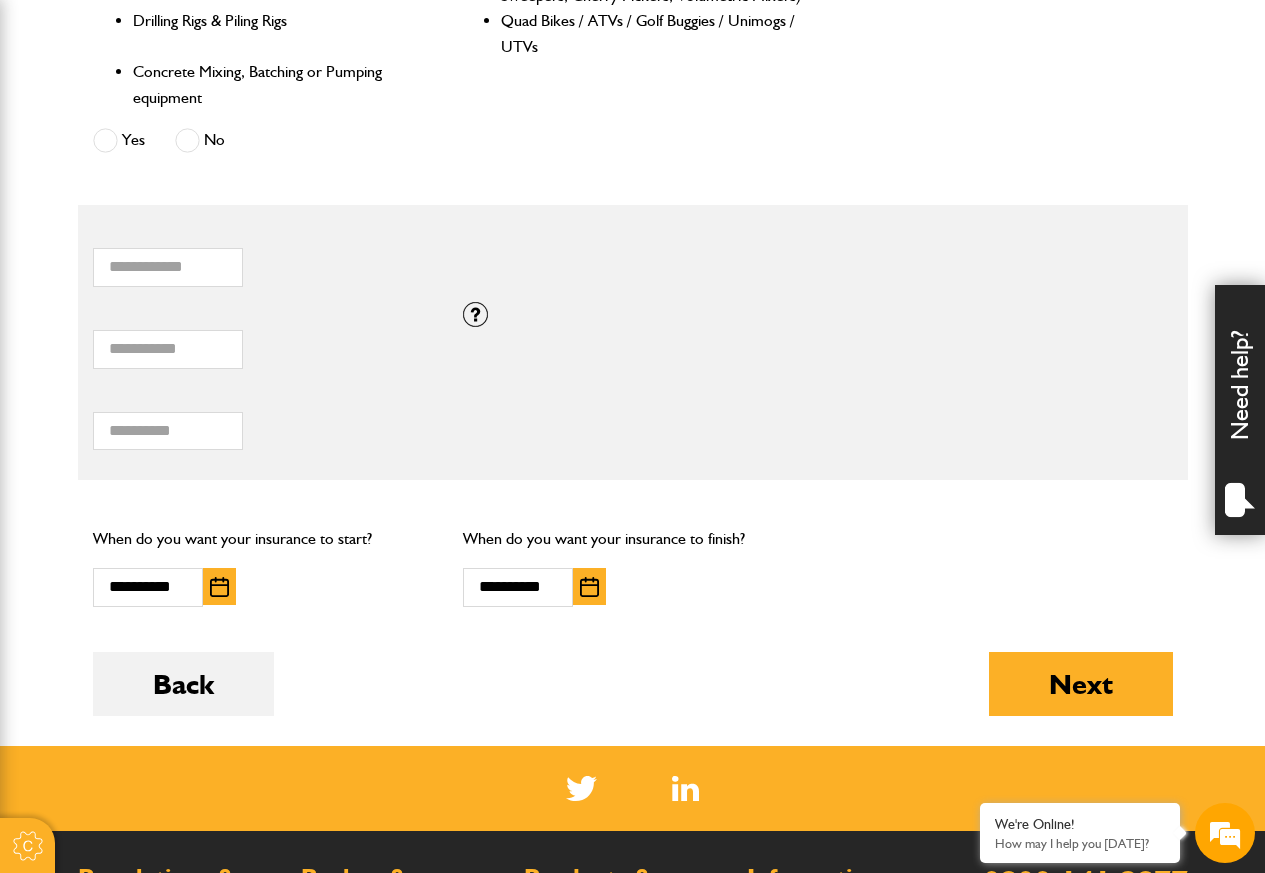 click at bounding box center (589, 587) 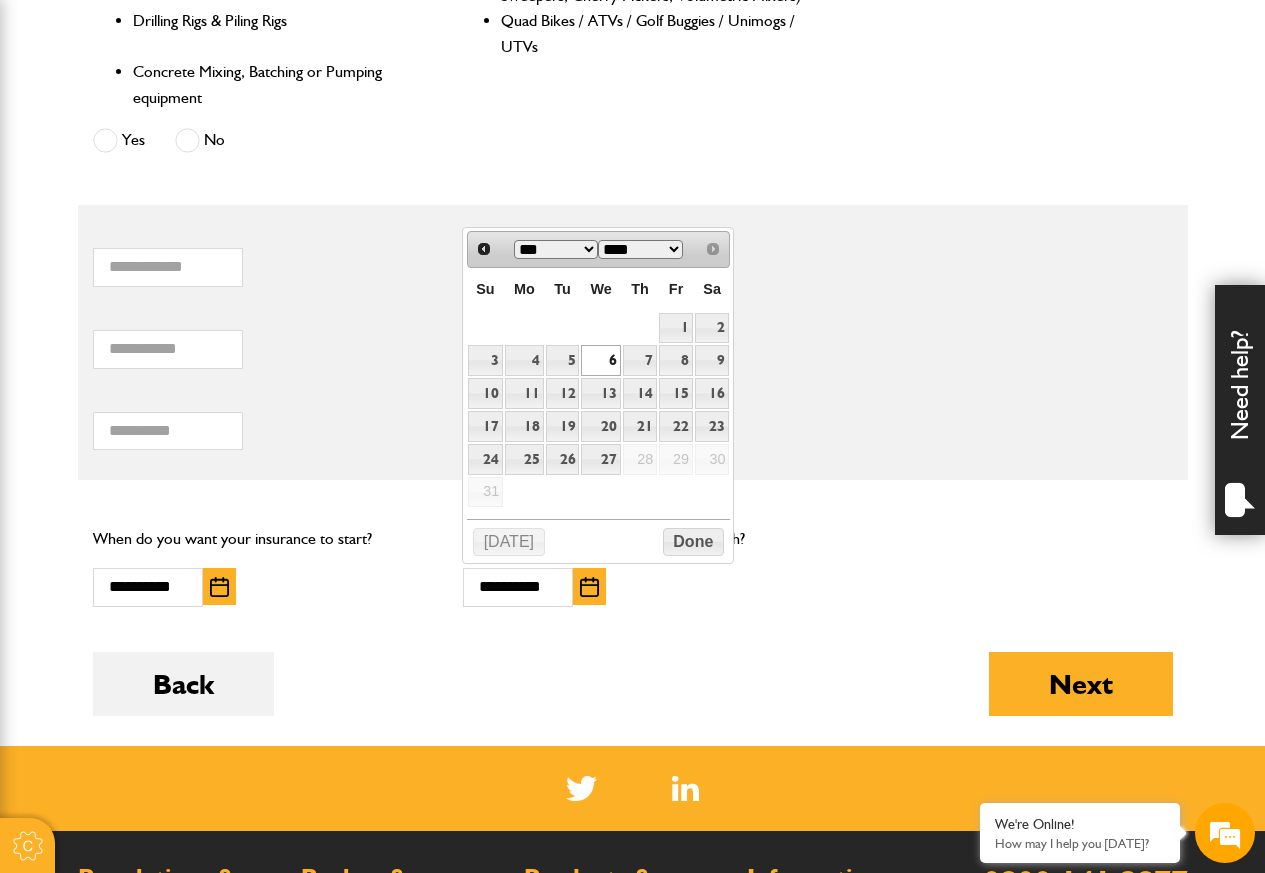 click on "5" at bounding box center (563, 360) 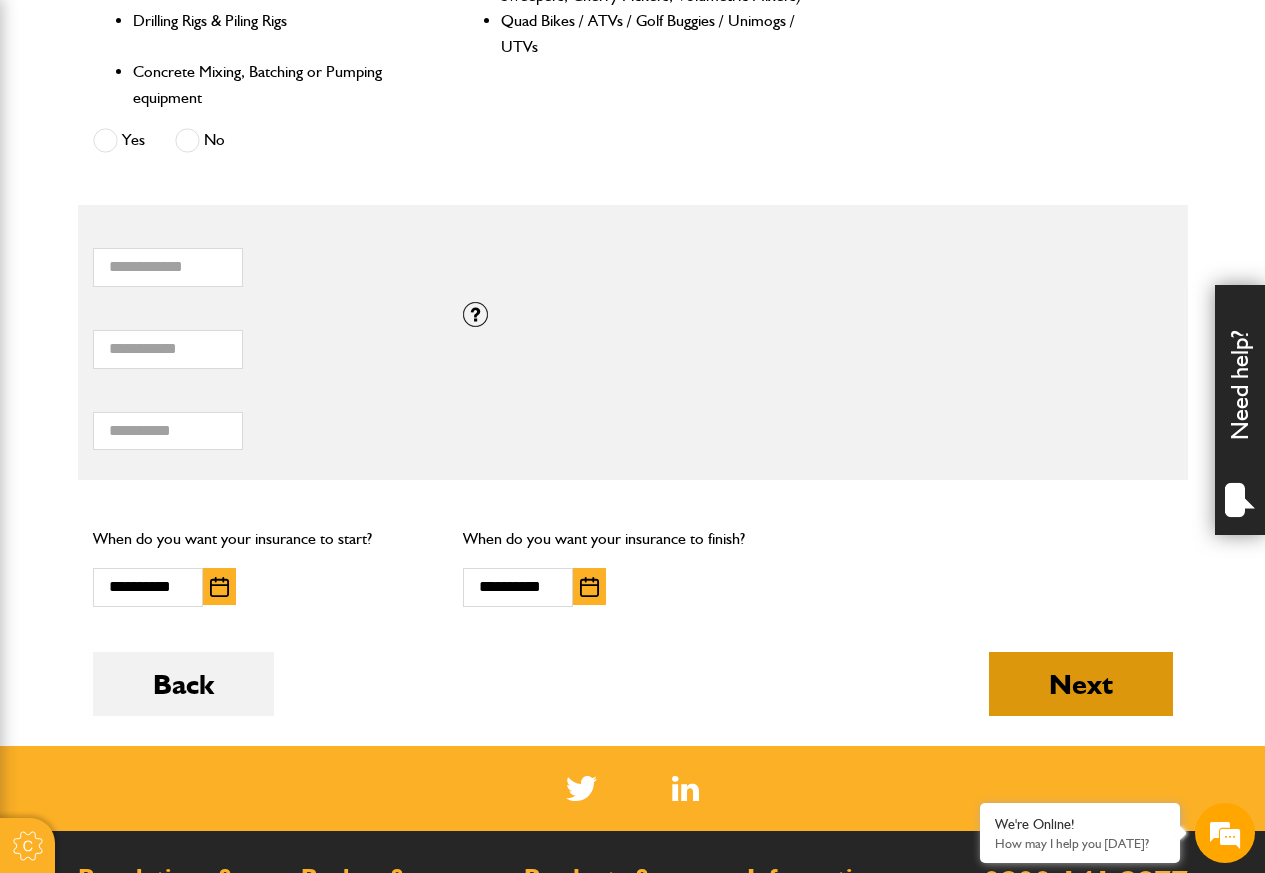 click on "Next" at bounding box center (1081, 684) 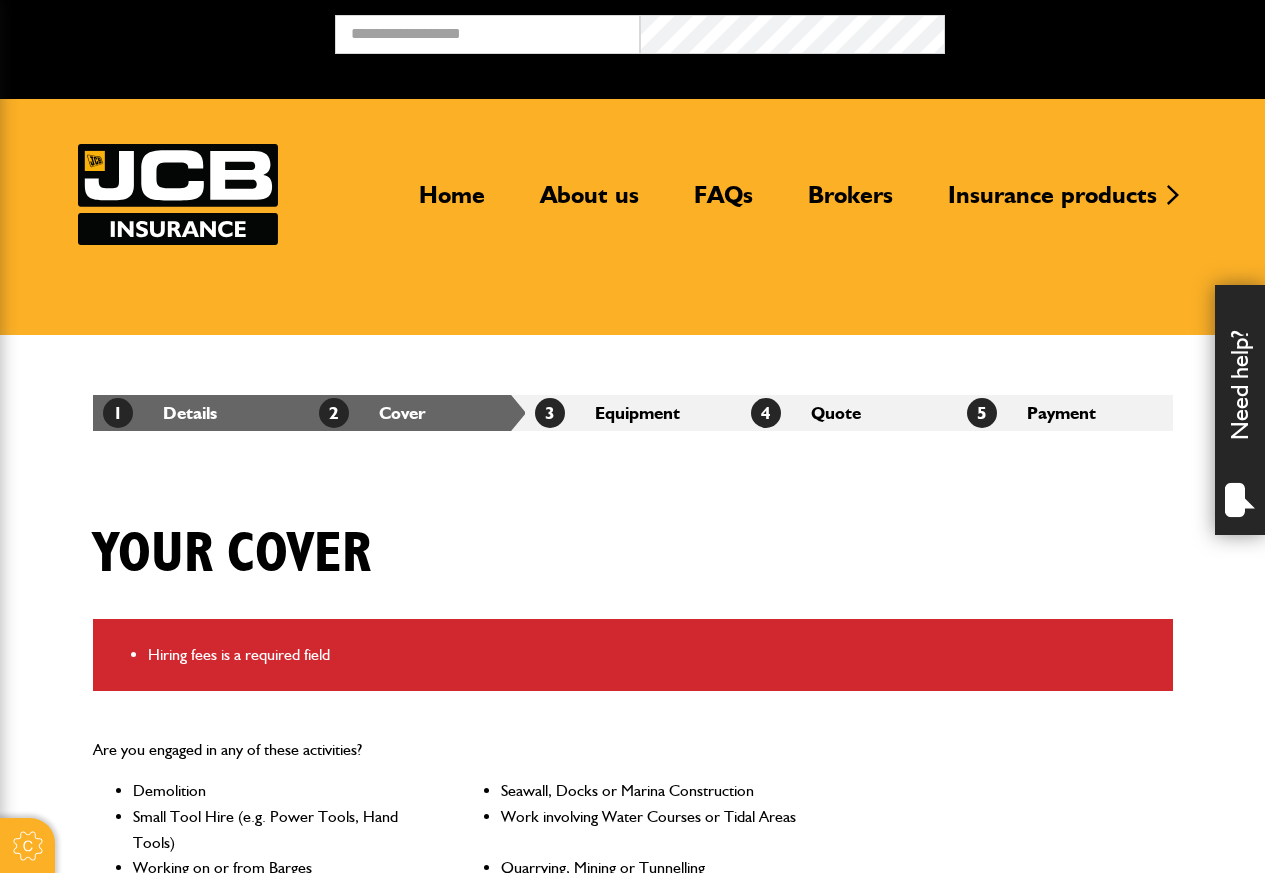 scroll, scrollTop: 0, scrollLeft: 0, axis: both 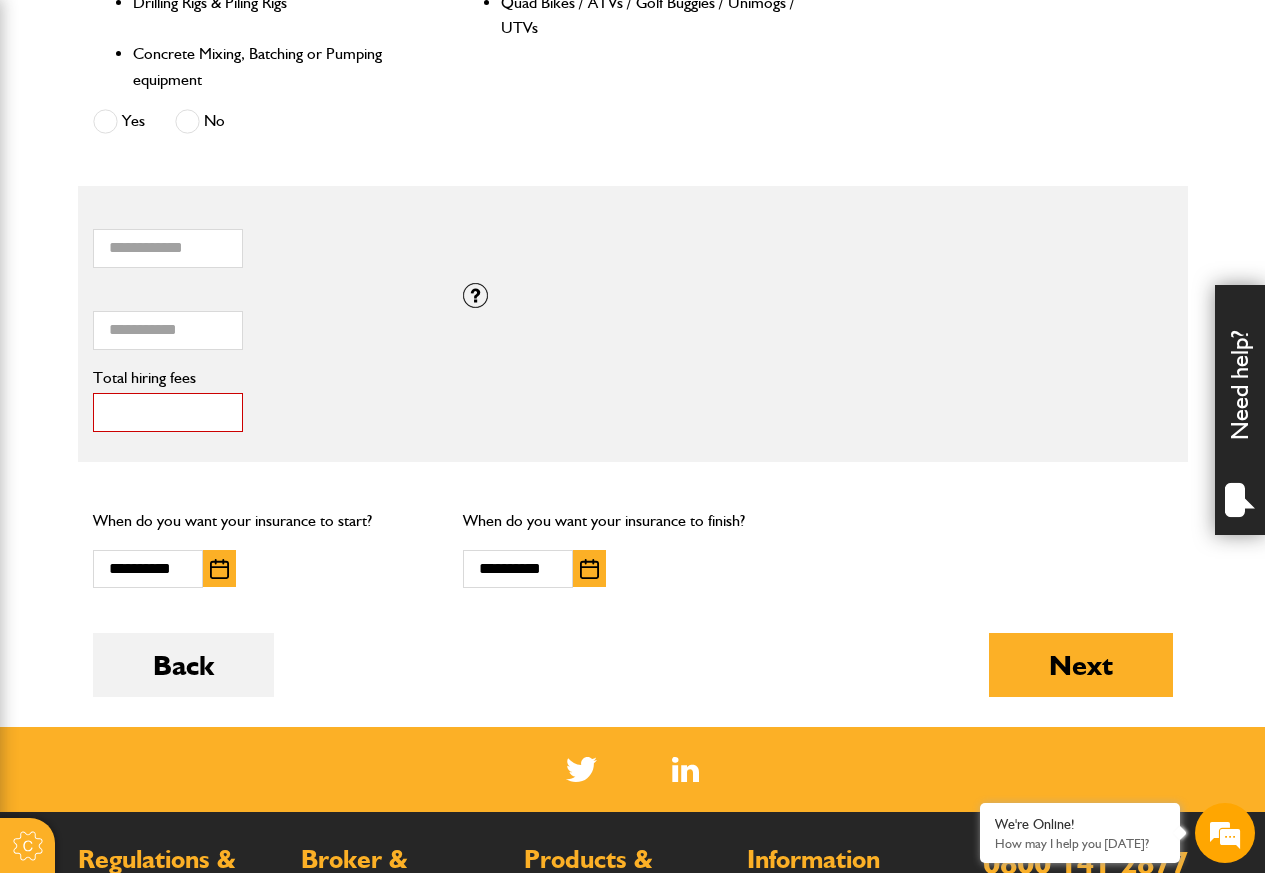 click on "*" at bounding box center (168, 412) 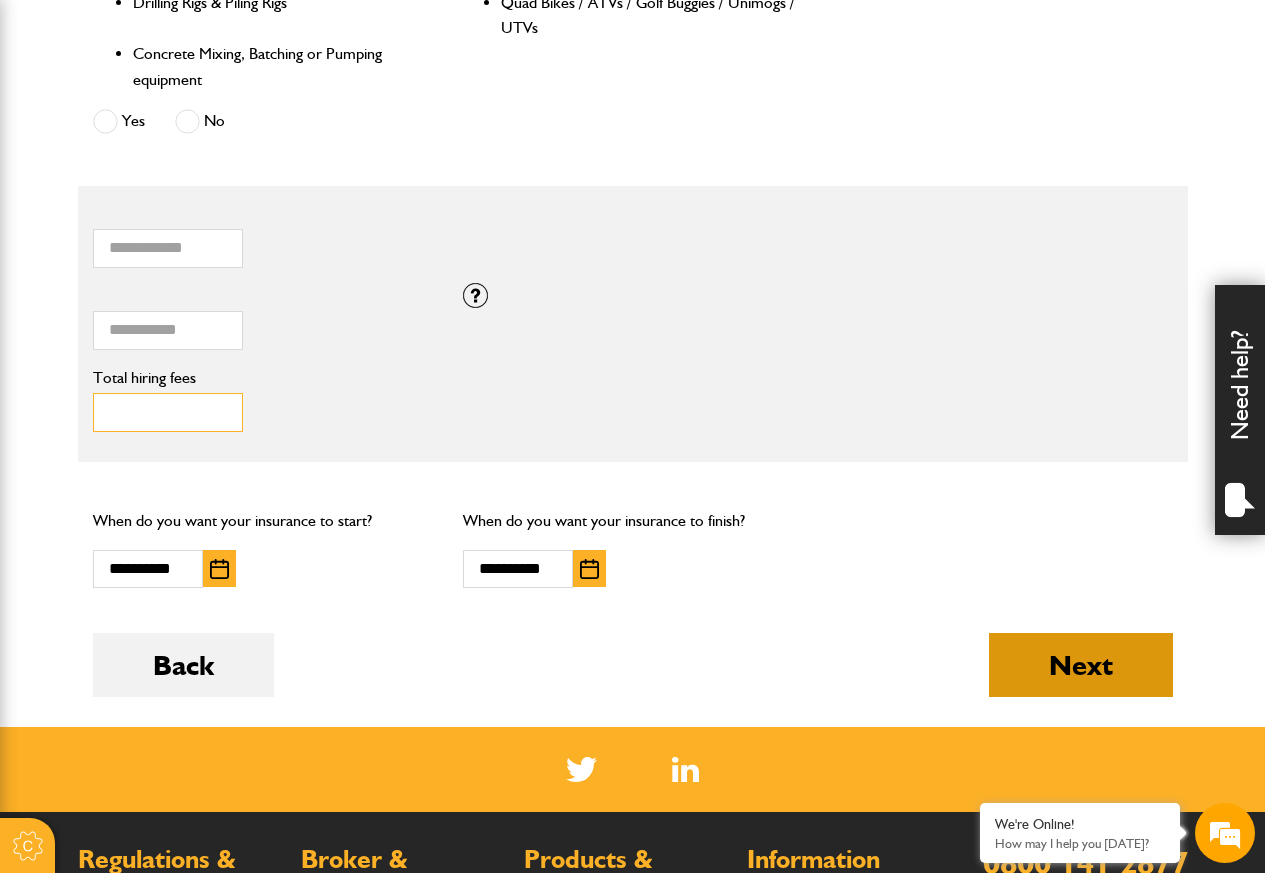 type on "***" 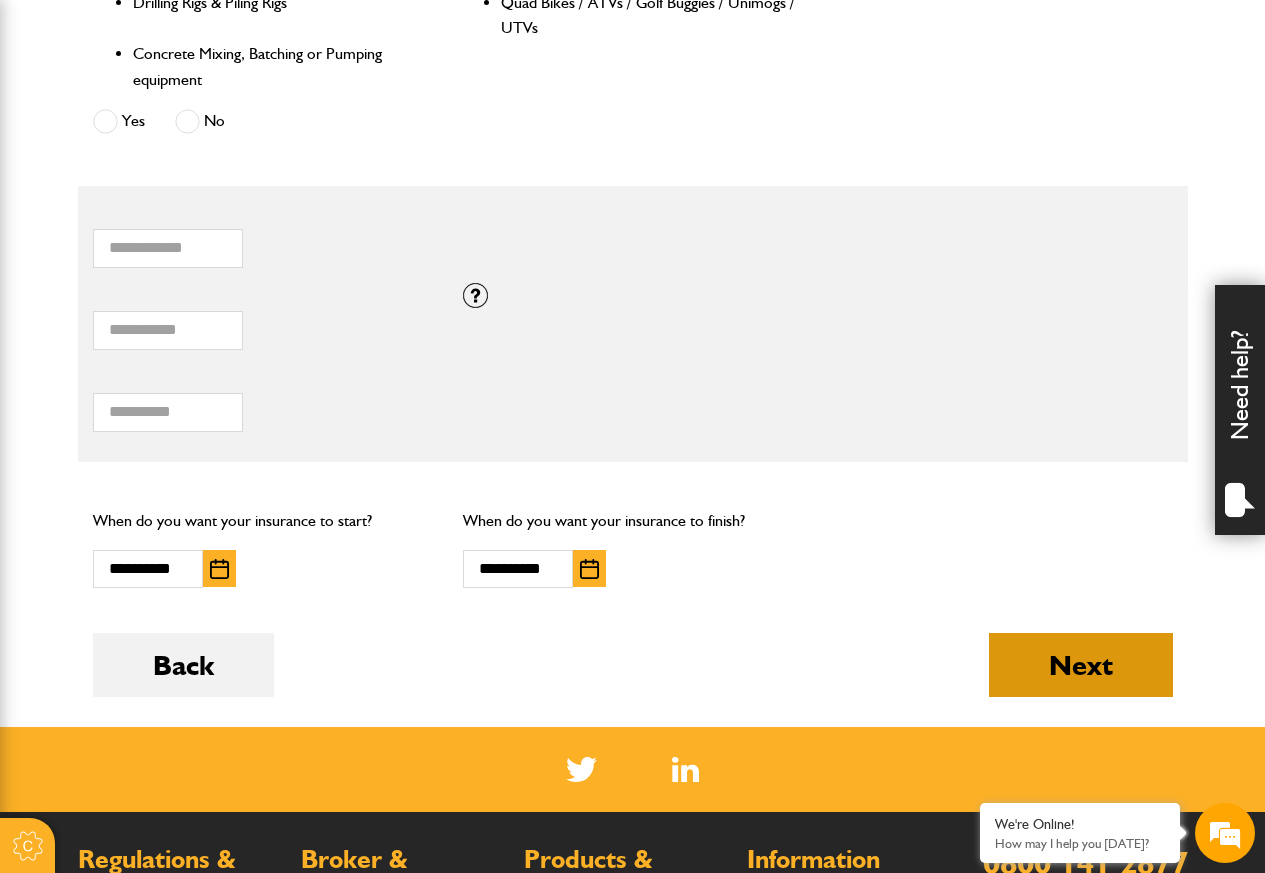 click on "Next" at bounding box center [1081, 665] 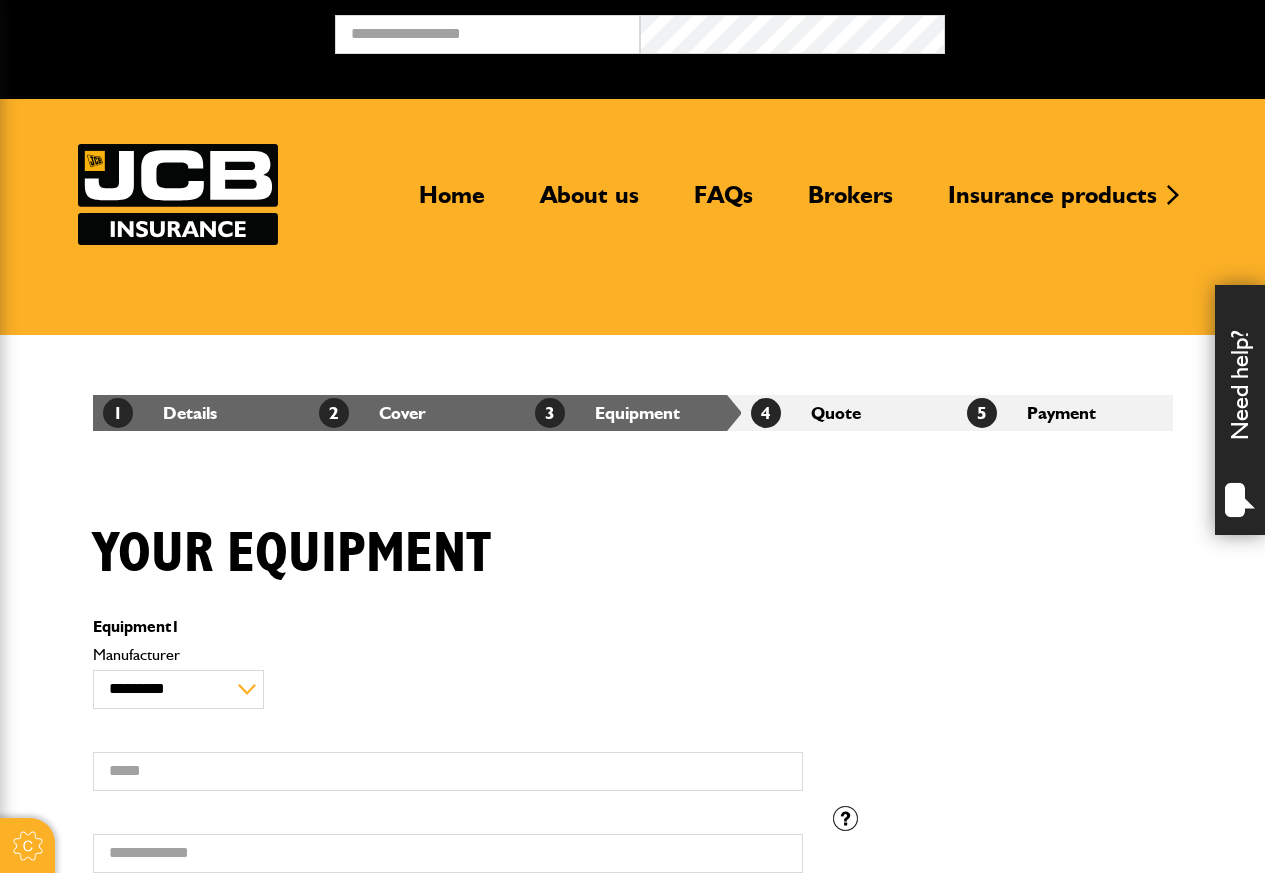 scroll, scrollTop: 0, scrollLeft: 0, axis: both 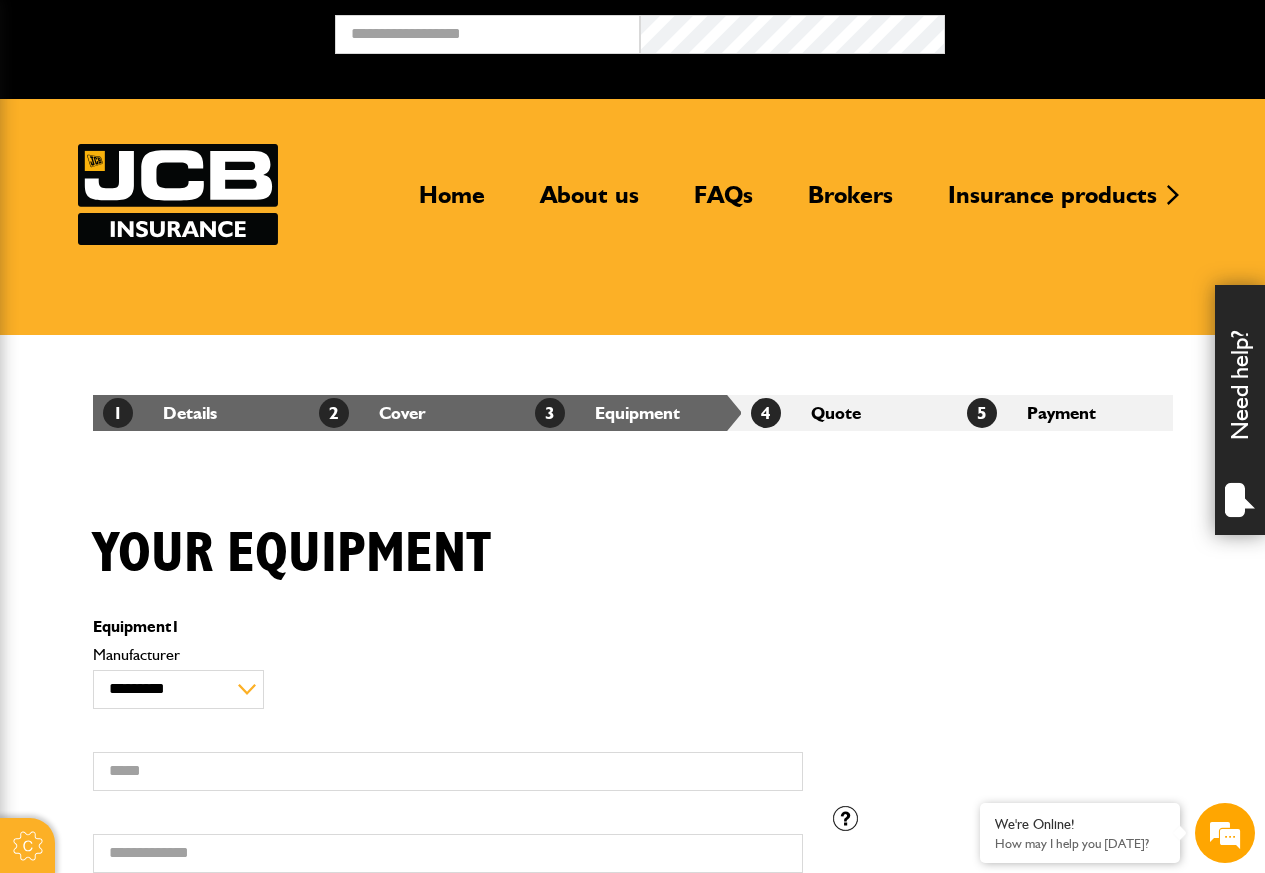 click on "**********" at bounding box center [633, 724] 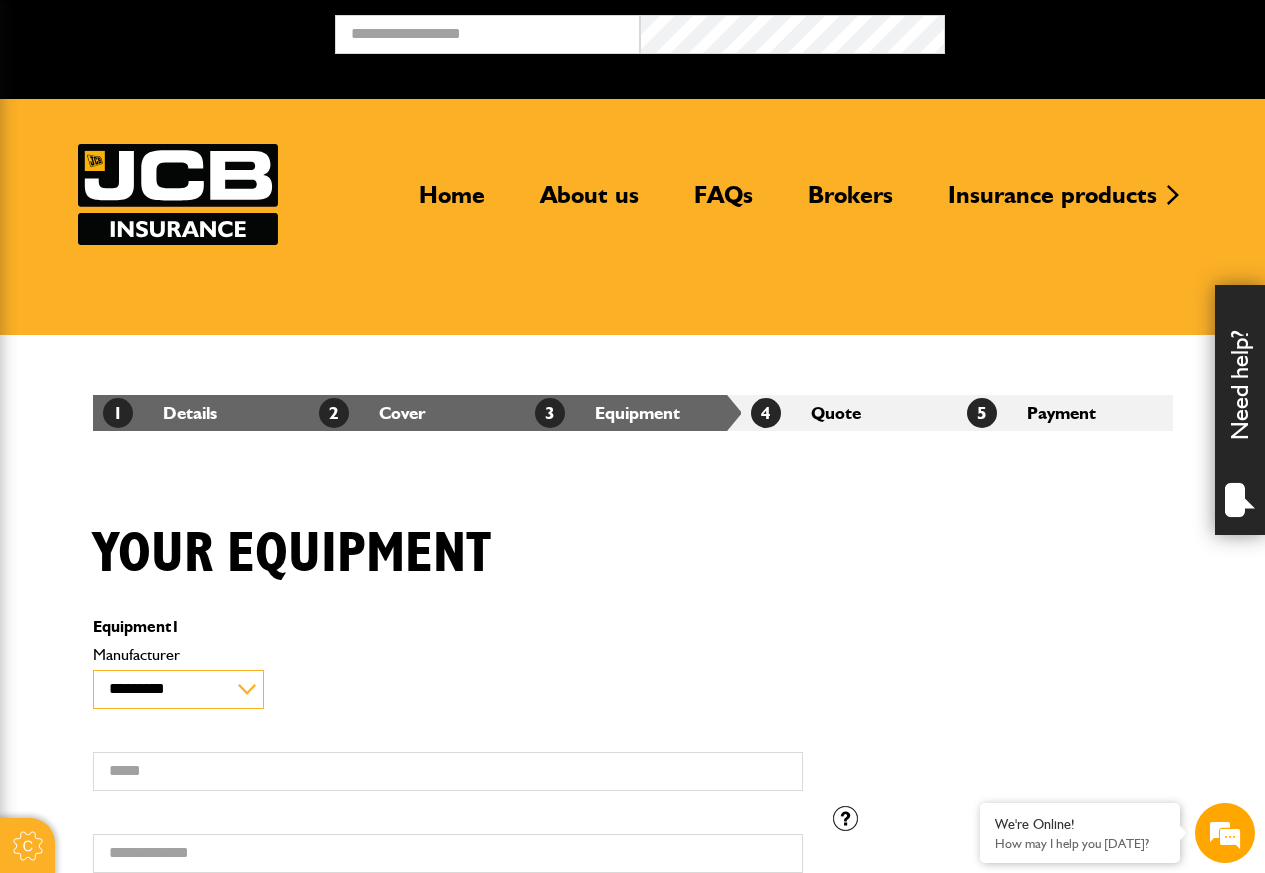 click on "**********" at bounding box center [178, 689] 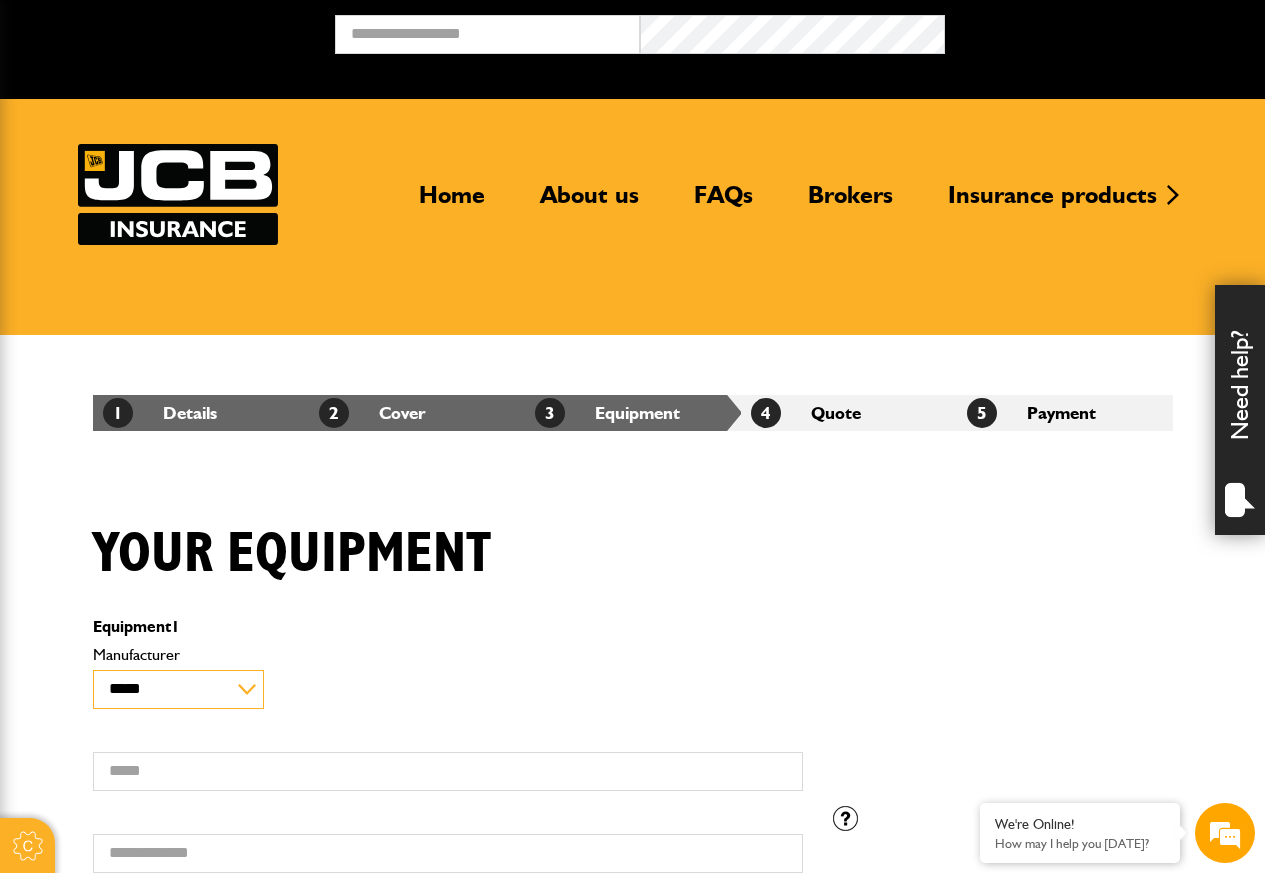 click on "**********" at bounding box center (178, 689) 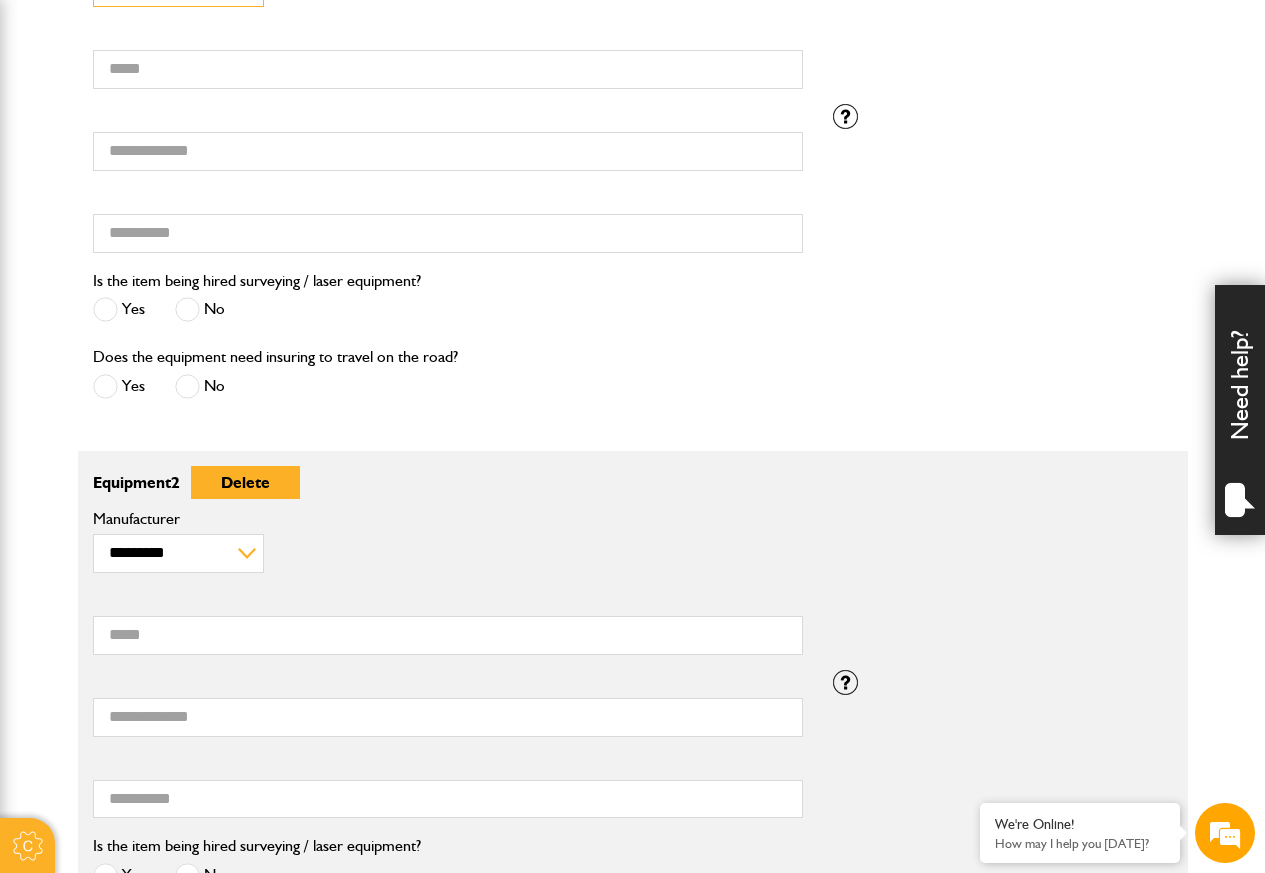 scroll, scrollTop: 600, scrollLeft: 0, axis: vertical 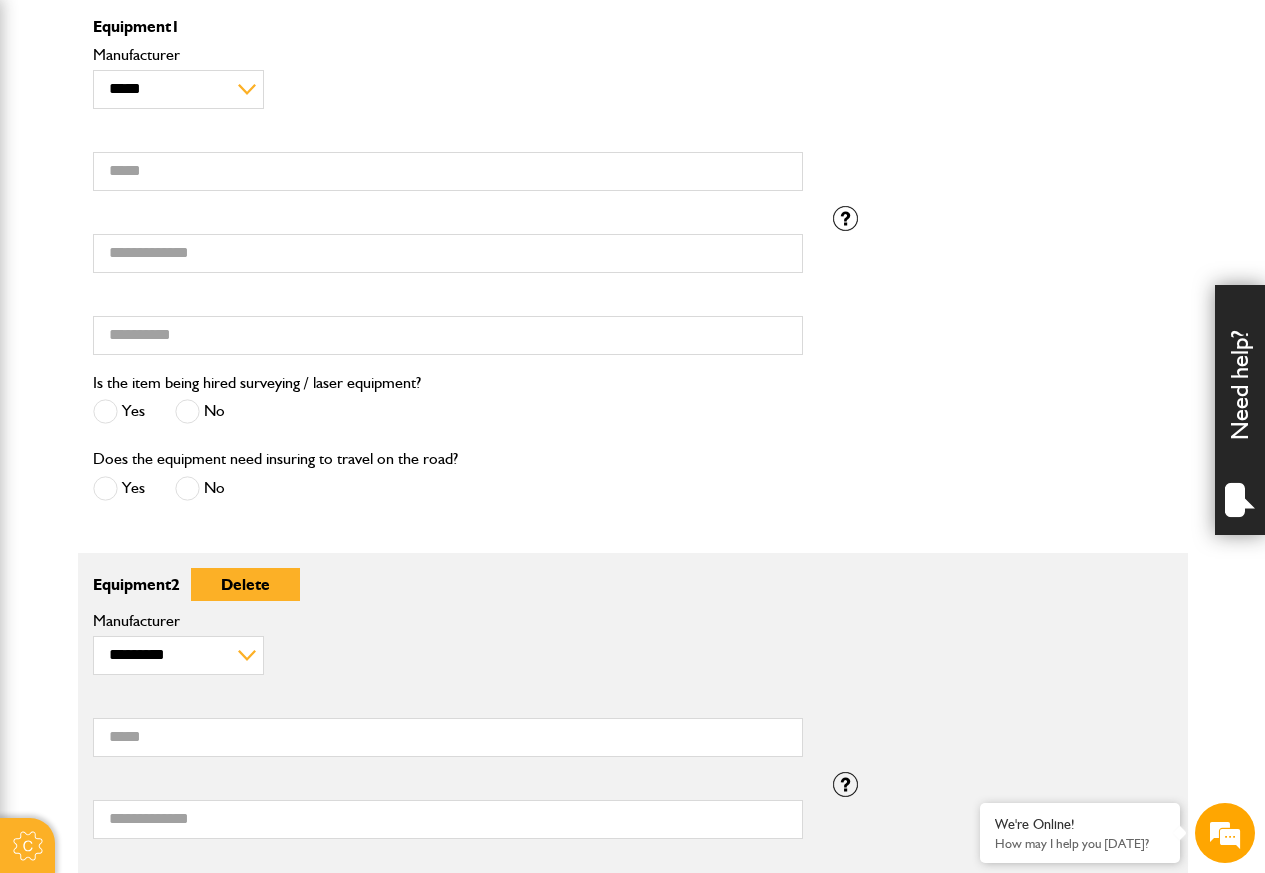 click on "Model" at bounding box center [448, 160] 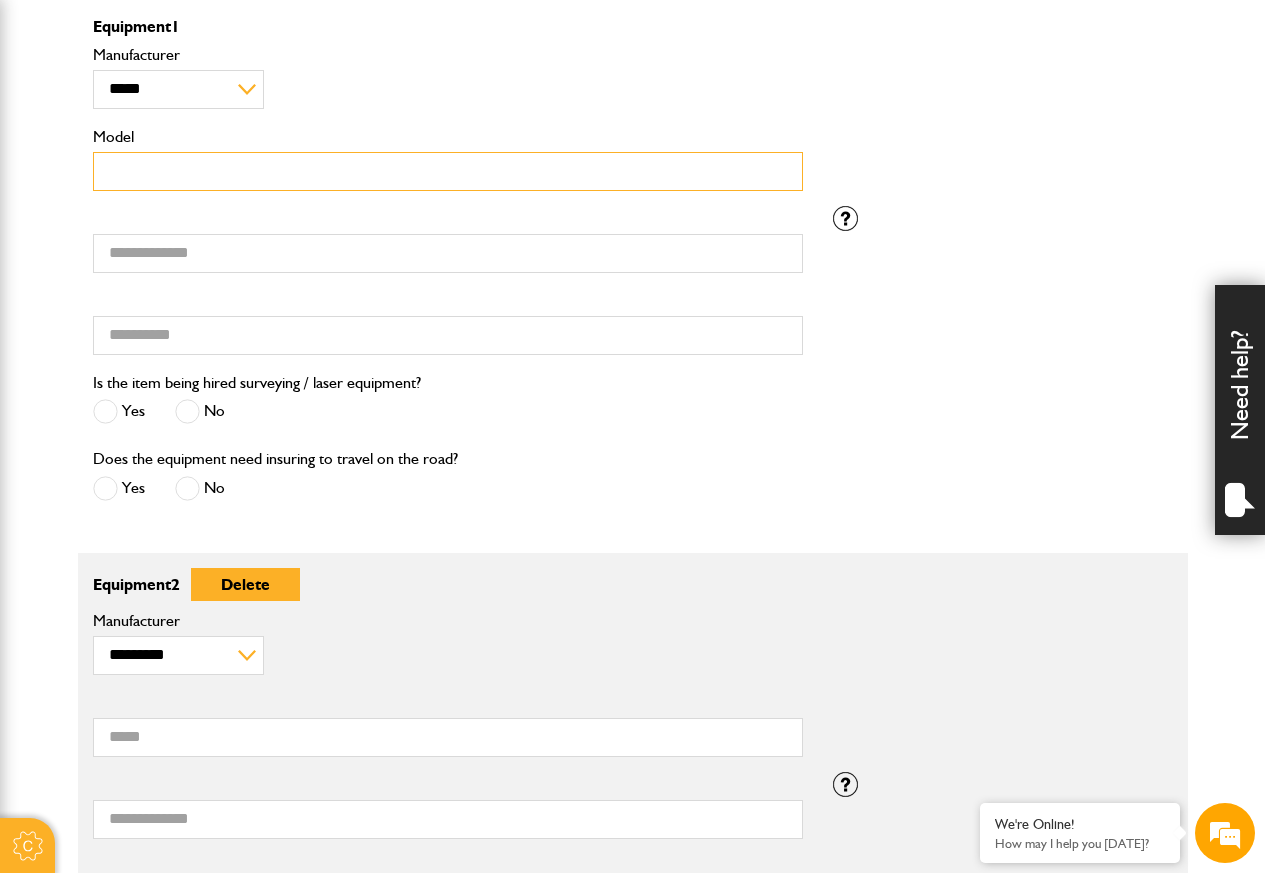 click on "Model" at bounding box center [448, 171] 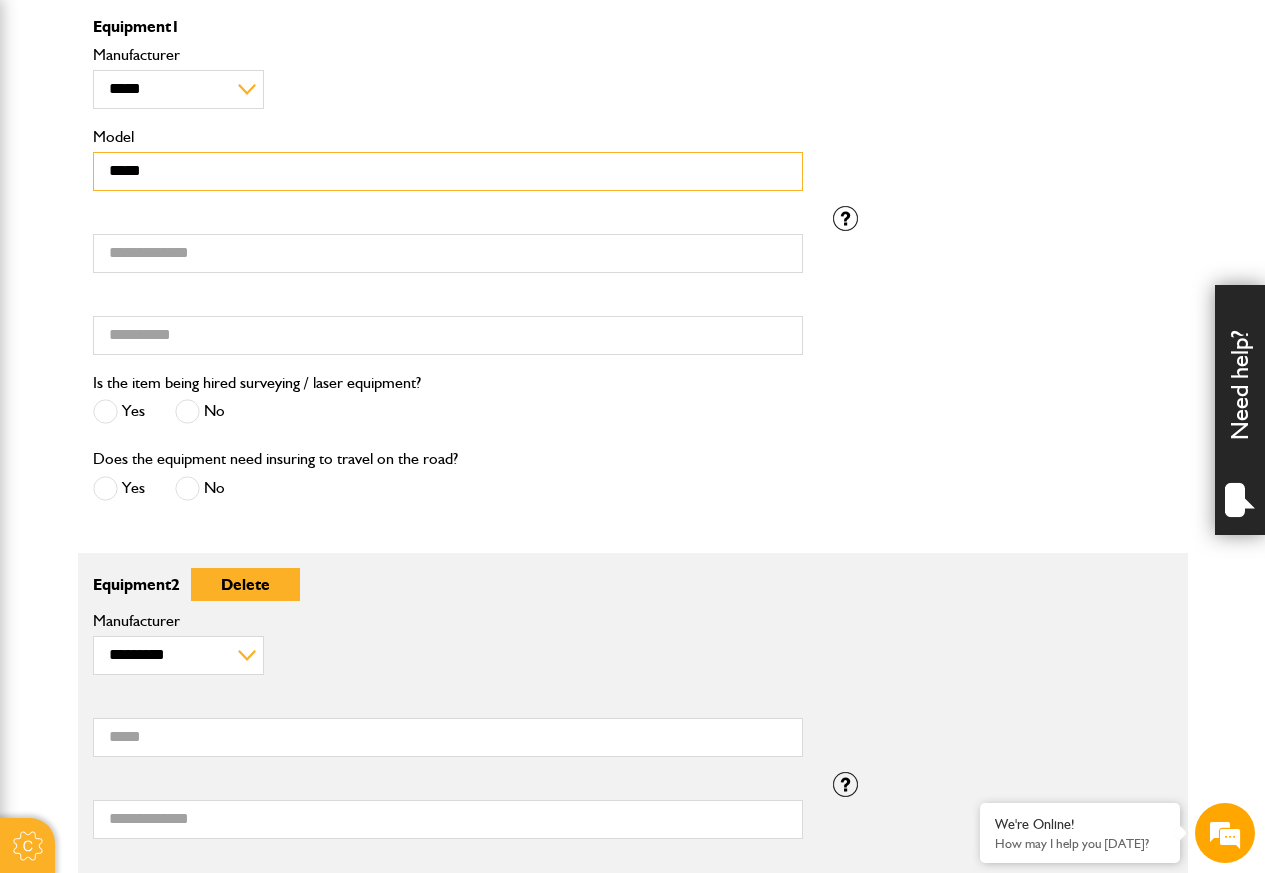 type on "*****" 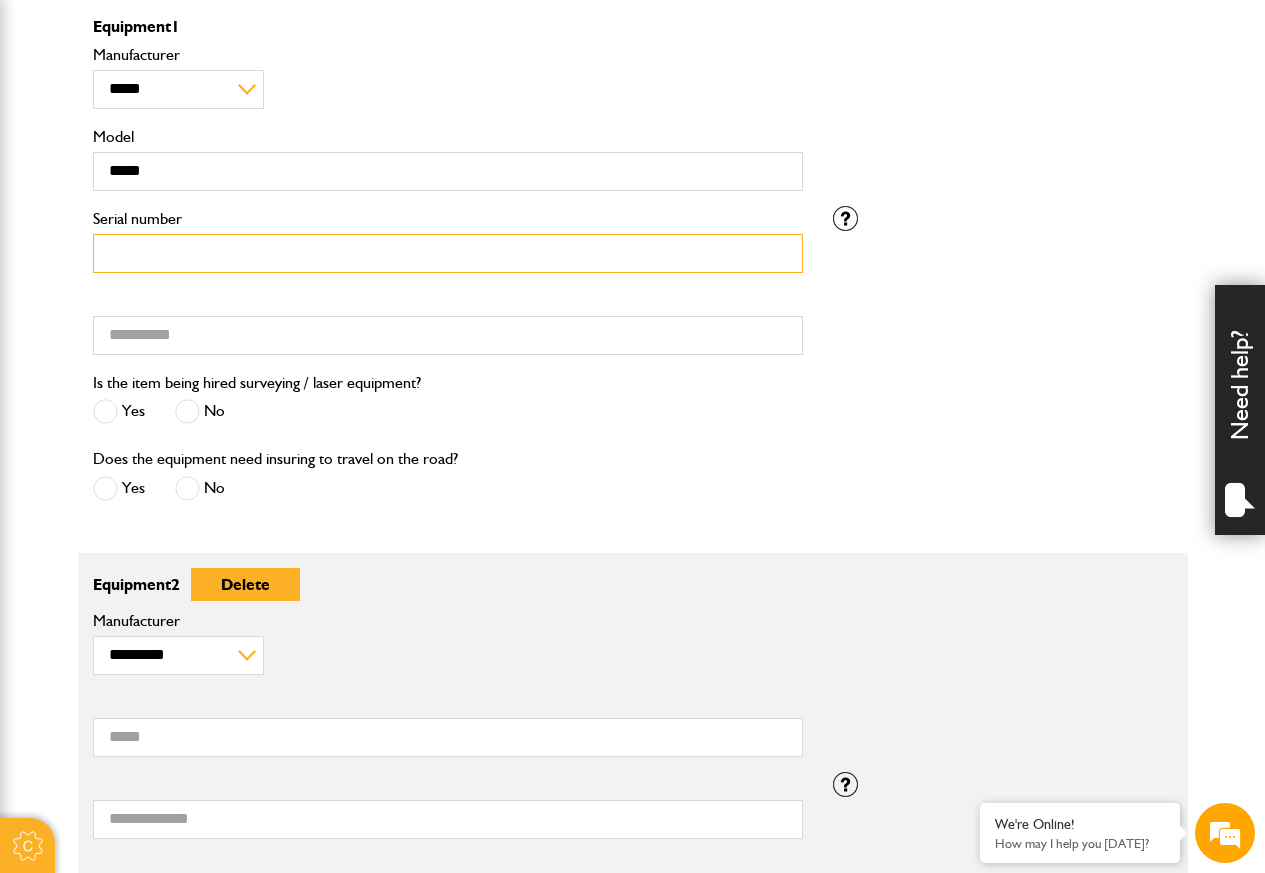 click on "Serial number" at bounding box center (448, 253) 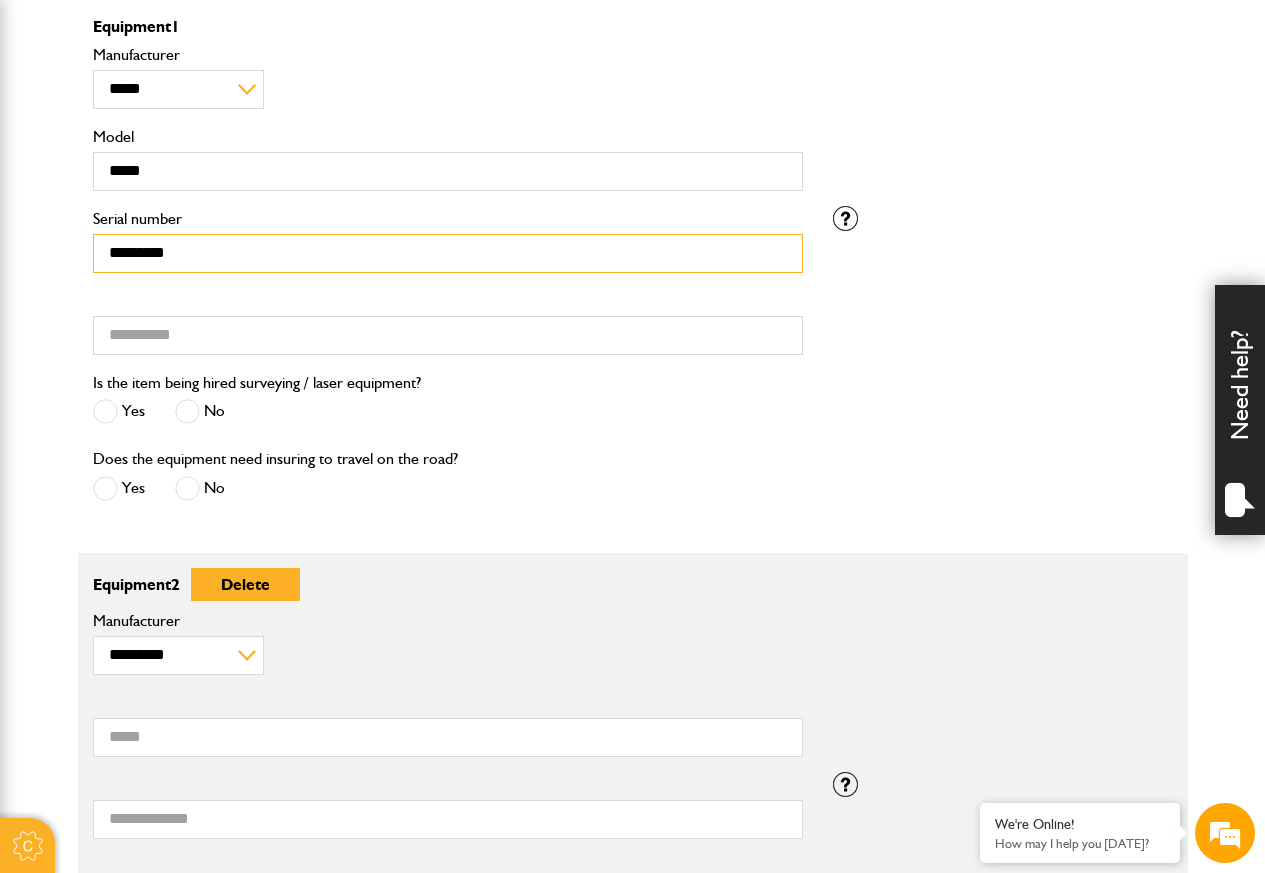 type on "*********" 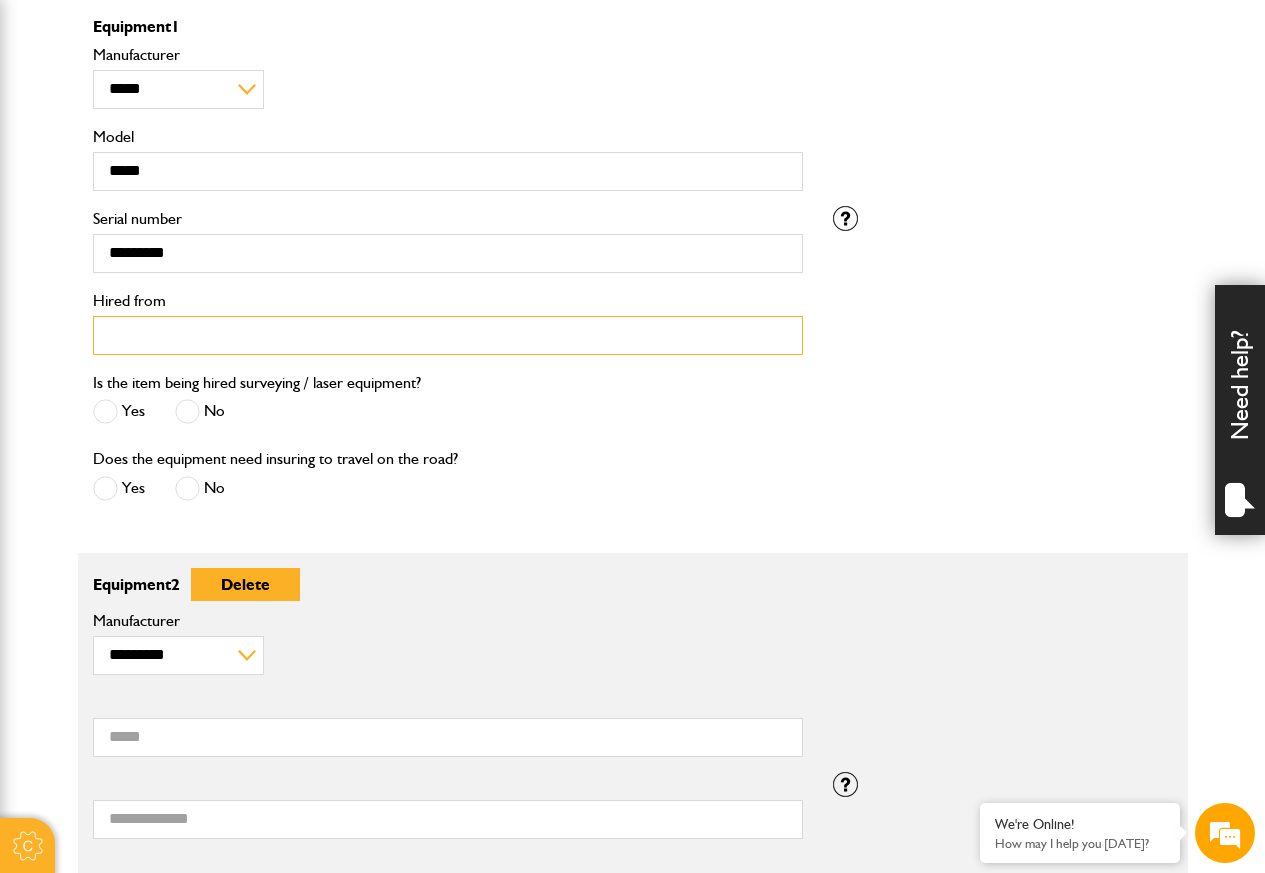 click on "Hired from" at bounding box center [448, 335] 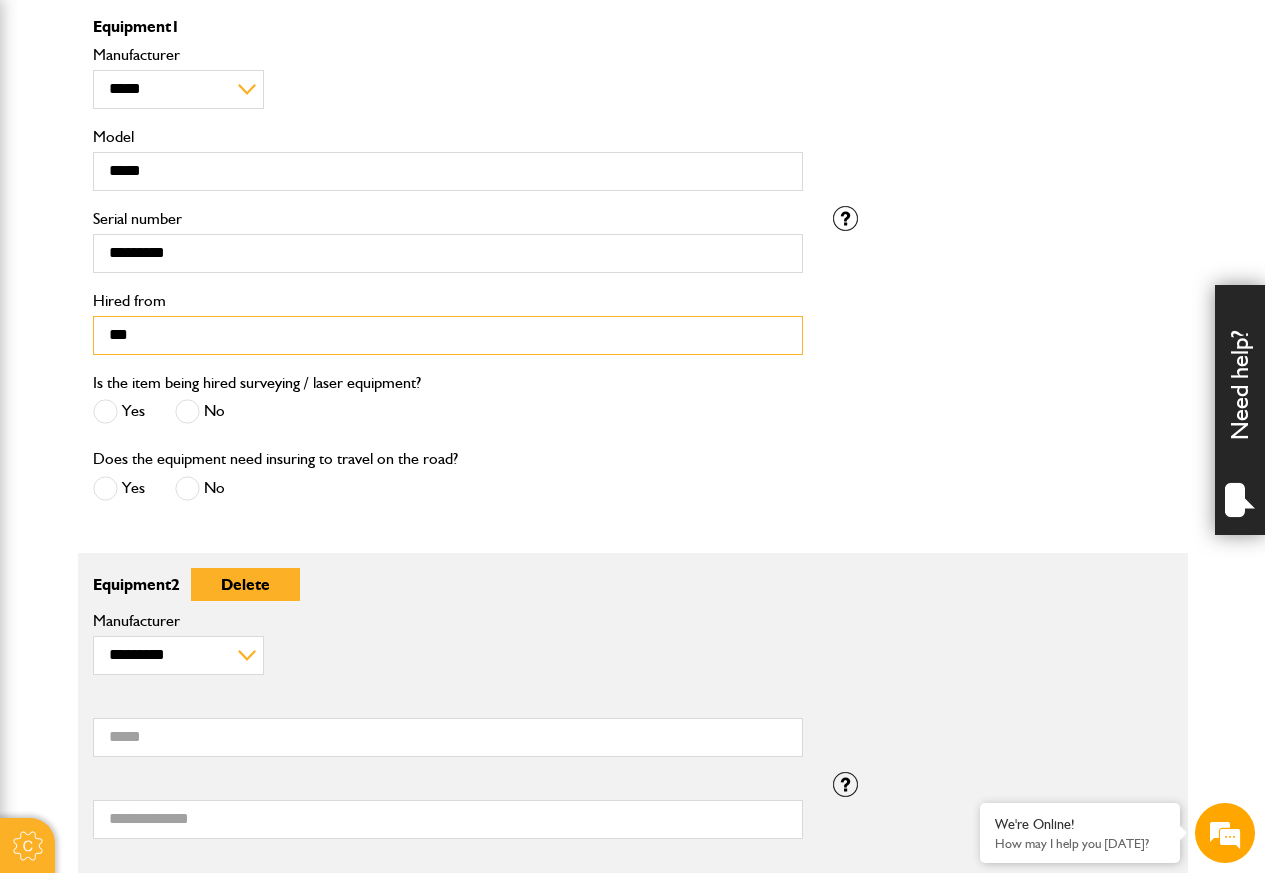 type on "***" 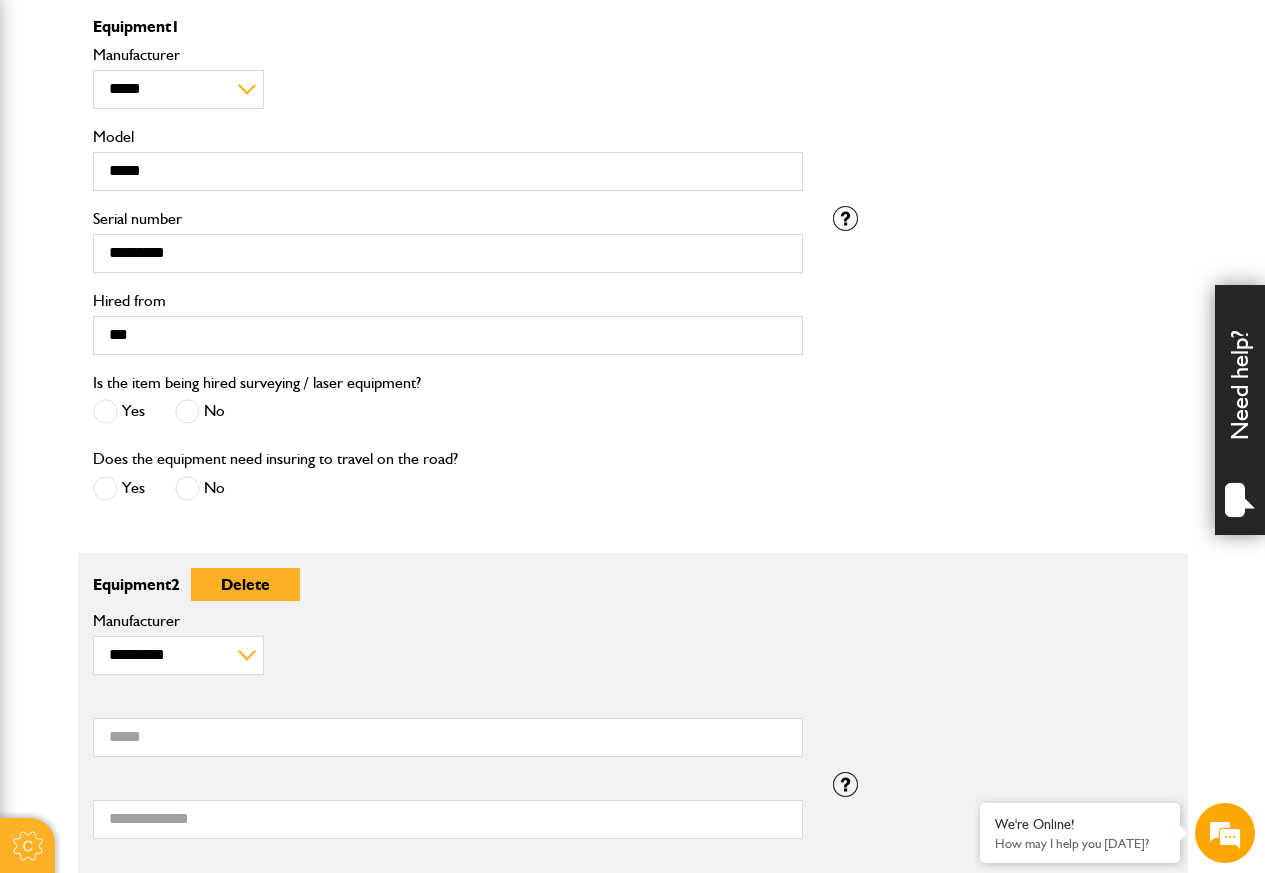 click at bounding box center [187, 411] 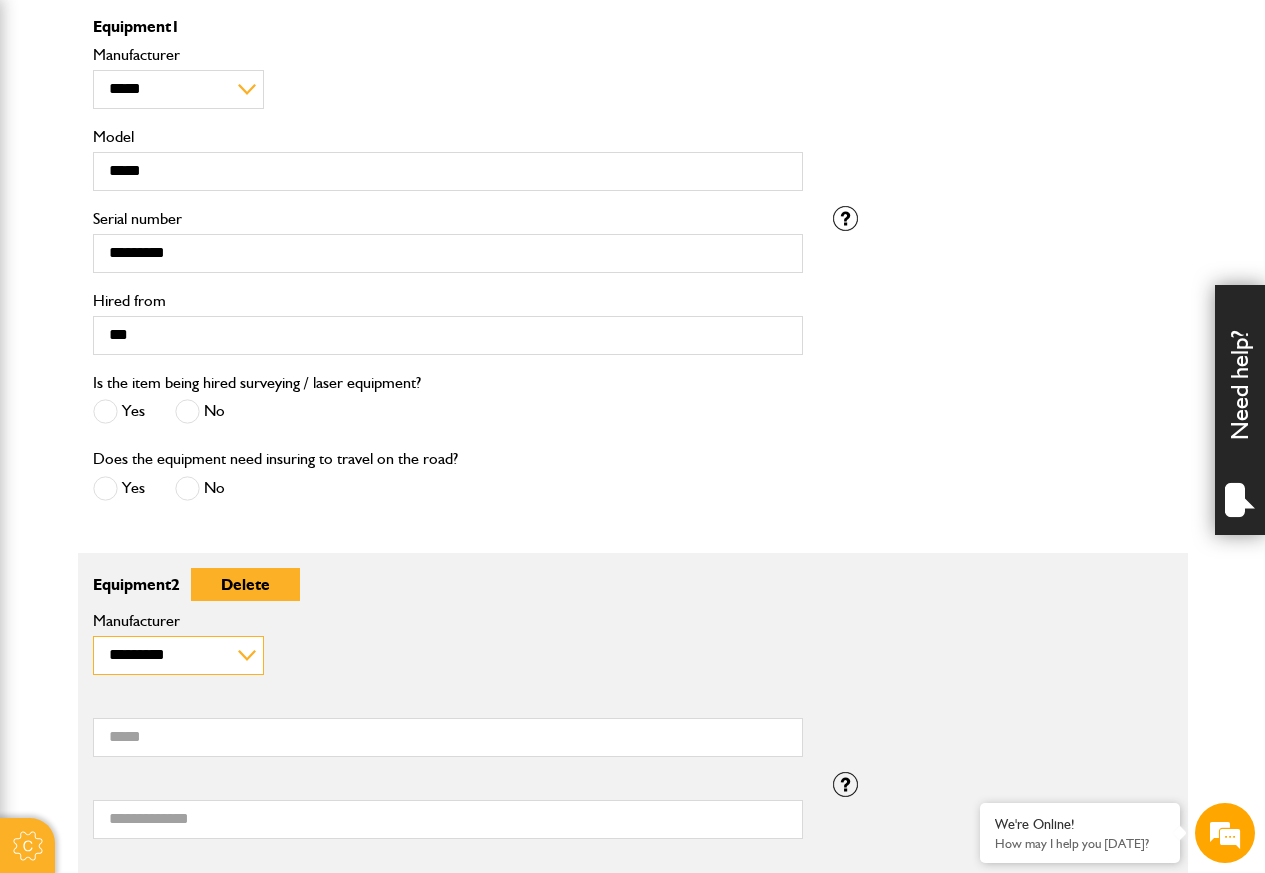 click on "**********" at bounding box center (178, 655) 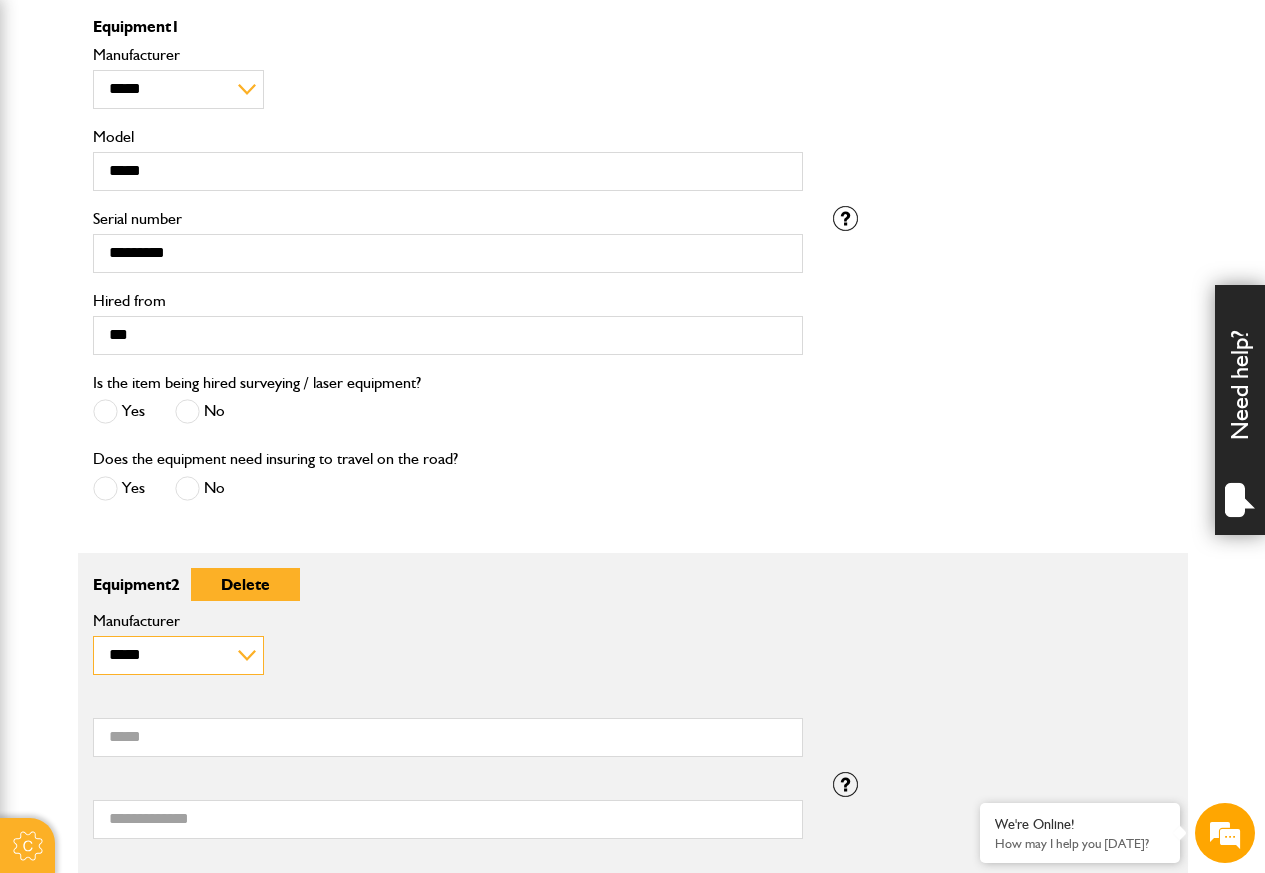 click on "**********" at bounding box center (178, 655) 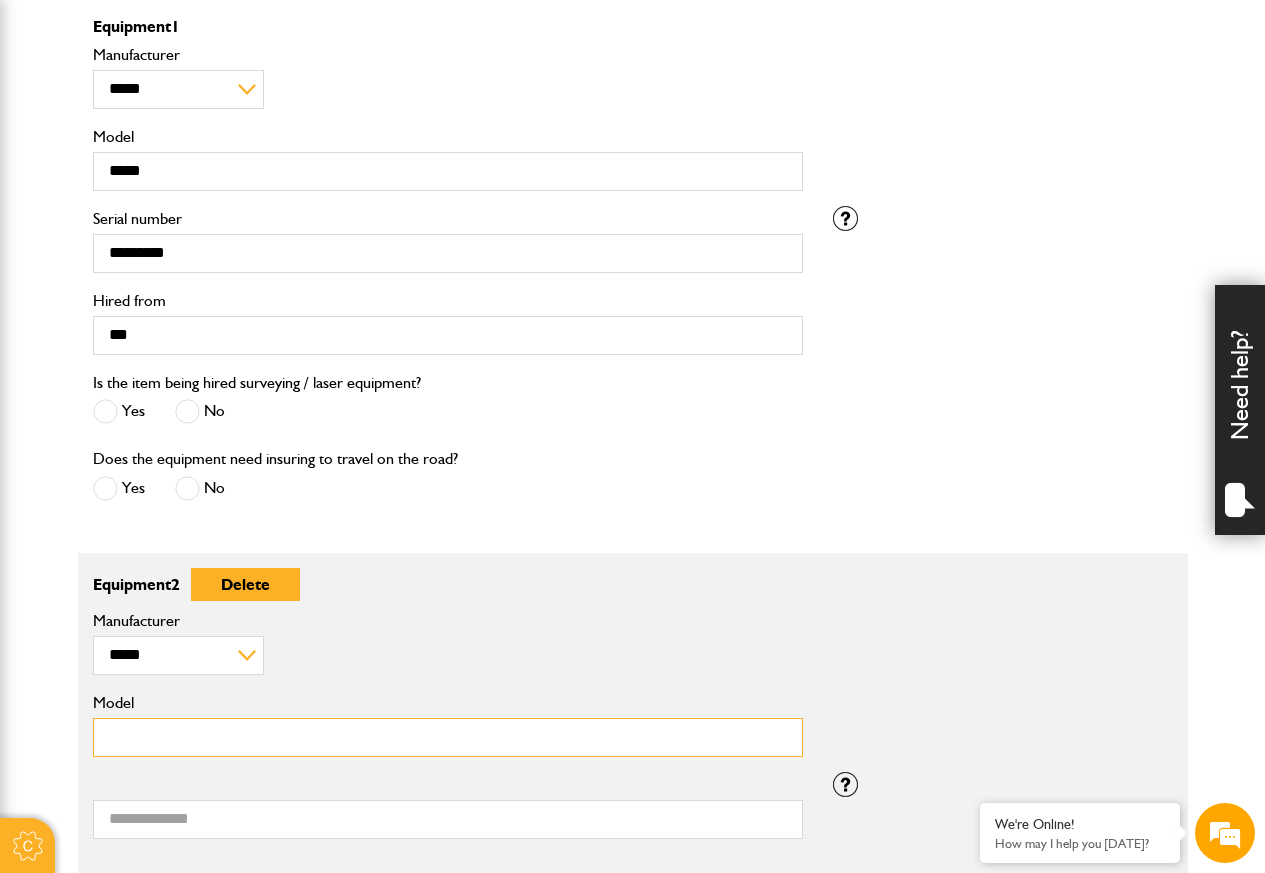 click on "Model" at bounding box center [448, 737] 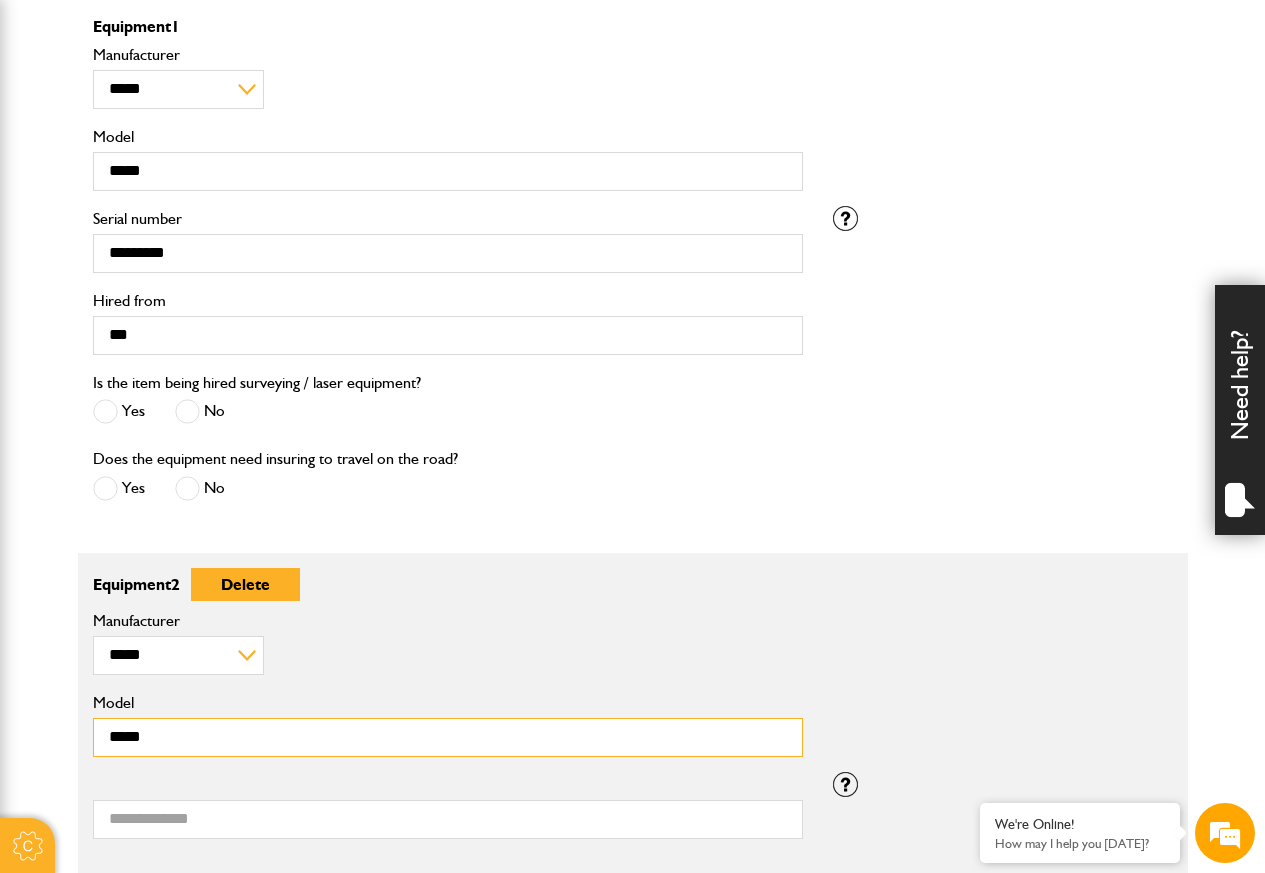 type on "*****" 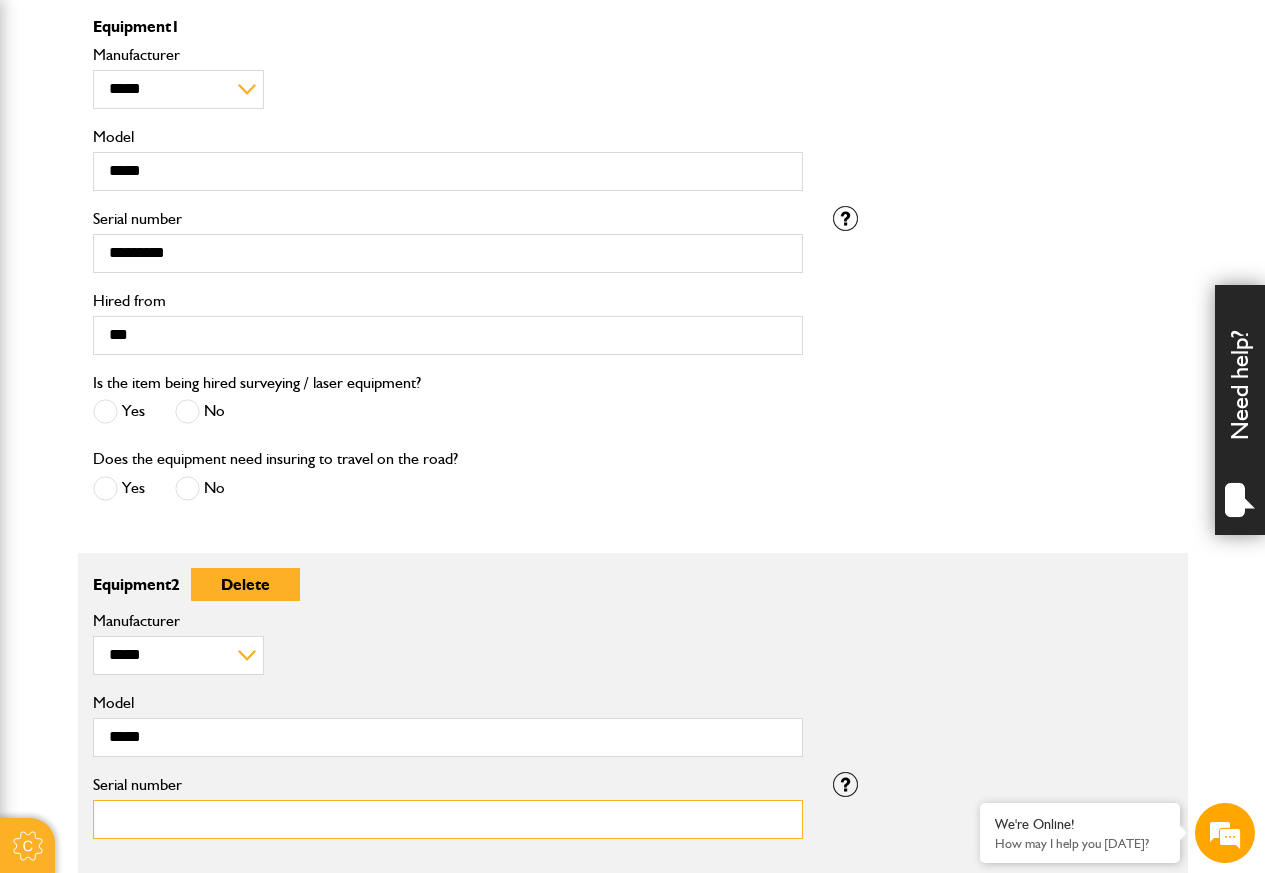 click on "Serial number" at bounding box center [448, 819] 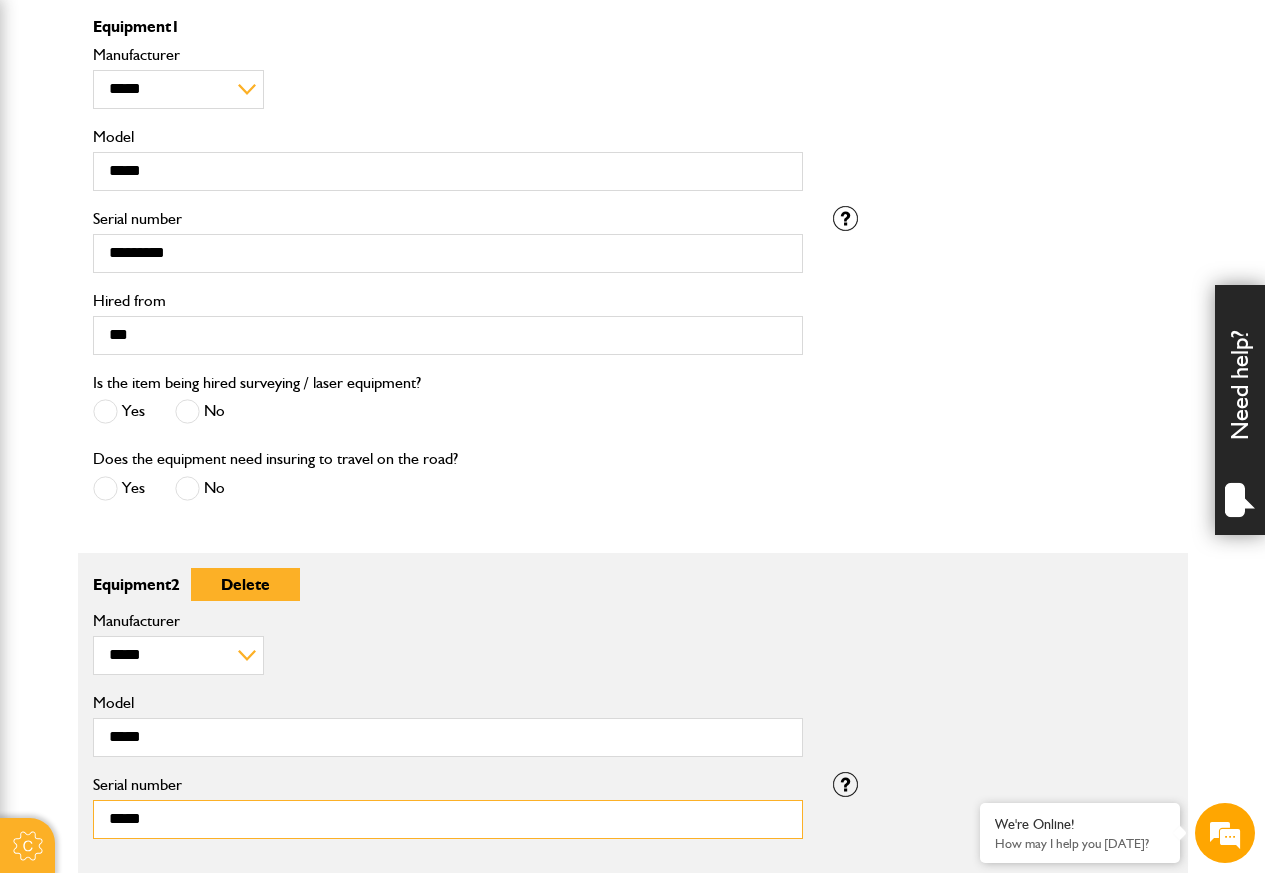 type on "*****" 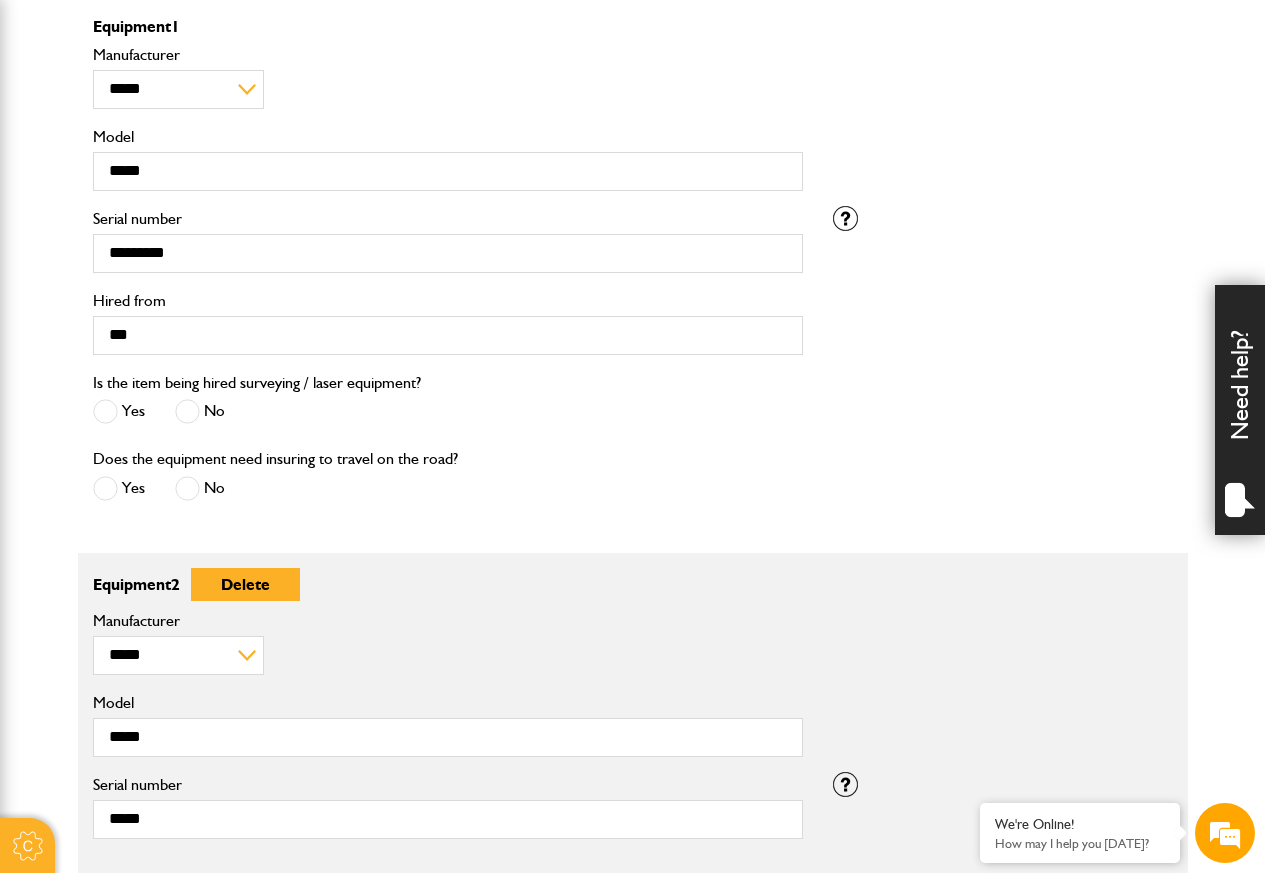 click on "Hired from" at bounding box center (448, 867) 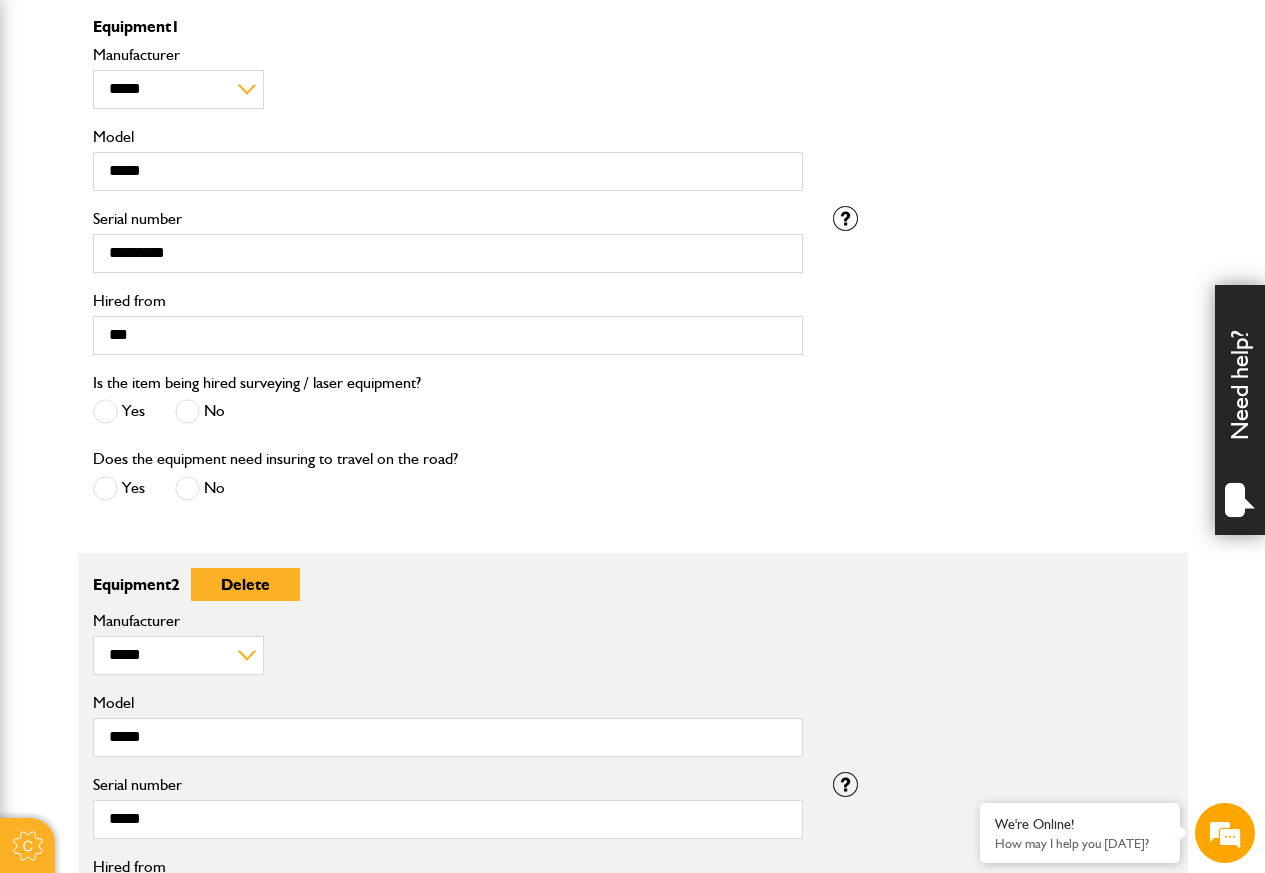 click on "Hired from" at bounding box center [448, 901] 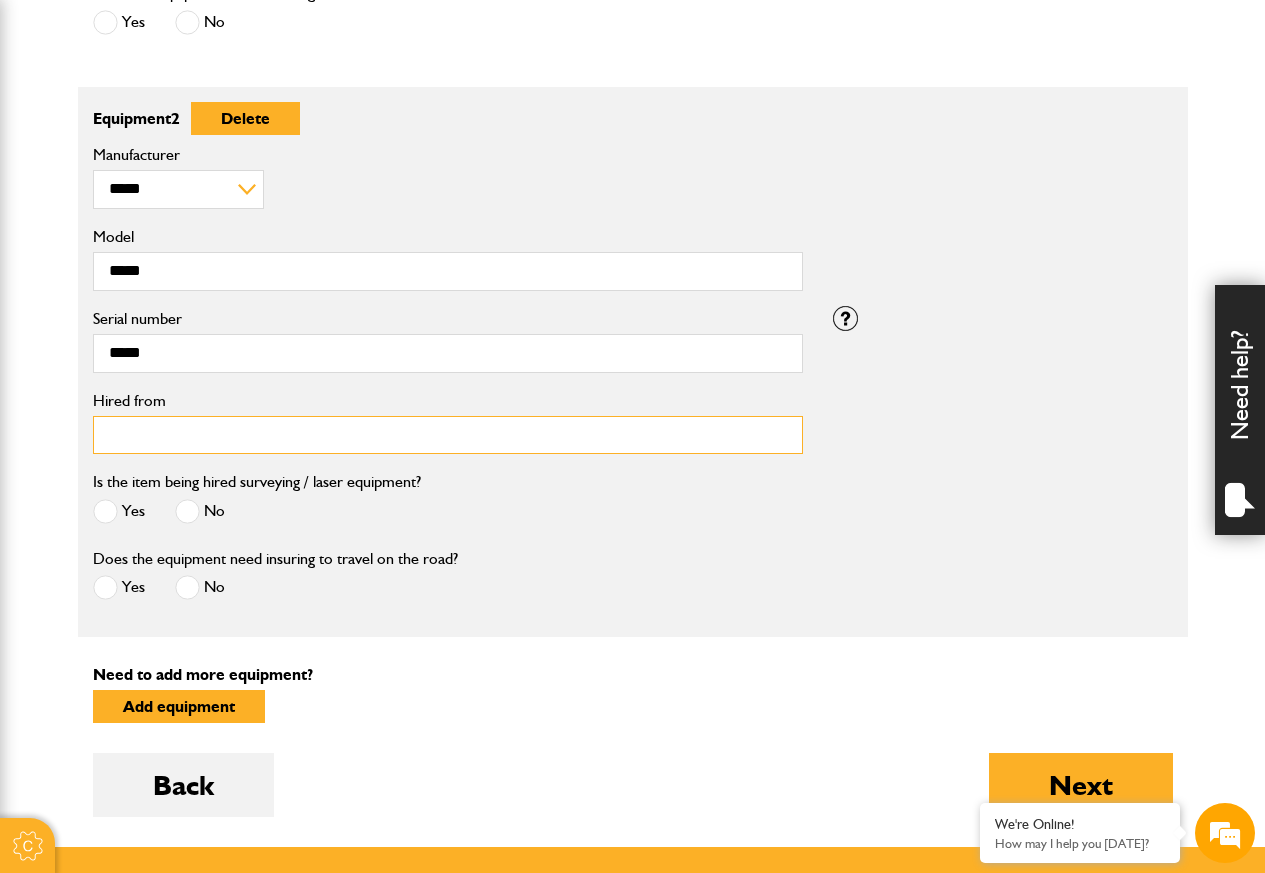 paste on "***" 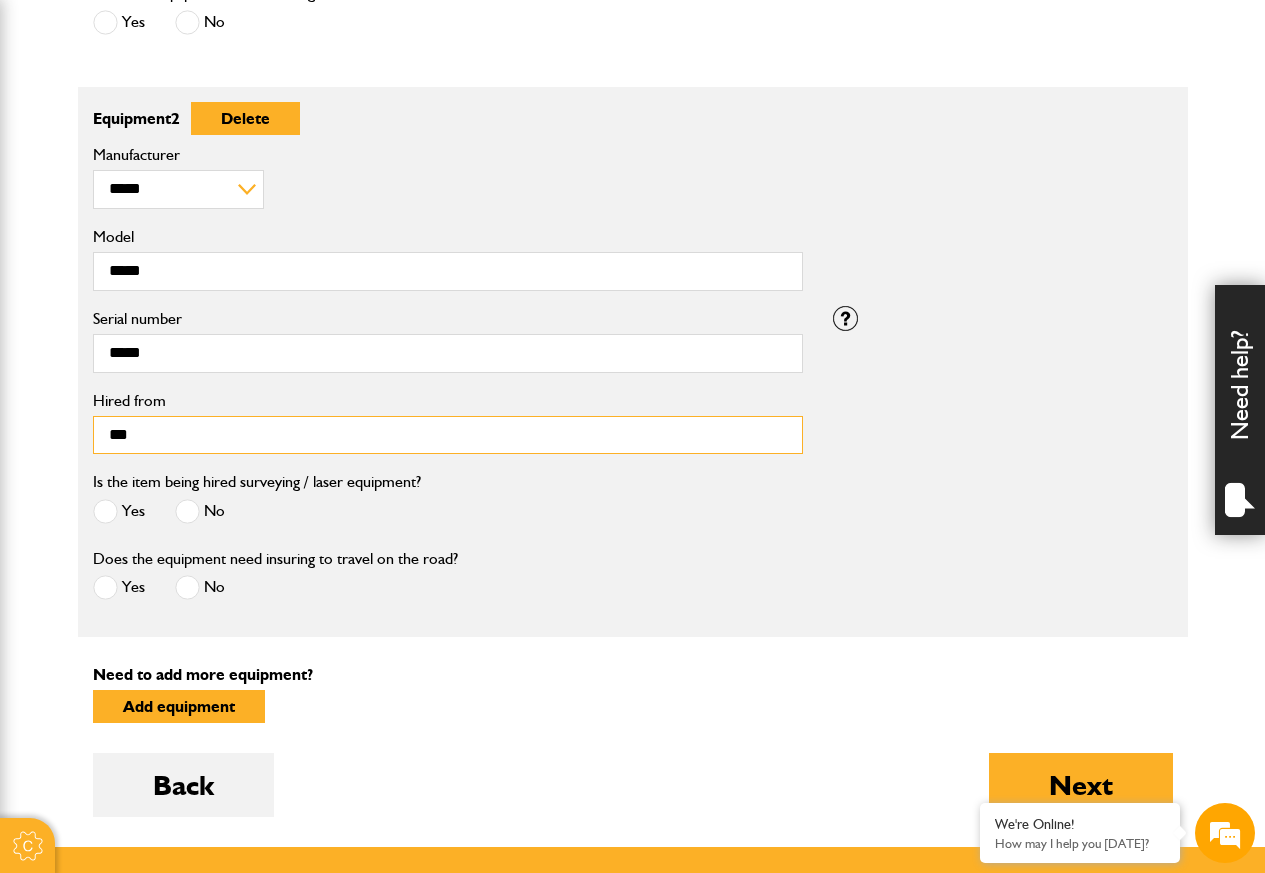 type on "***" 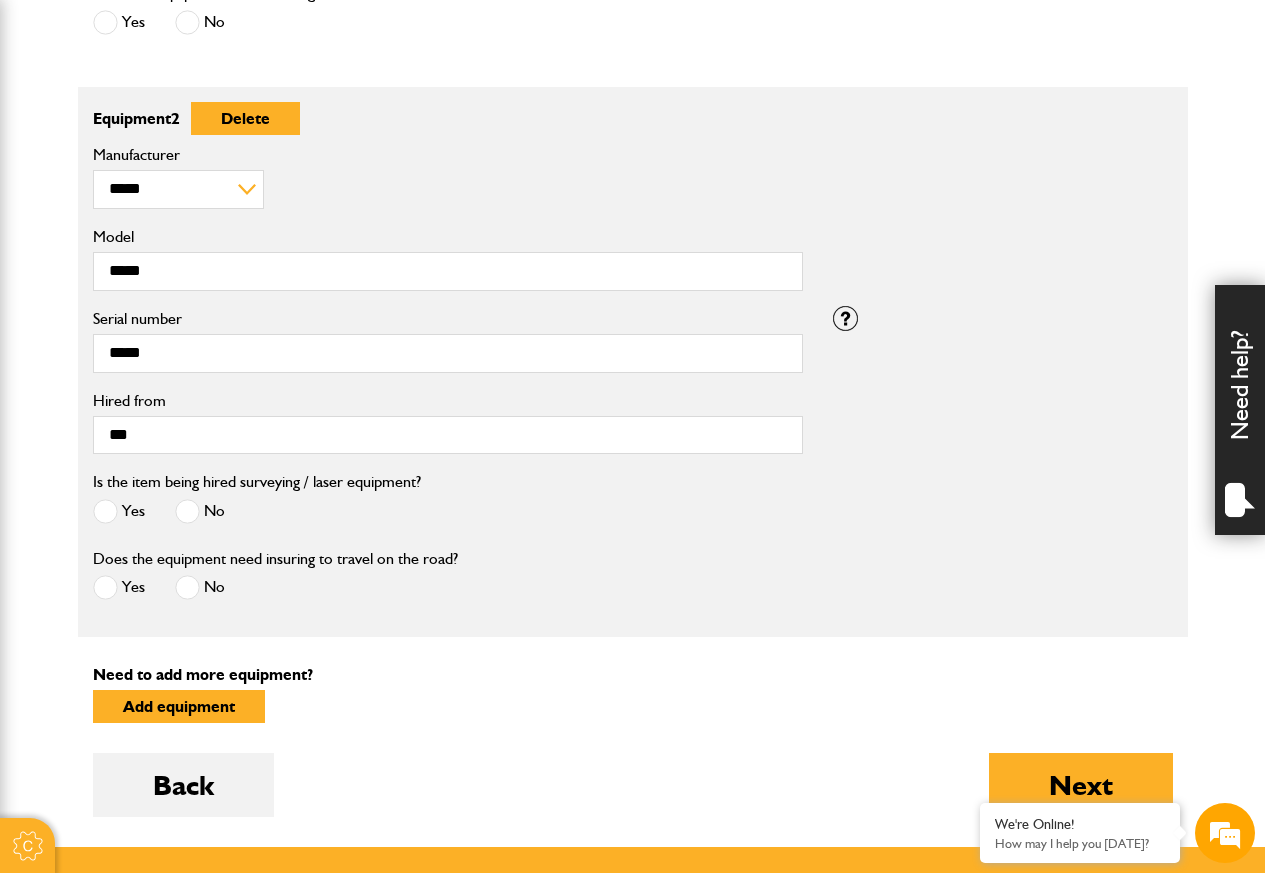 click on "No" at bounding box center (200, 511) 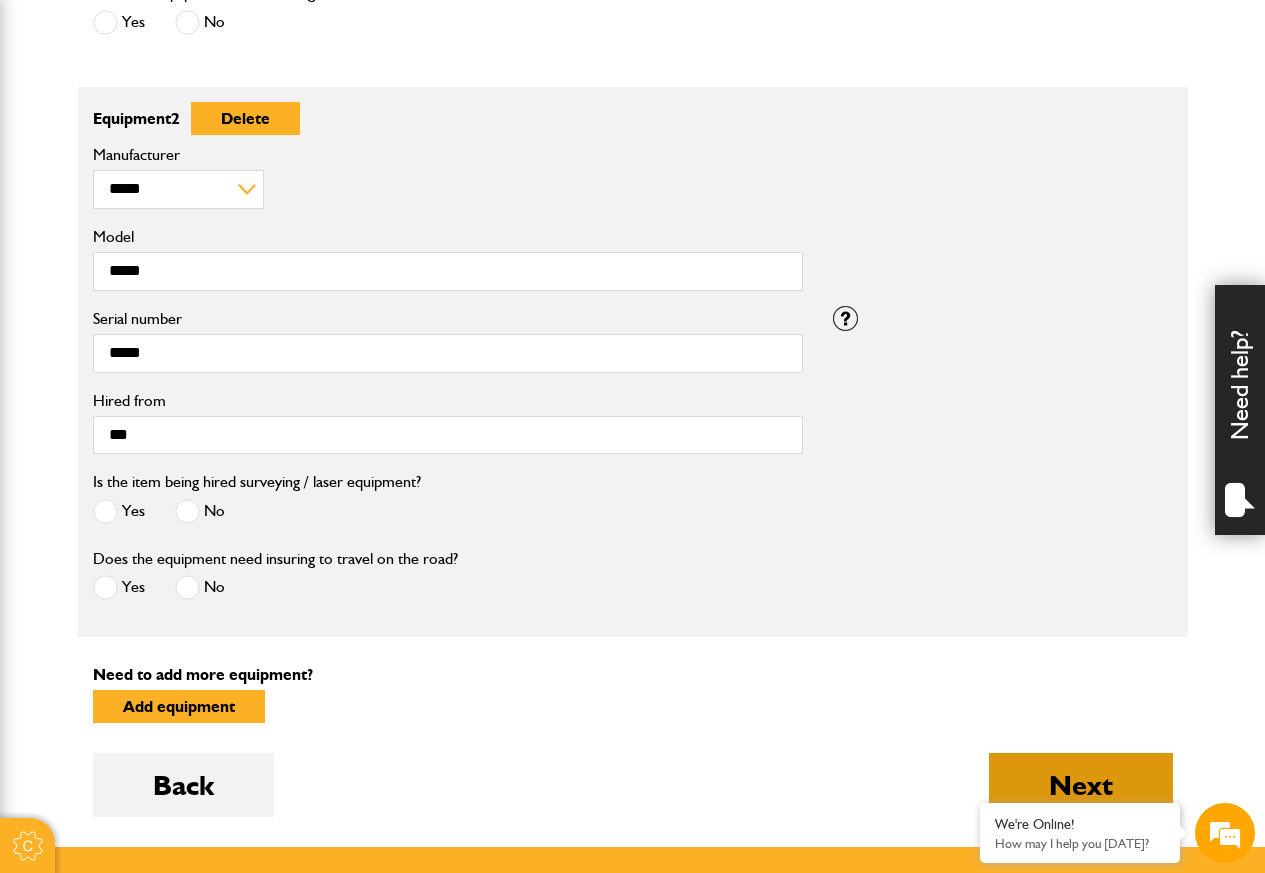 click on "Next" at bounding box center (1081, 785) 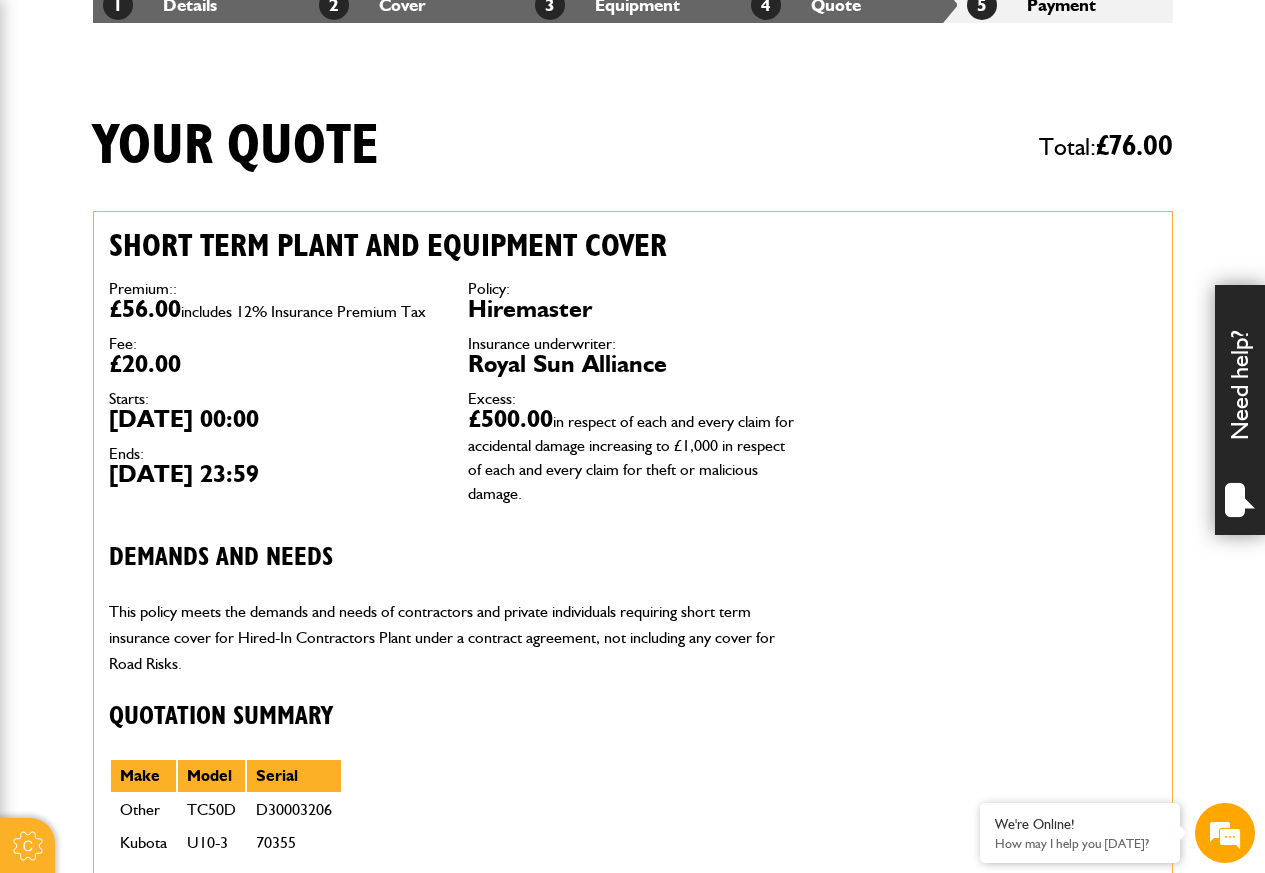 scroll, scrollTop: 480, scrollLeft: 0, axis: vertical 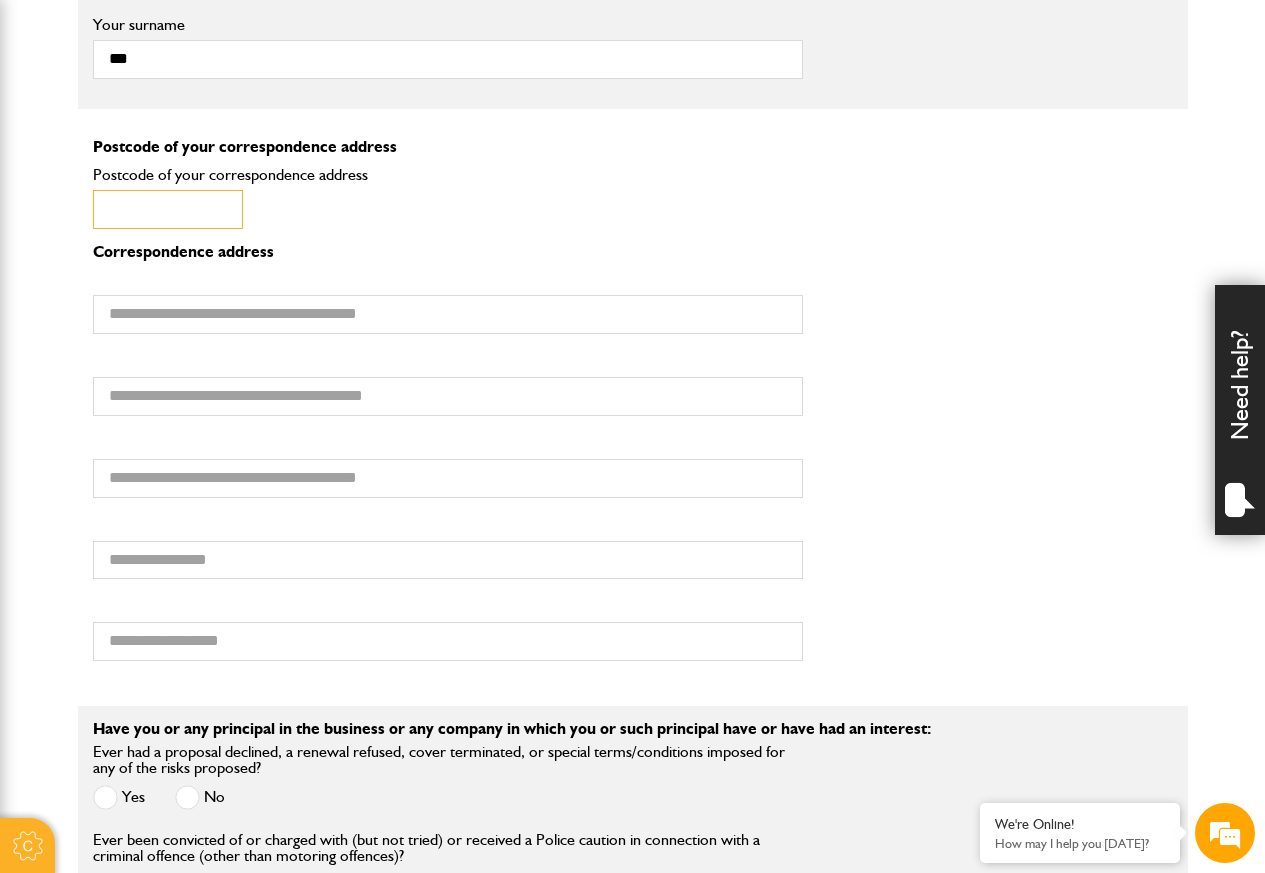 click on "Postcode of your correspondence address" at bounding box center [168, 209] 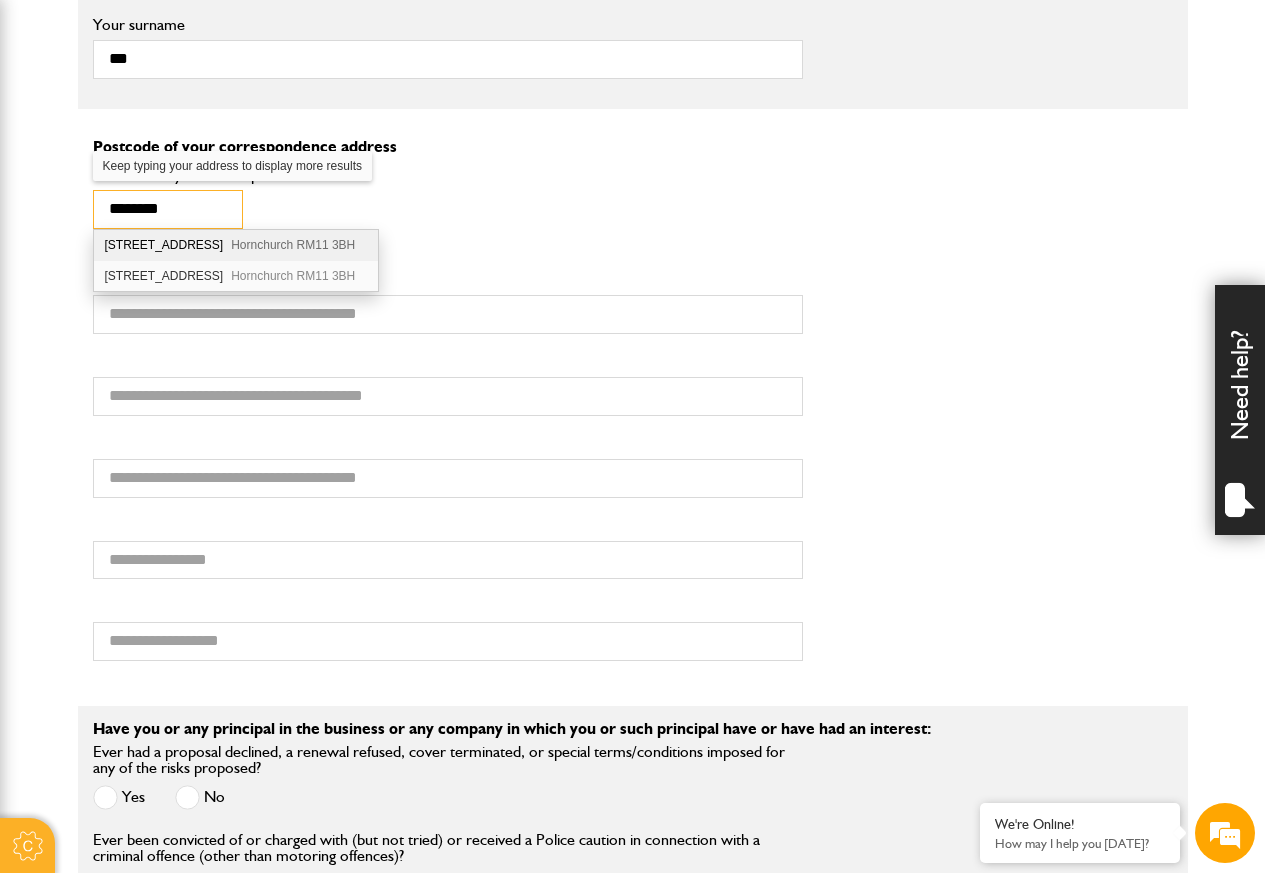 type on "********" 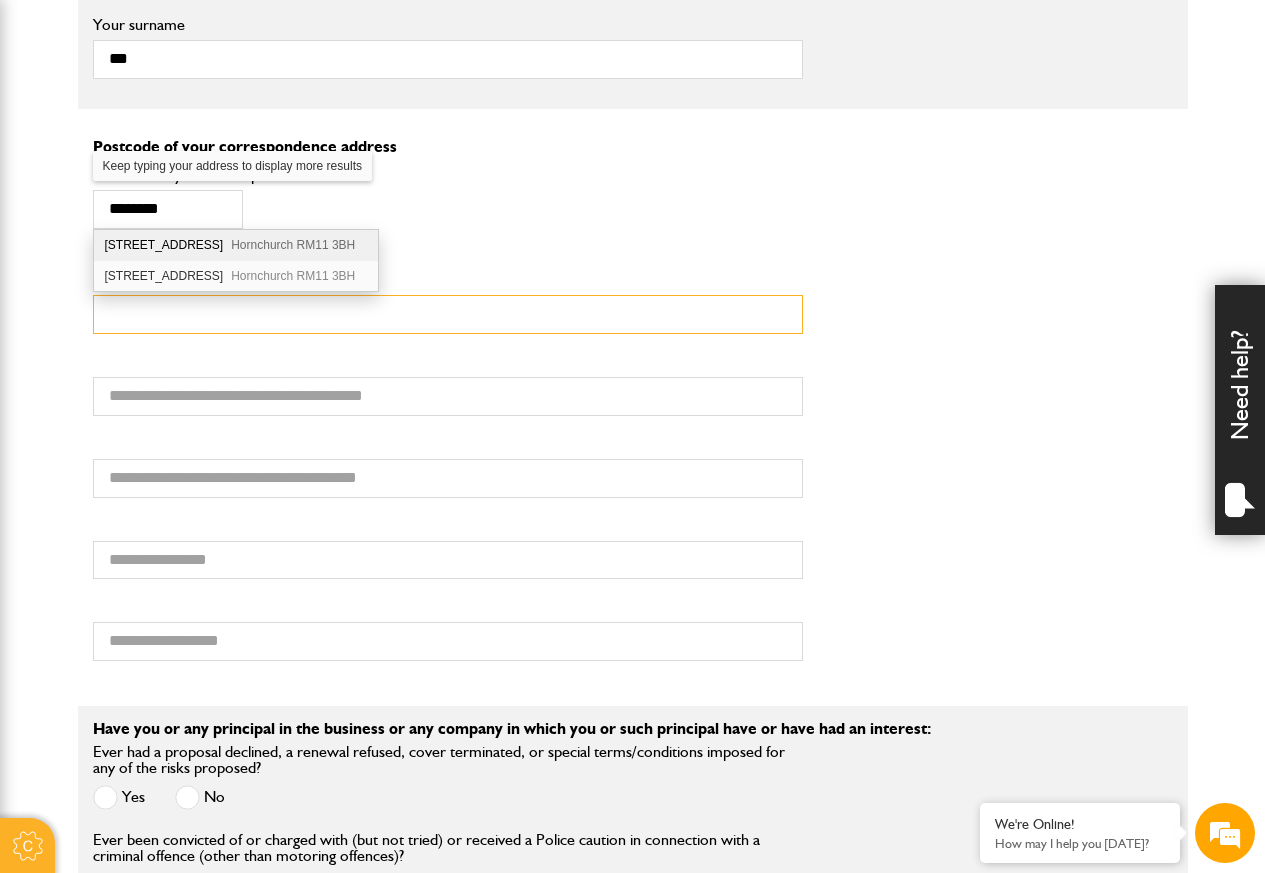 click on "first line of your correspondence address" at bounding box center (448, 314) 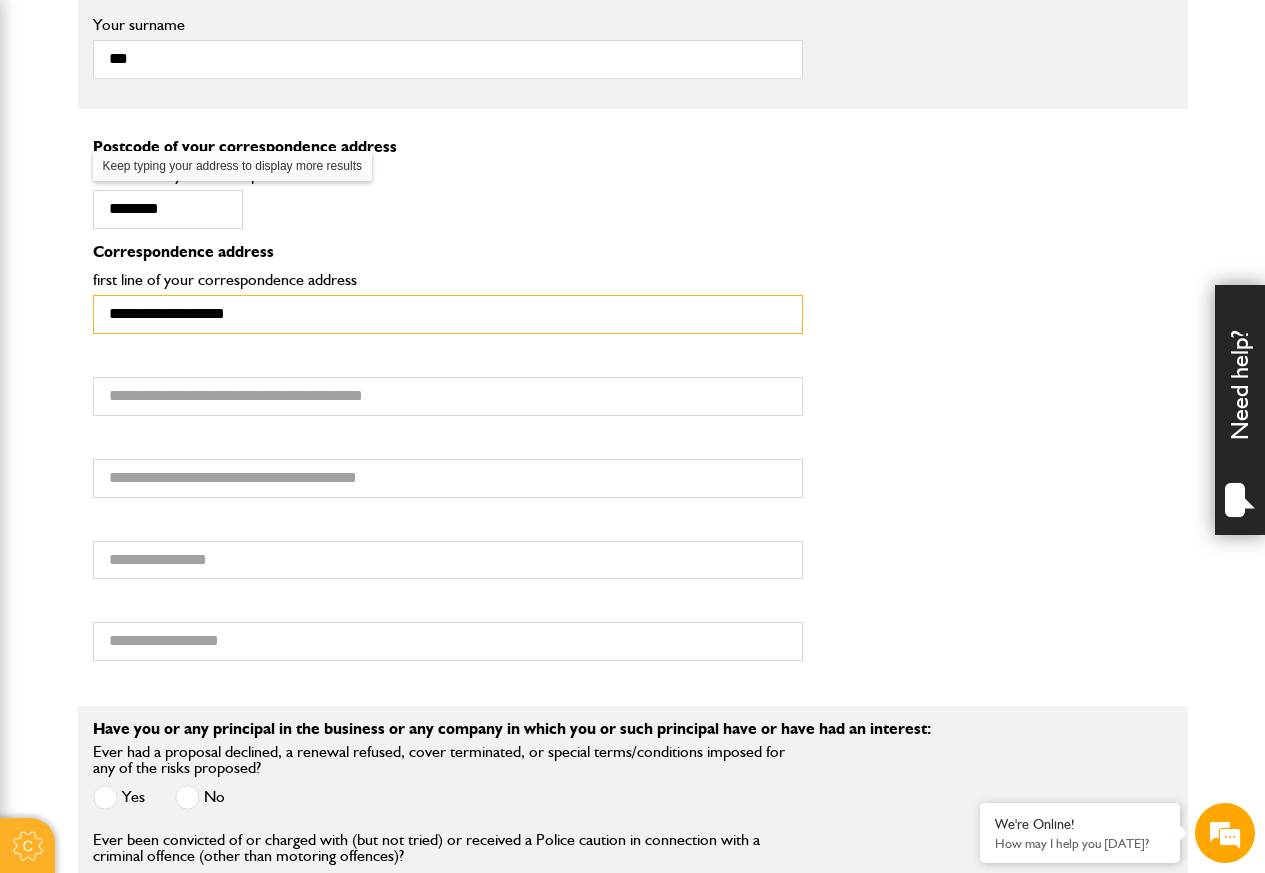 type on "**********" 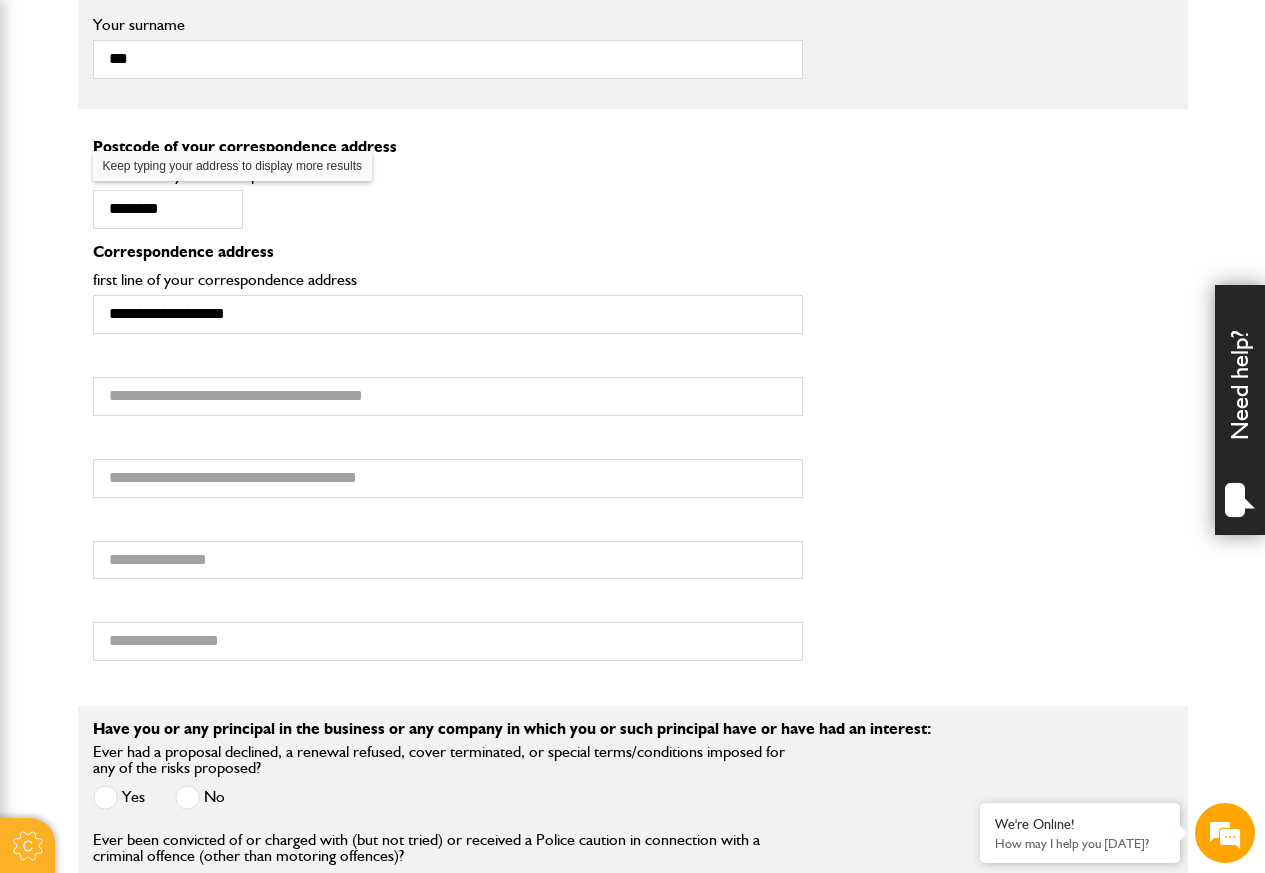 click on "third line of your correspondence address" at bounding box center [448, 444] 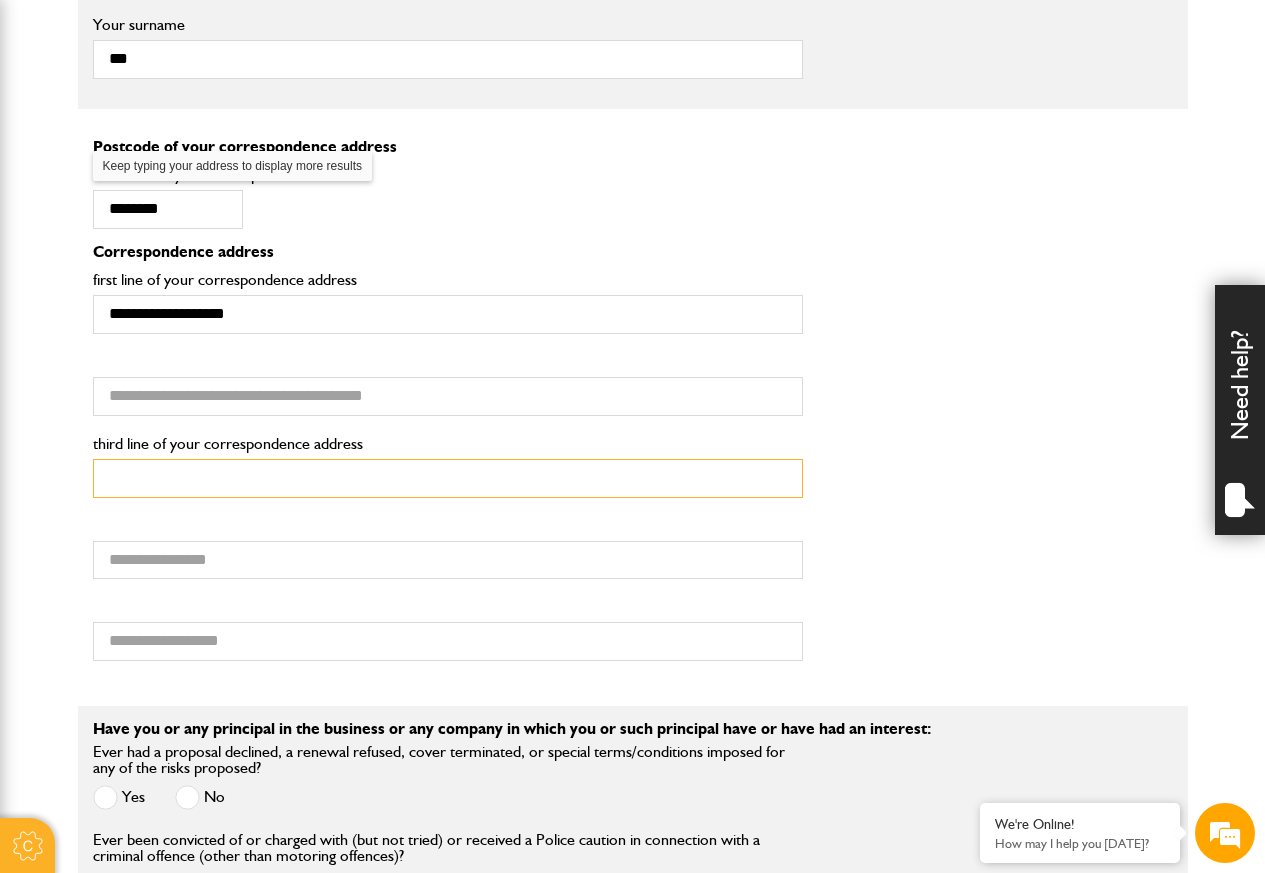 click on "third line of your correspondence address" at bounding box center [448, 478] 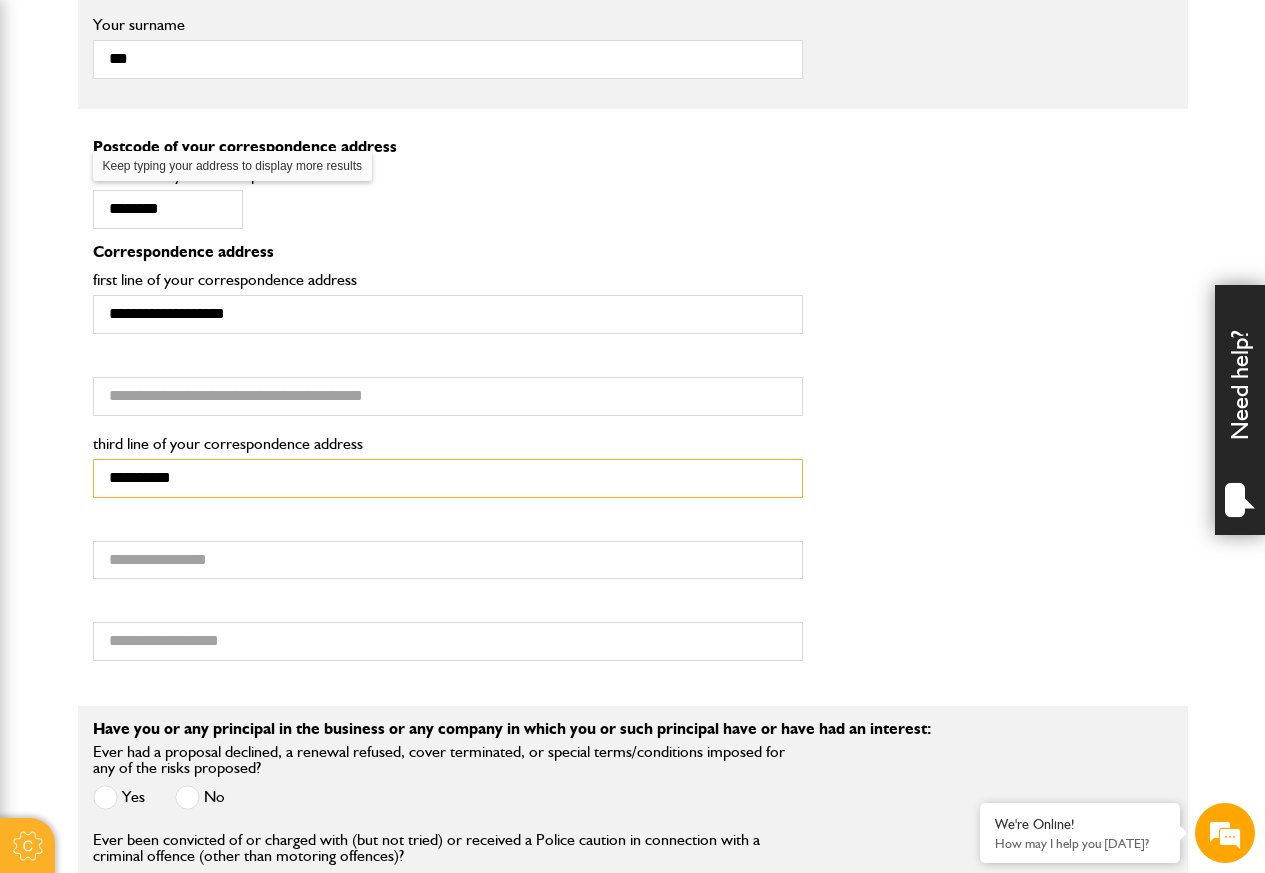 type on "**********" 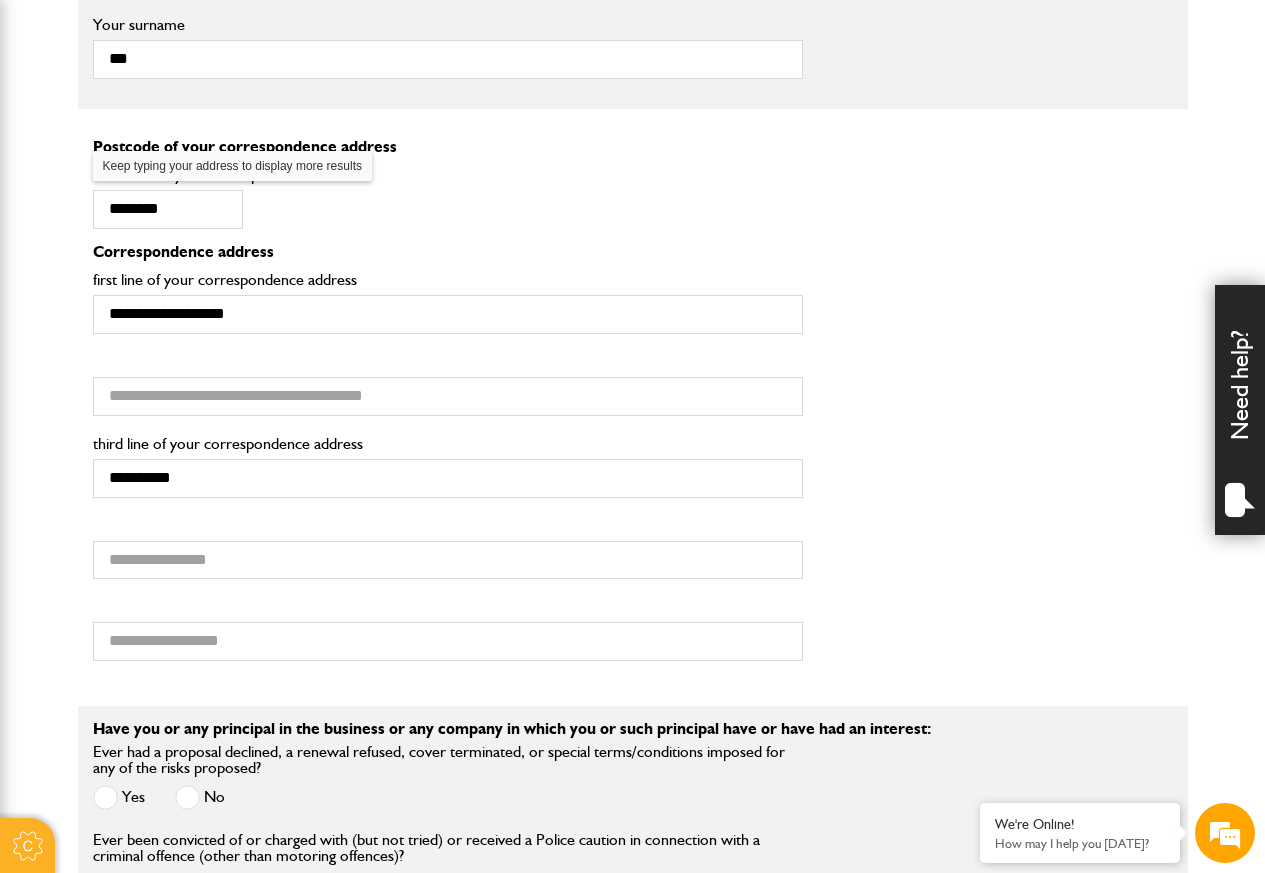 click on "your postal town" at bounding box center (448, 526) 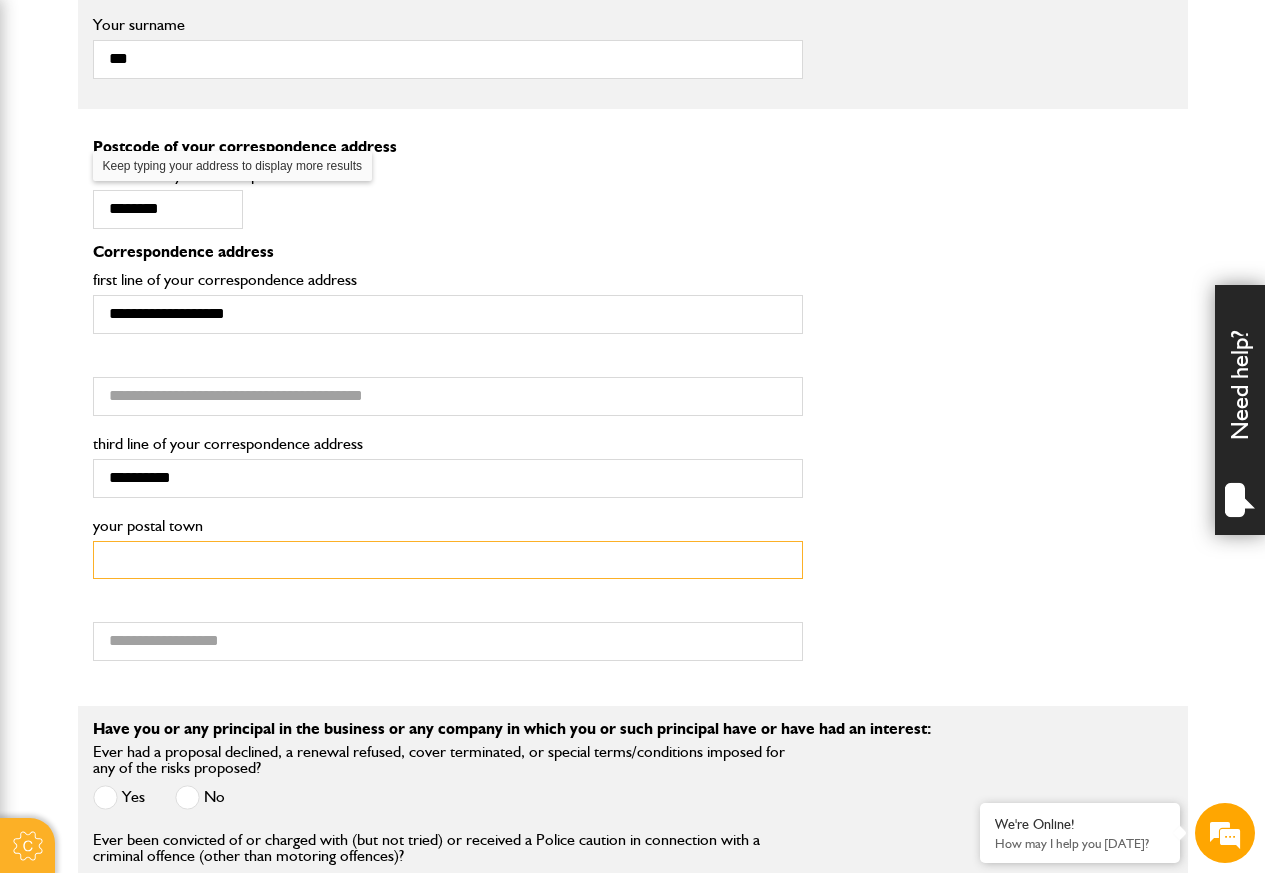 click on "your postal town" at bounding box center [448, 560] 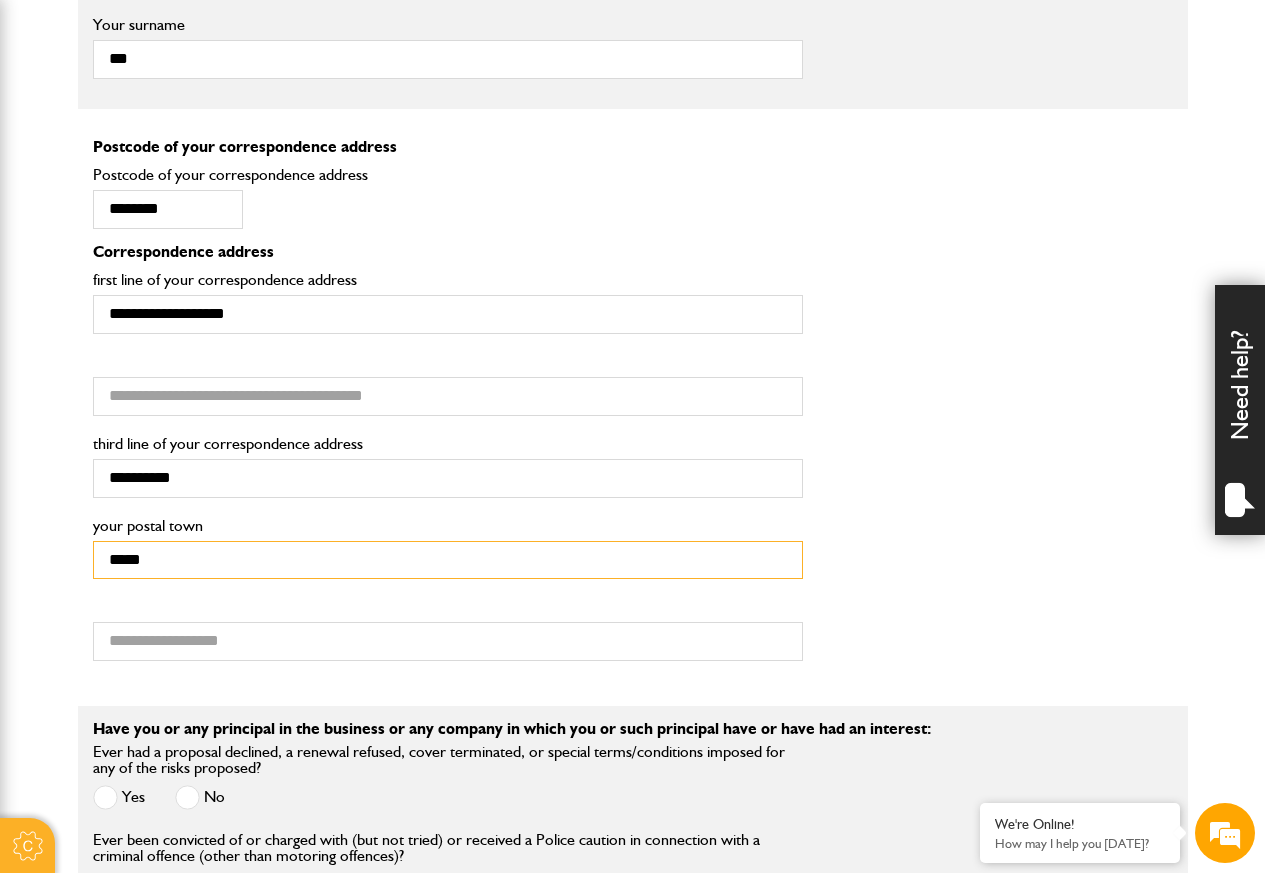 type on "*****" 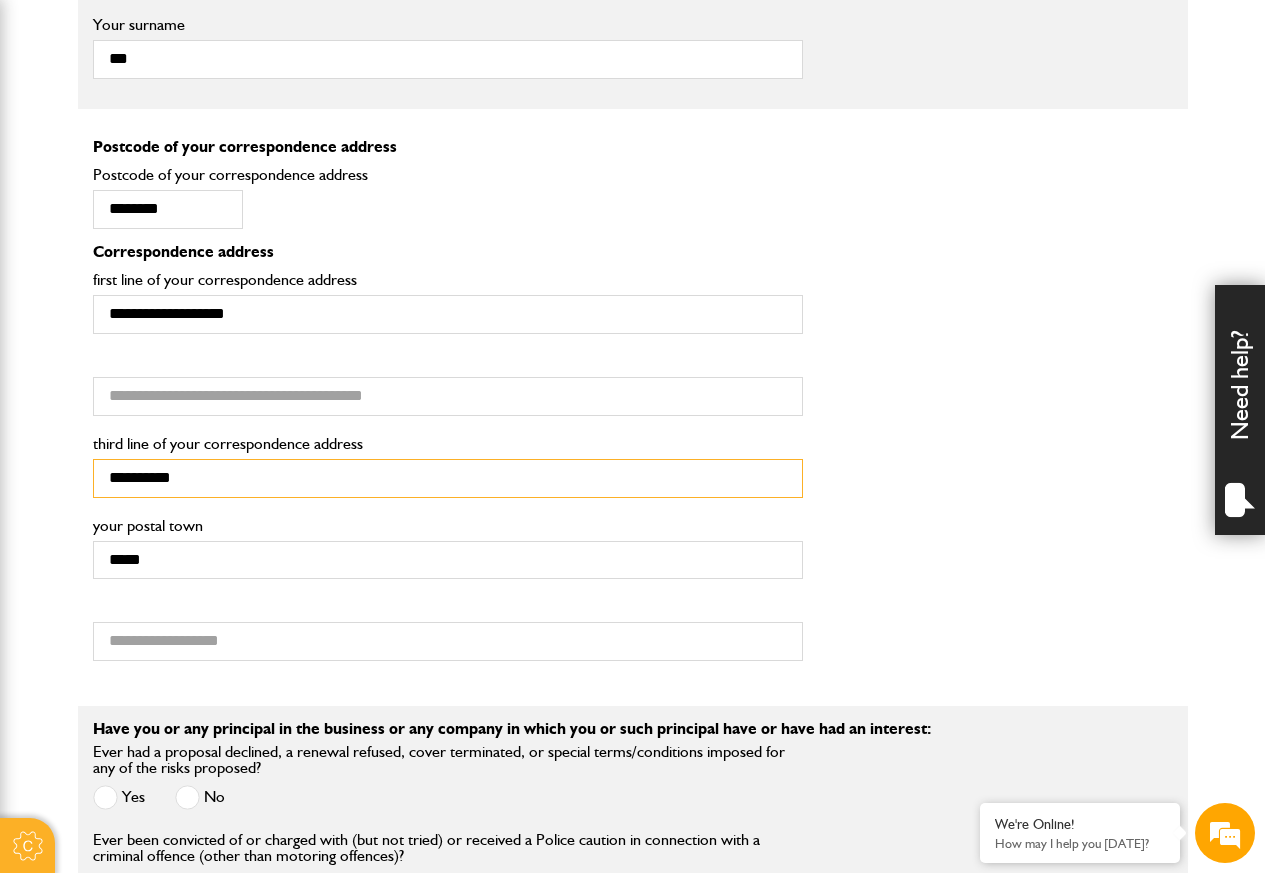 click on "**********" at bounding box center [448, 478] 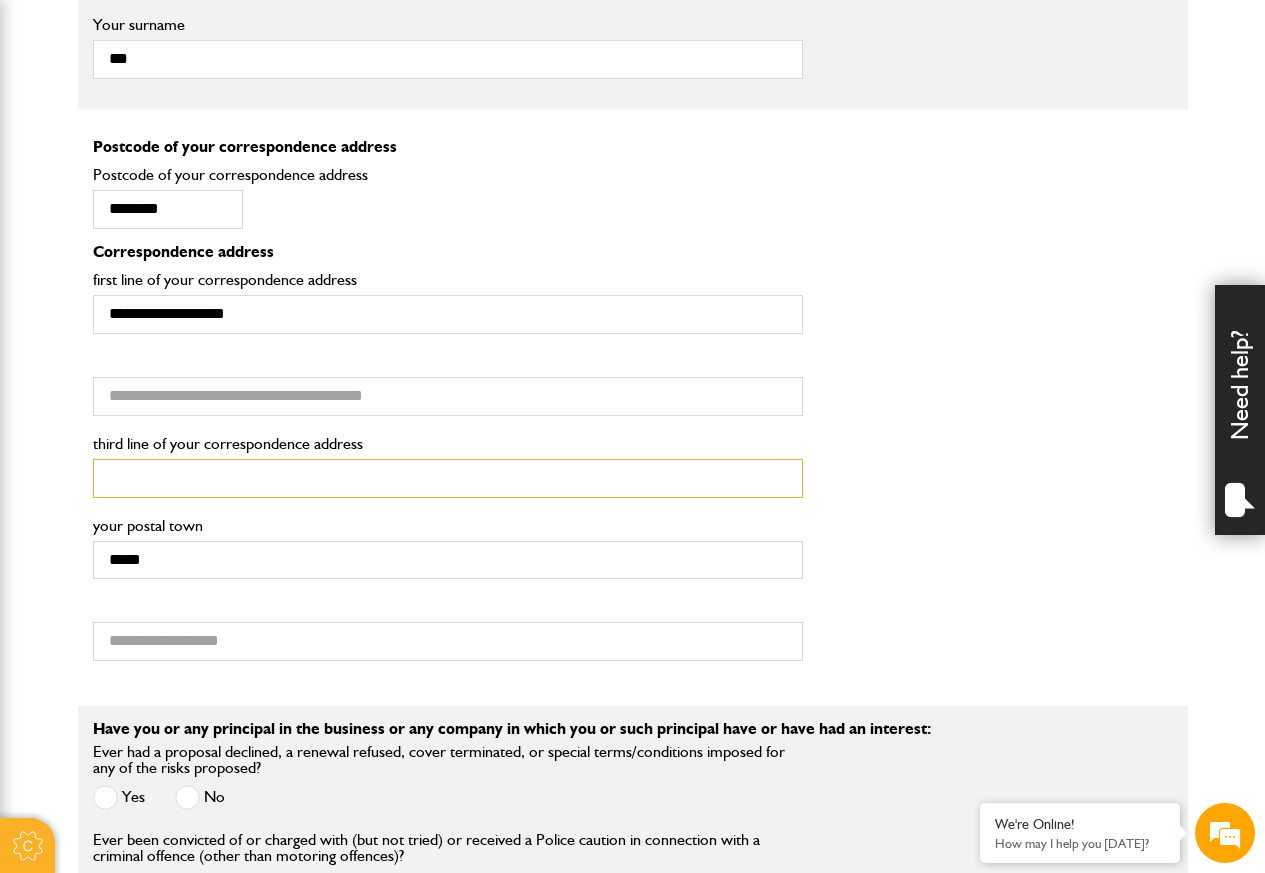 type 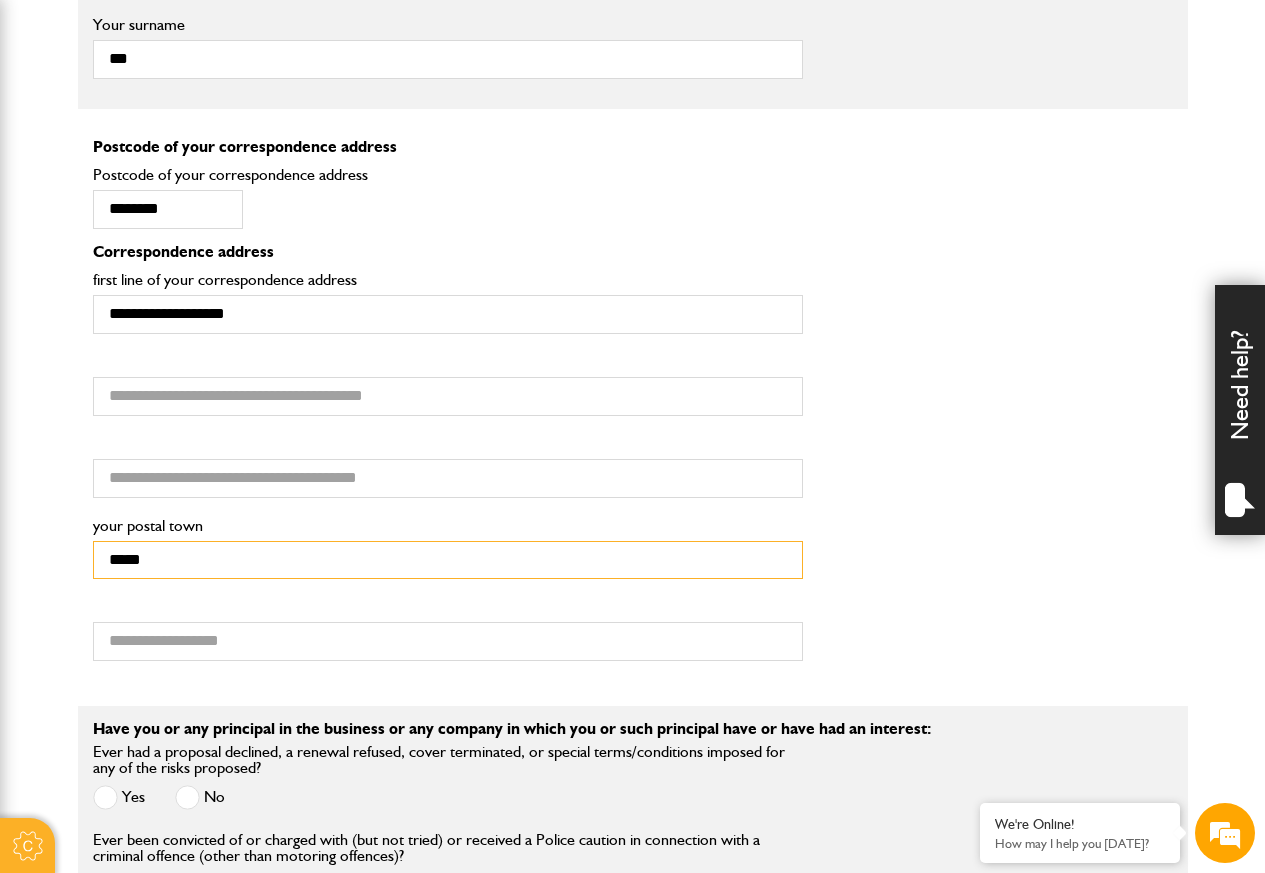 click on "*****" at bounding box center (448, 560) 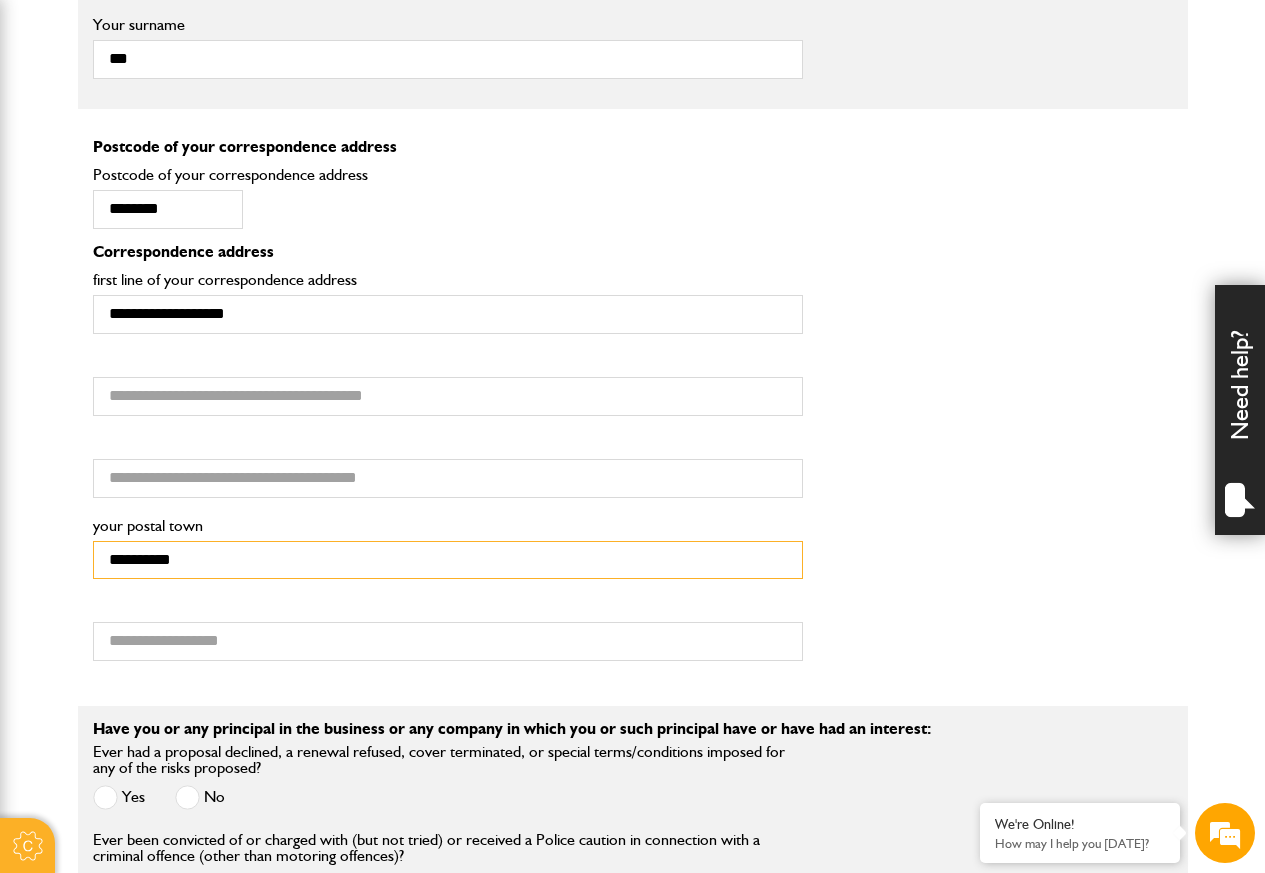 type on "**********" 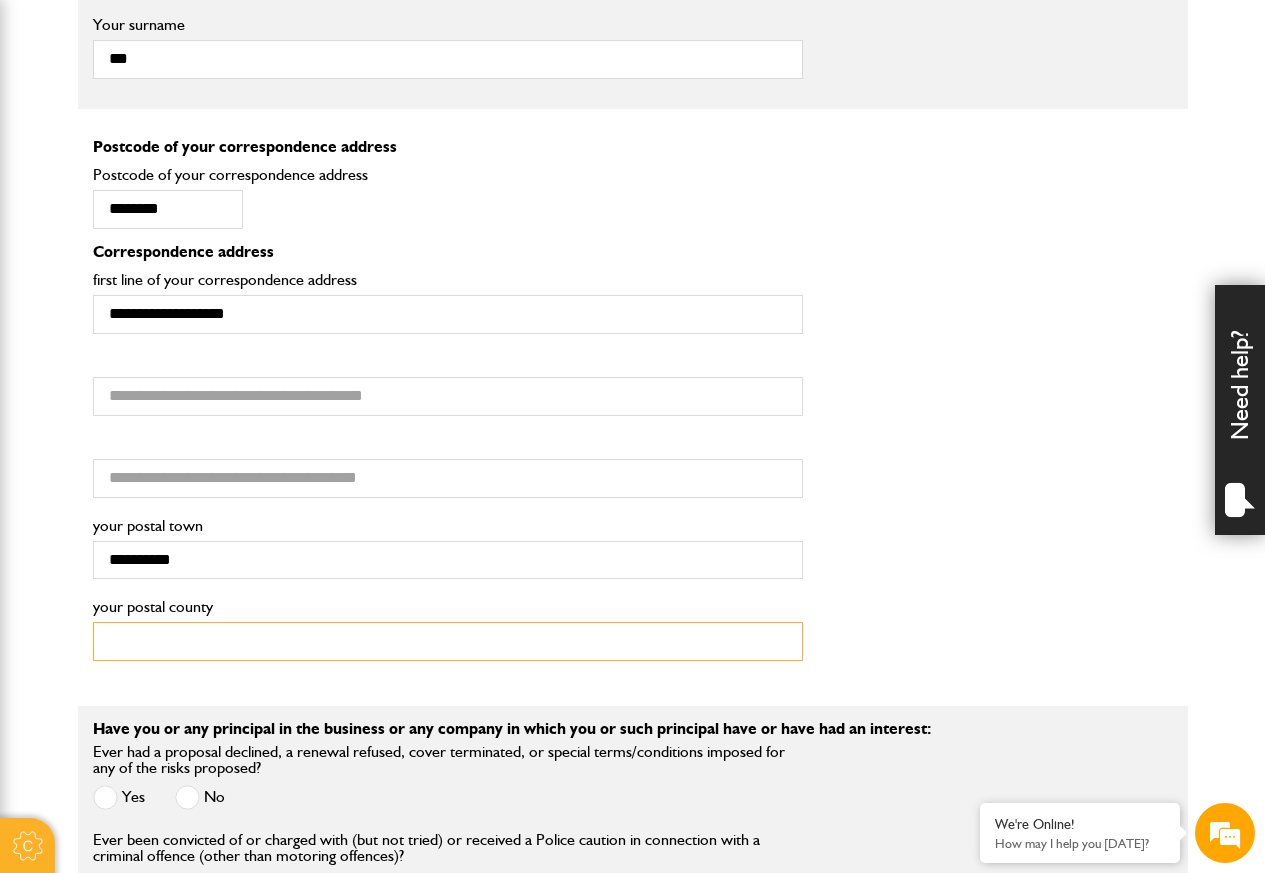 click on "your postal county" at bounding box center (448, 641) 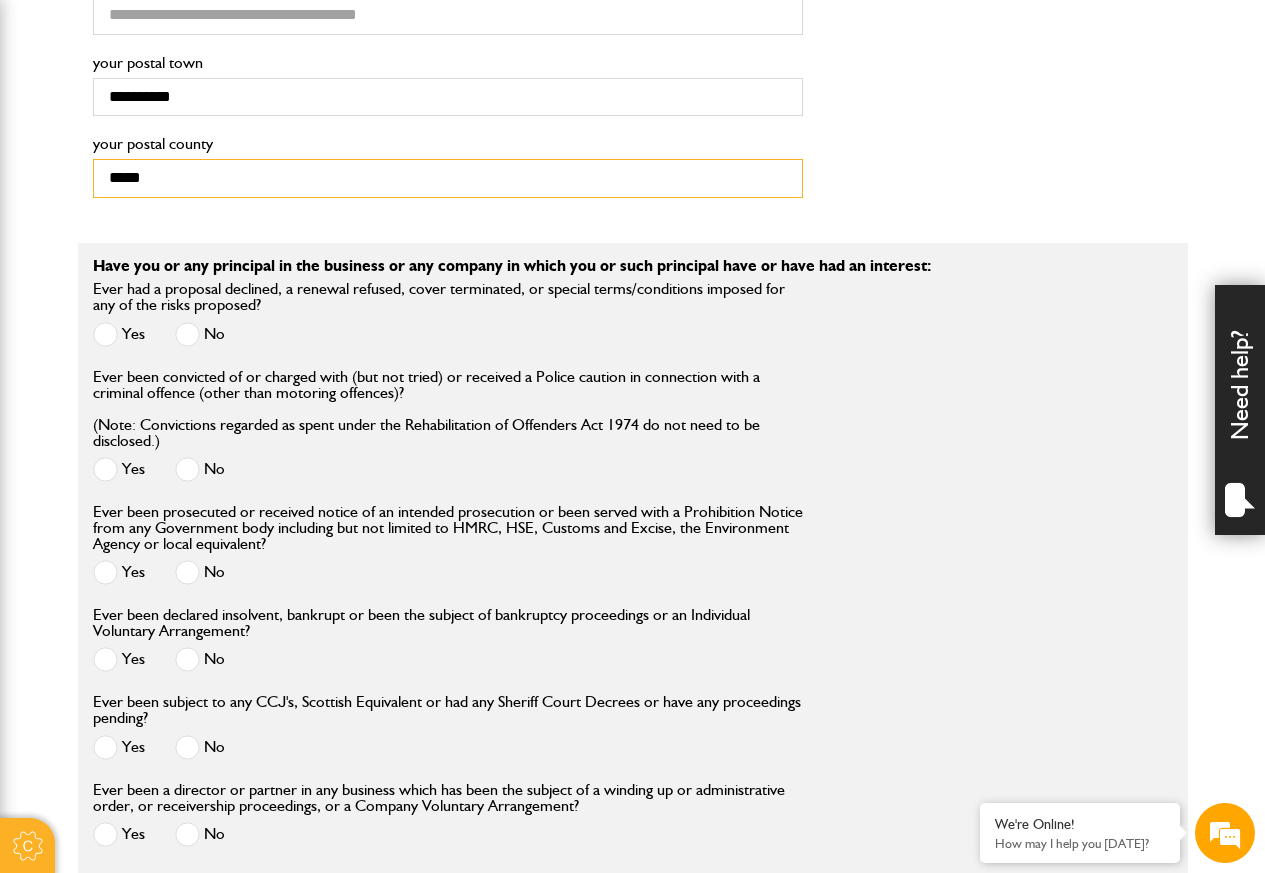 scroll, scrollTop: 2040, scrollLeft: 0, axis: vertical 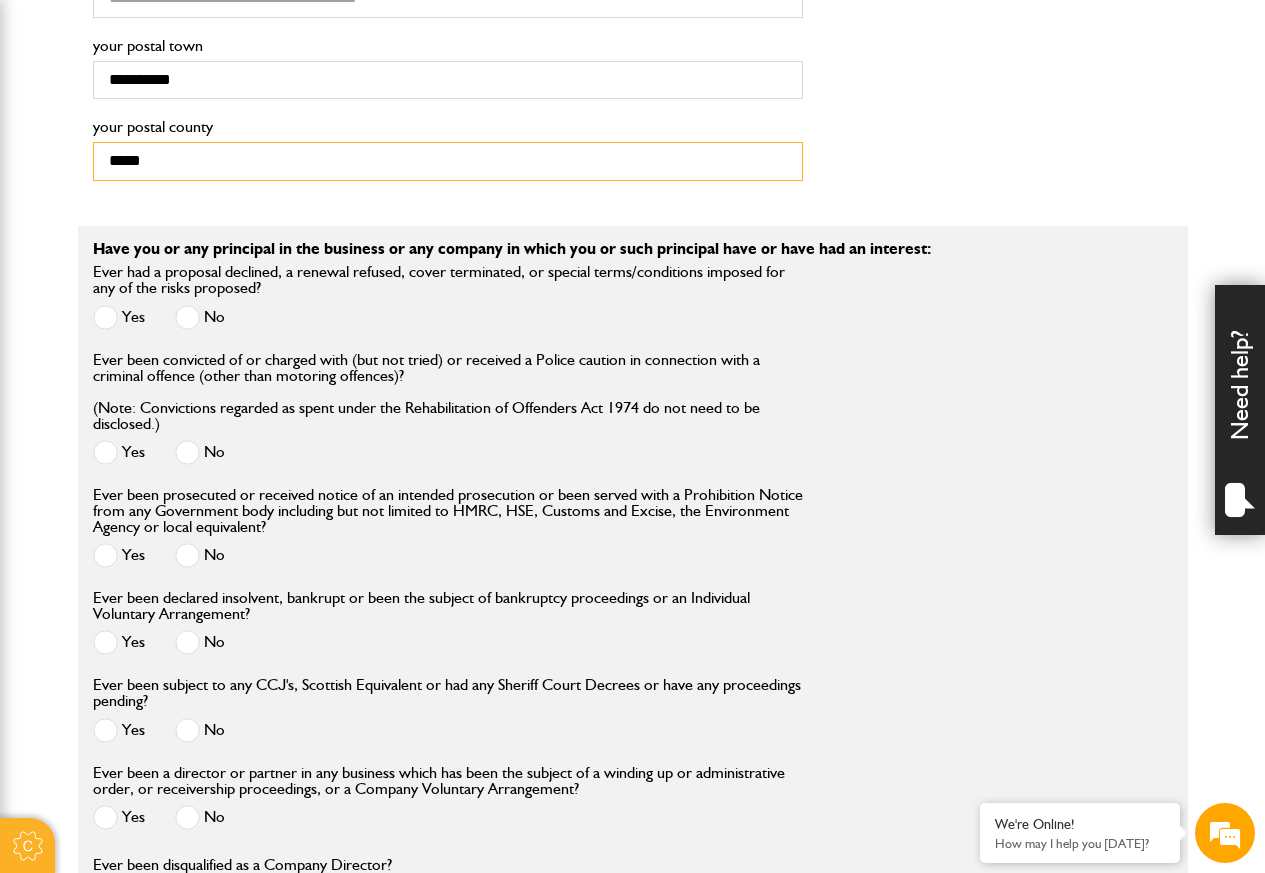 type on "*****" 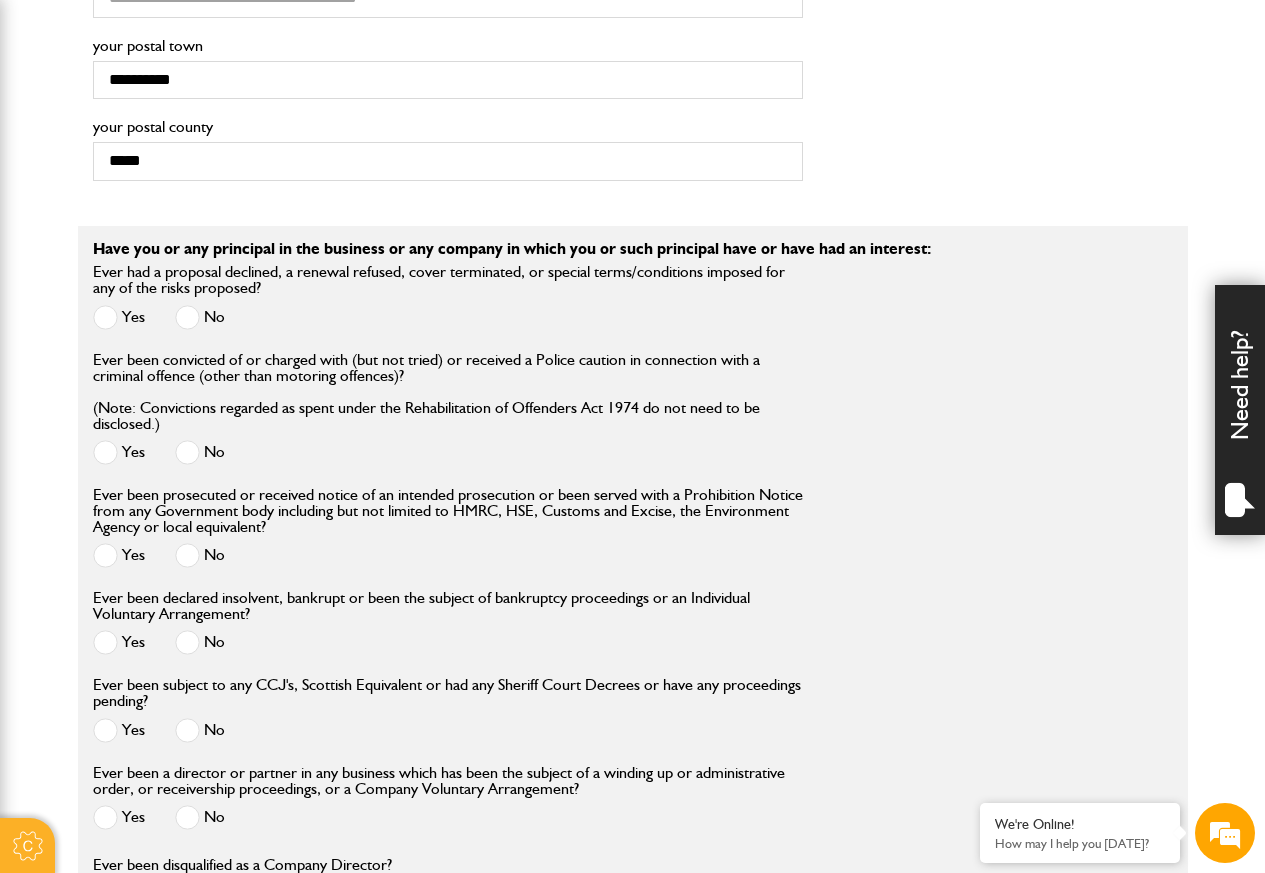 click on "No" at bounding box center [200, 319] 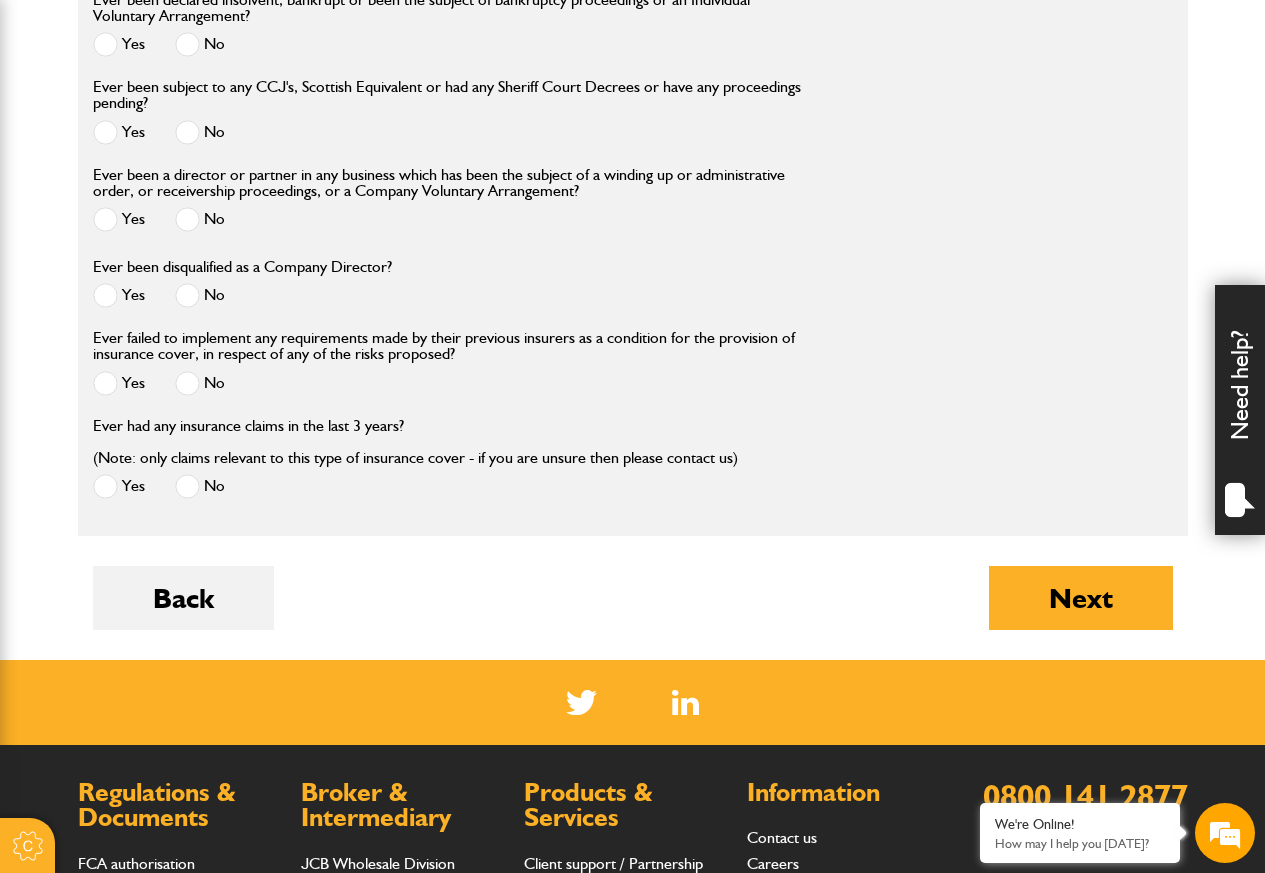 scroll, scrollTop: 2640, scrollLeft: 0, axis: vertical 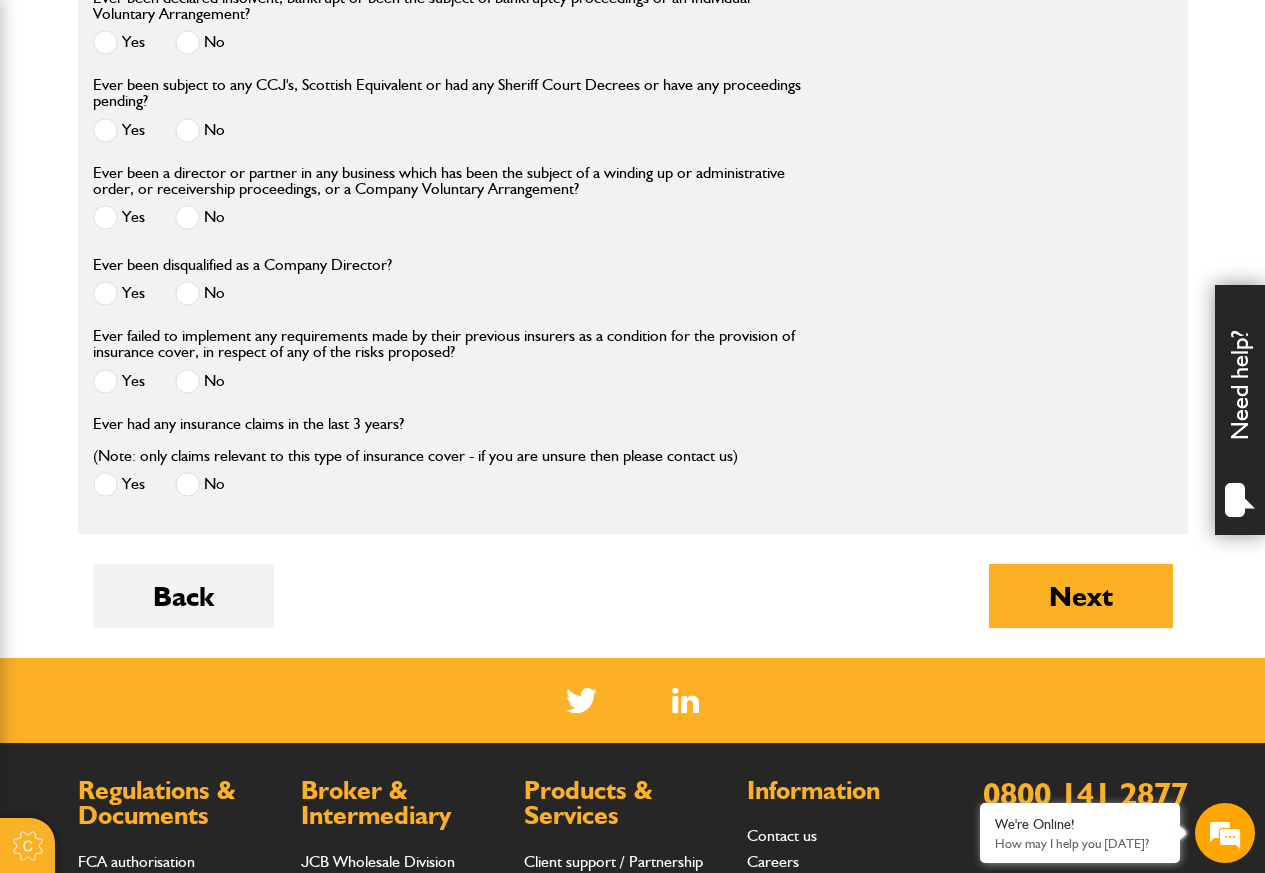 click on "No" at bounding box center [200, 42] 